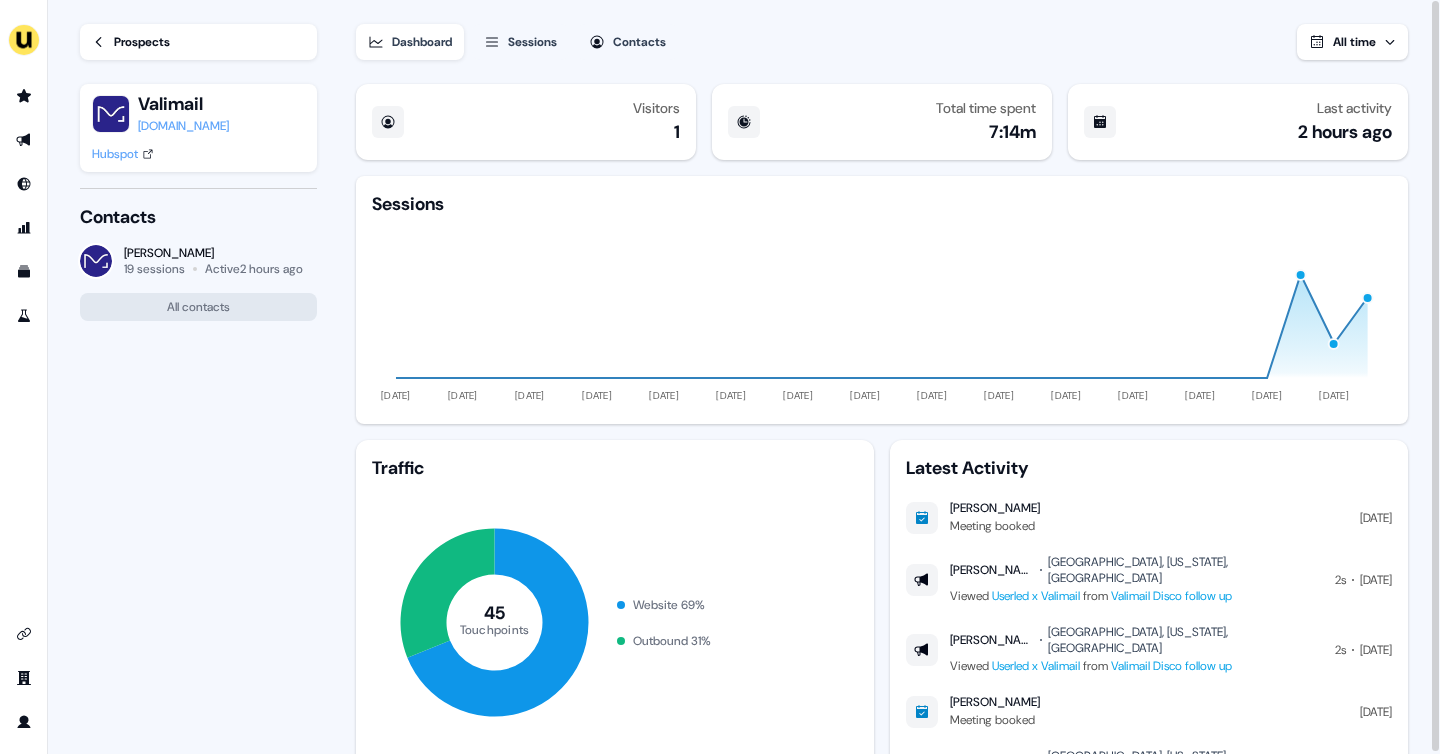 scroll, scrollTop: 0, scrollLeft: 0, axis: both 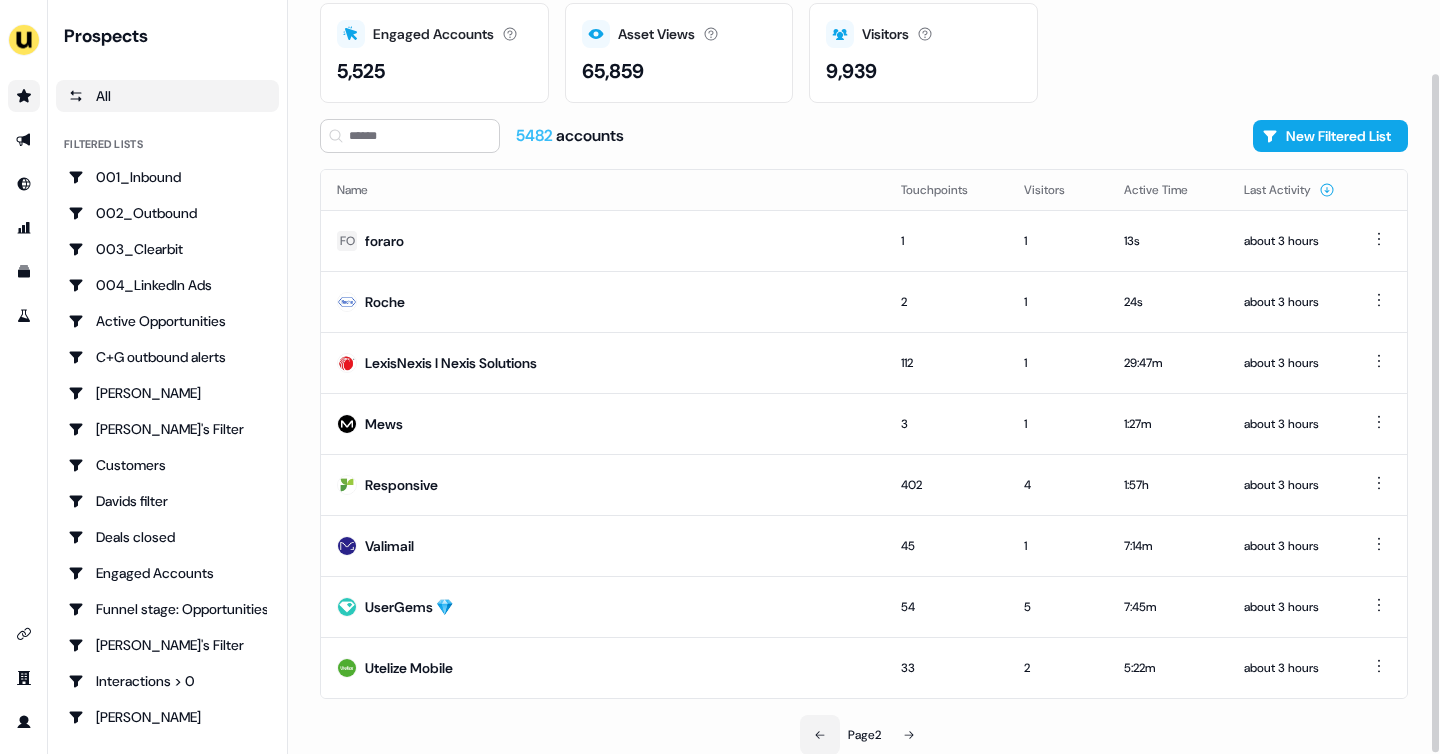 click at bounding box center [820, 735] 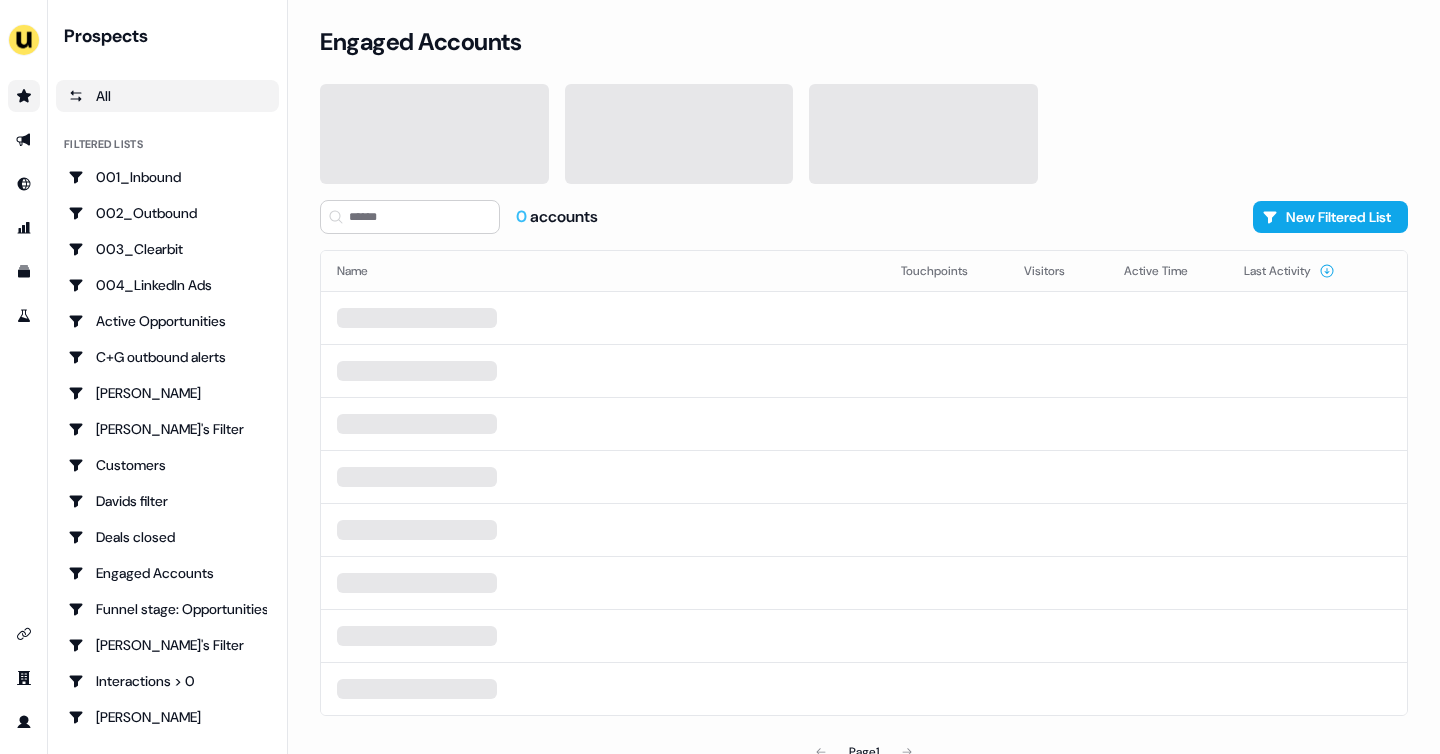 scroll, scrollTop: 0, scrollLeft: 0, axis: both 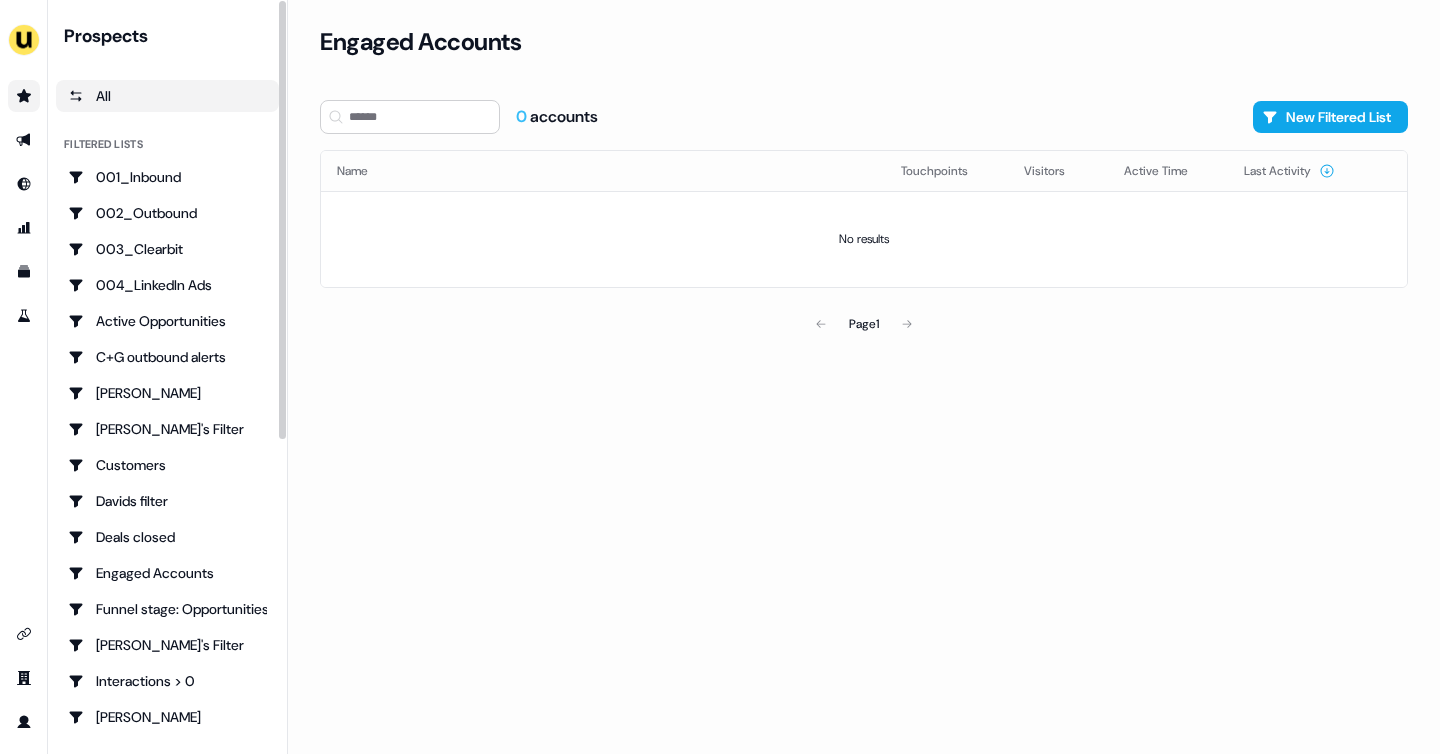 click on "All" at bounding box center [167, 96] 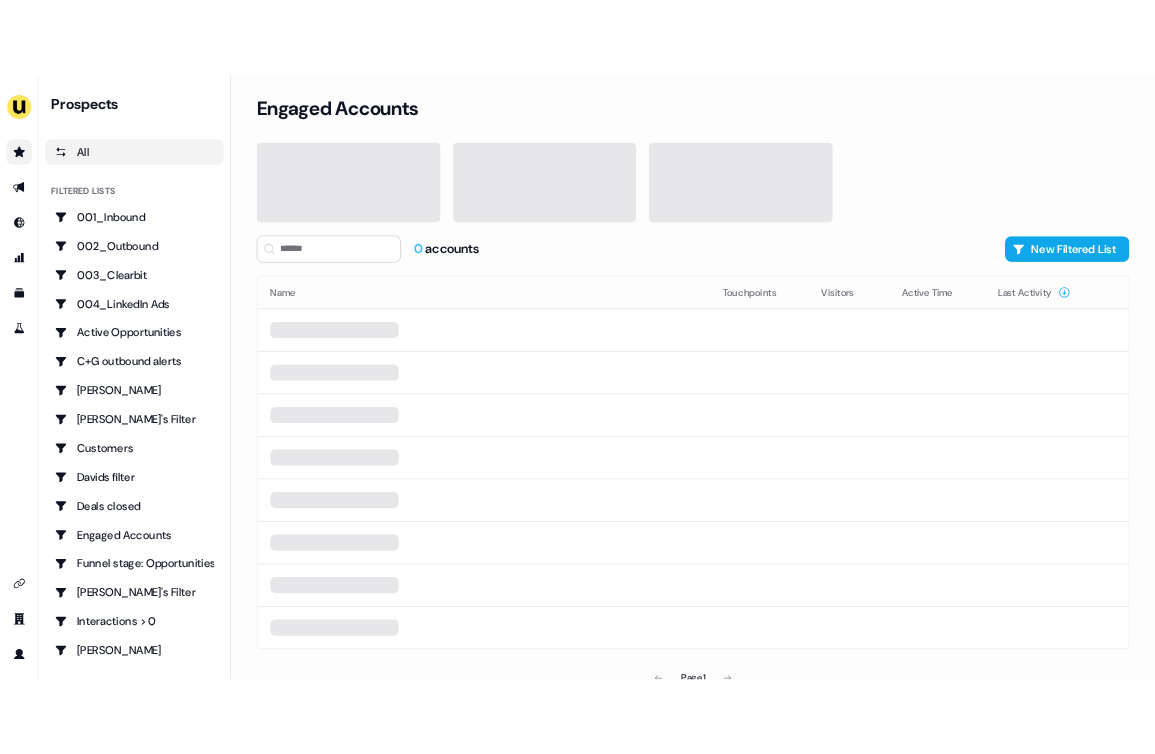 scroll, scrollTop: 0, scrollLeft: 0, axis: both 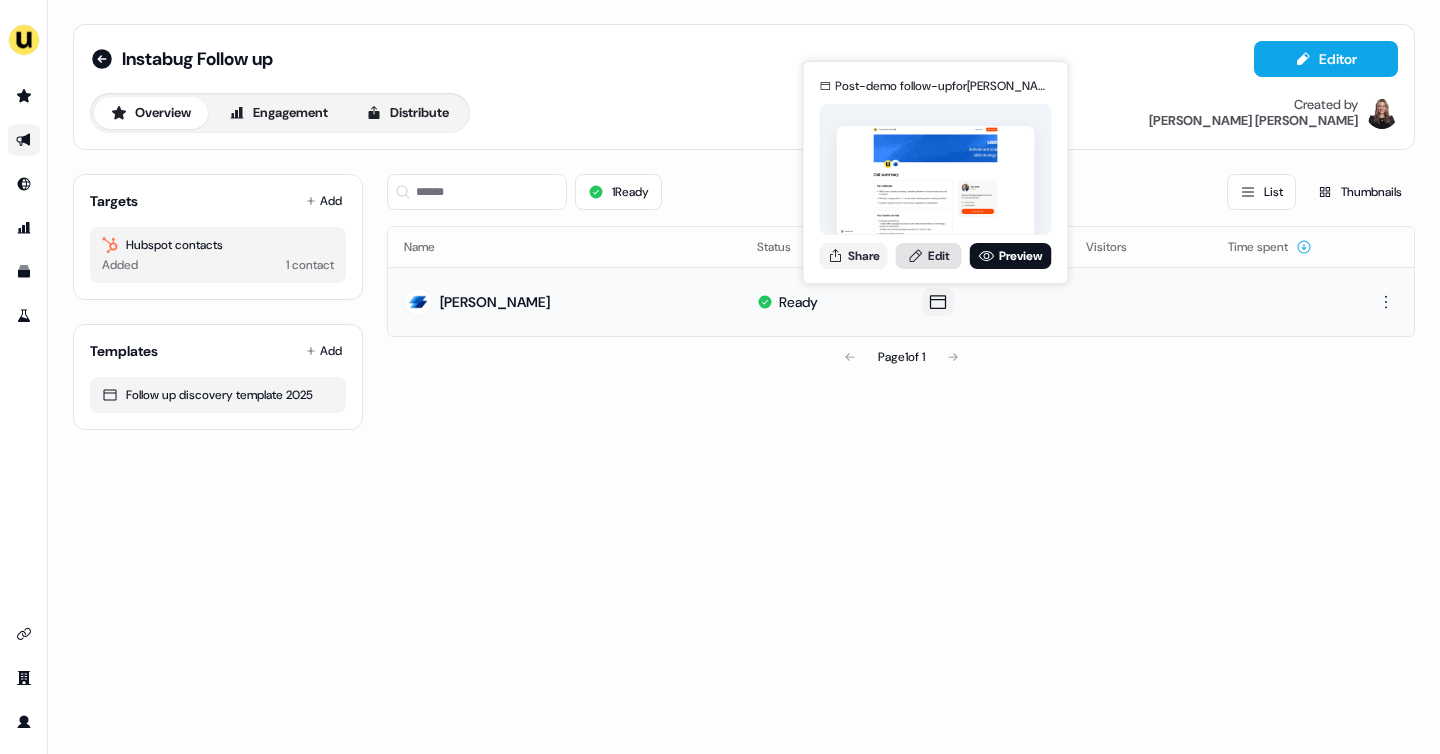 click on "Edit" at bounding box center [929, 256] 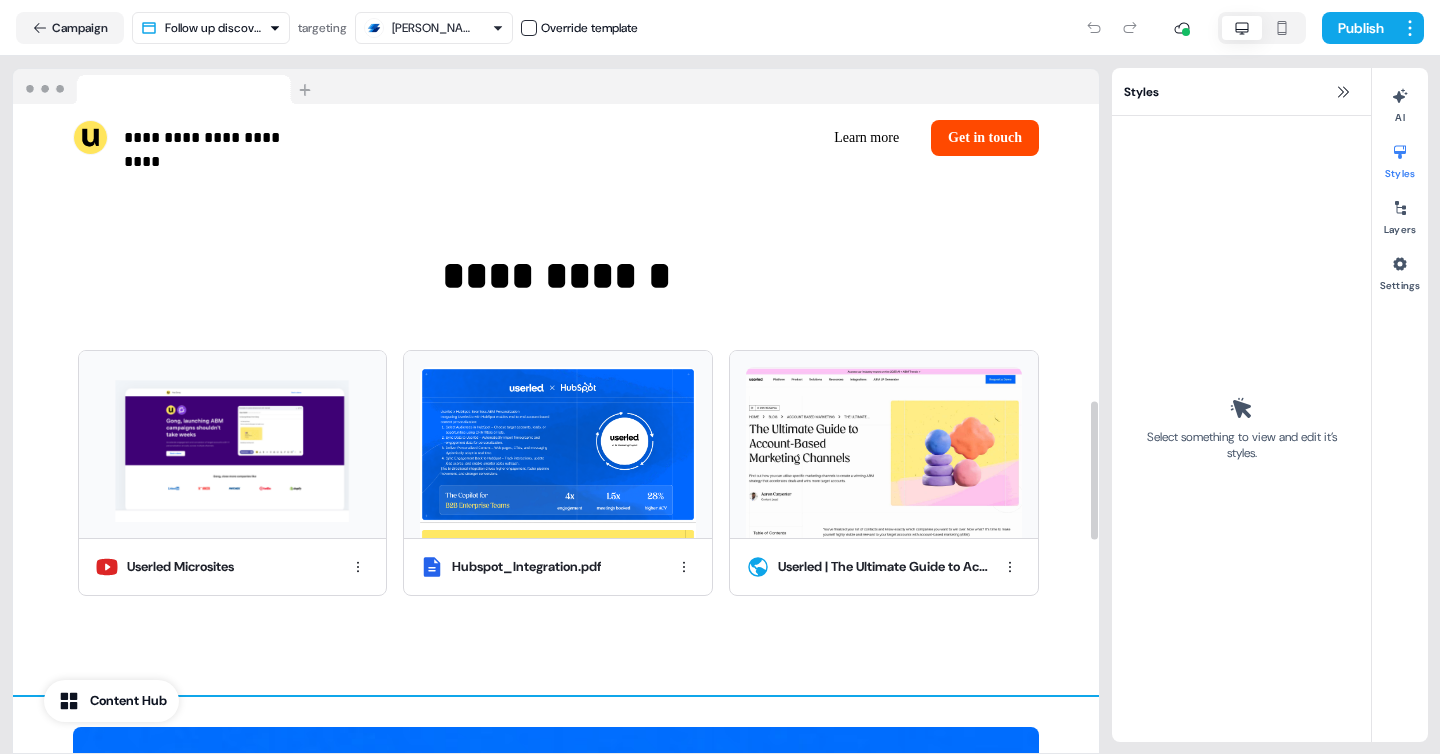 scroll, scrollTop: 1674, scrollLeft: 0, axis: vertical 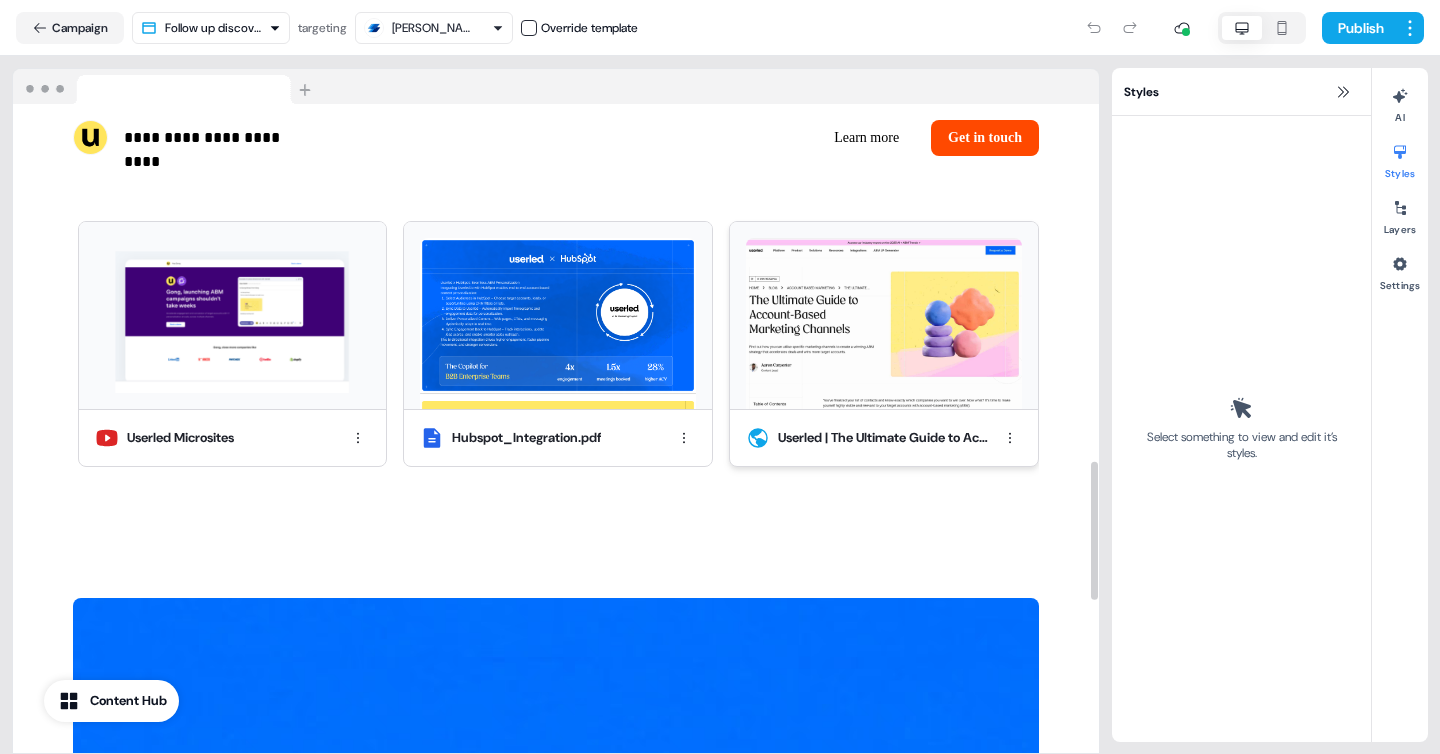 click on "Userled | The Ultimate Guide to Account-Based Marketing Channels" at bounding box center (876, 347) 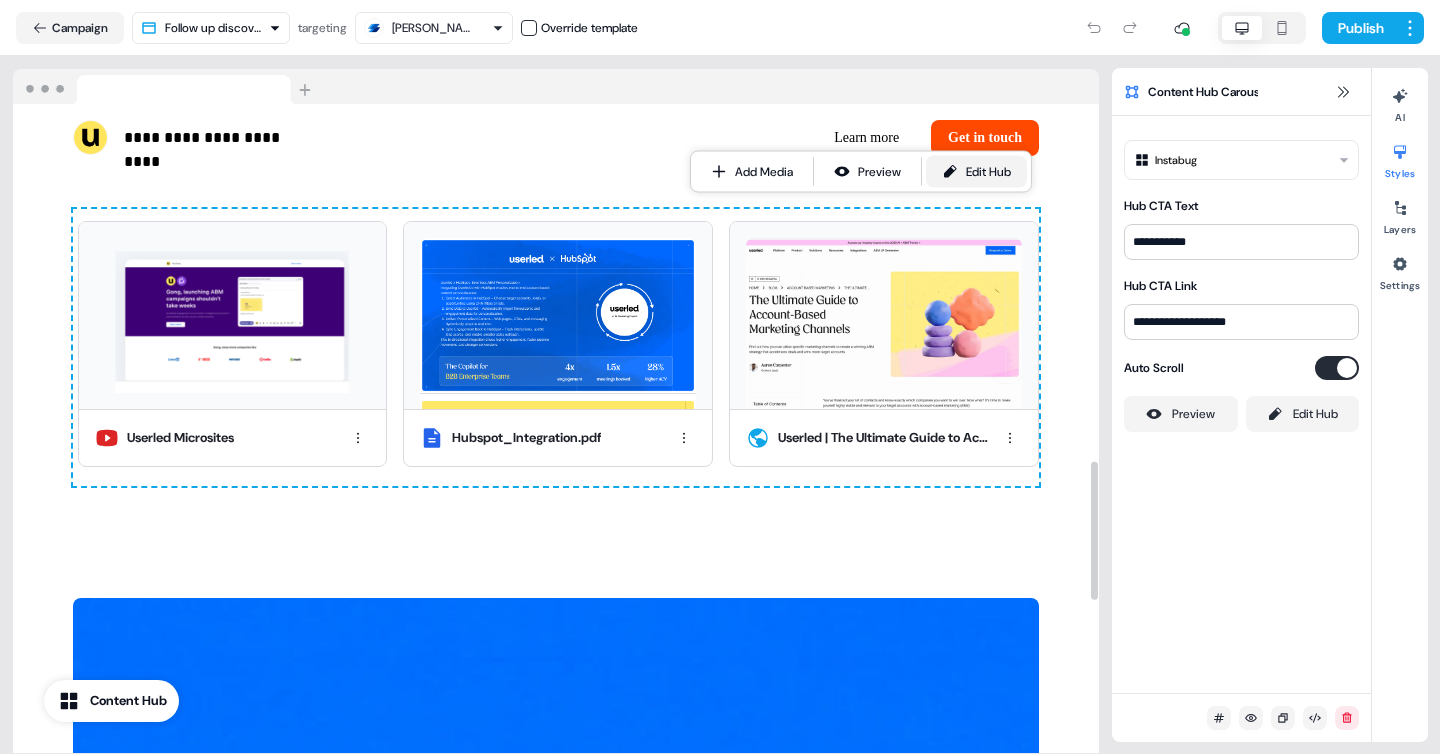 click on "Edit Hub" at bounding box center (988, 172) 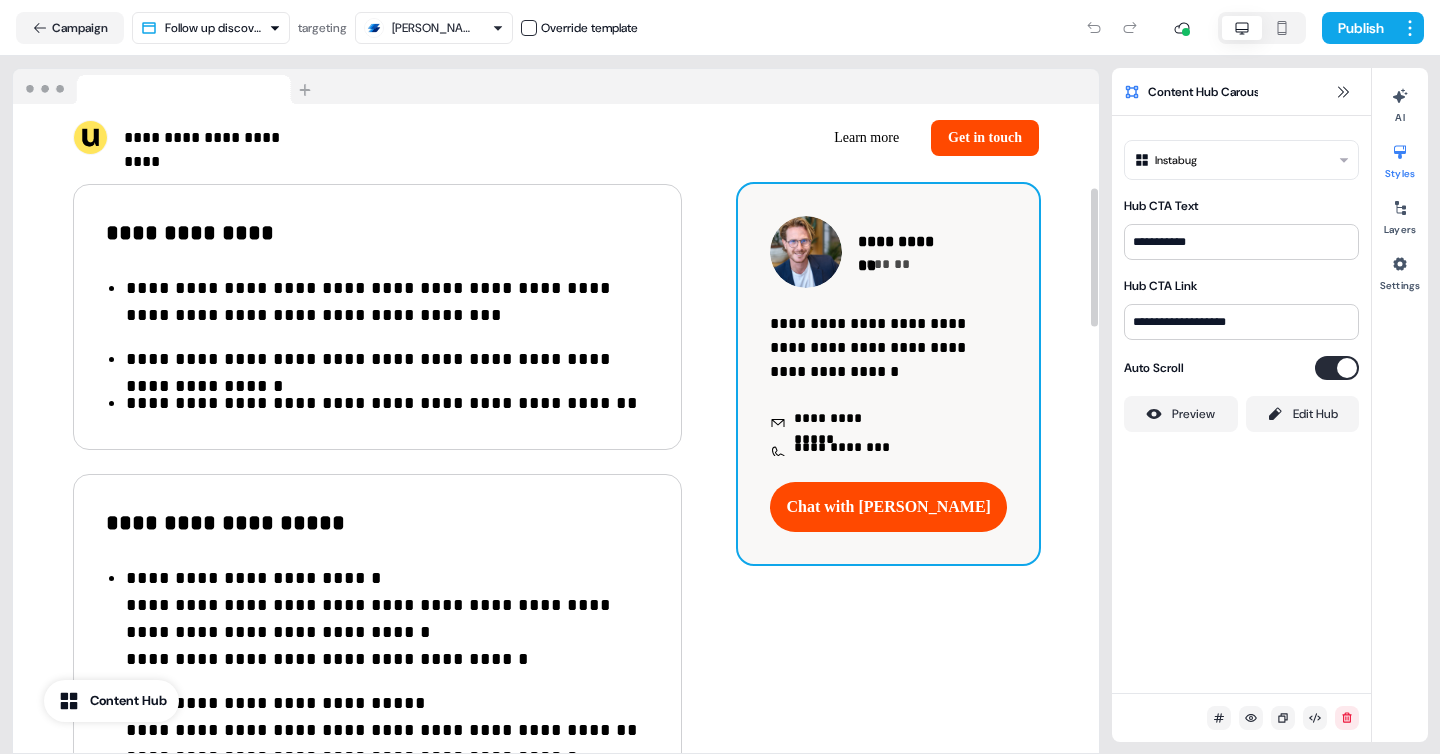 scroll, scrollTop: 392, scrollLeft: 0, axis: vertical 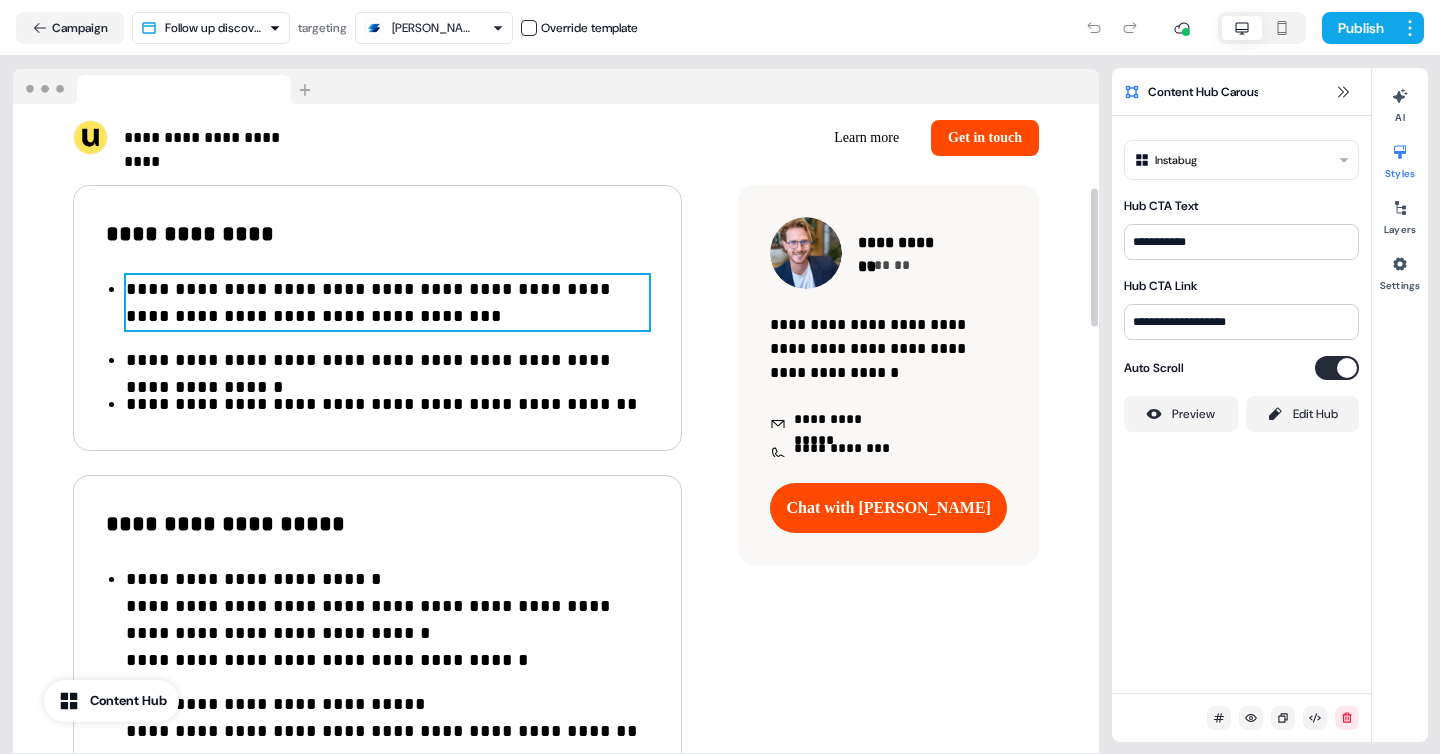 click on "**********" at bounding box center [387, 303] 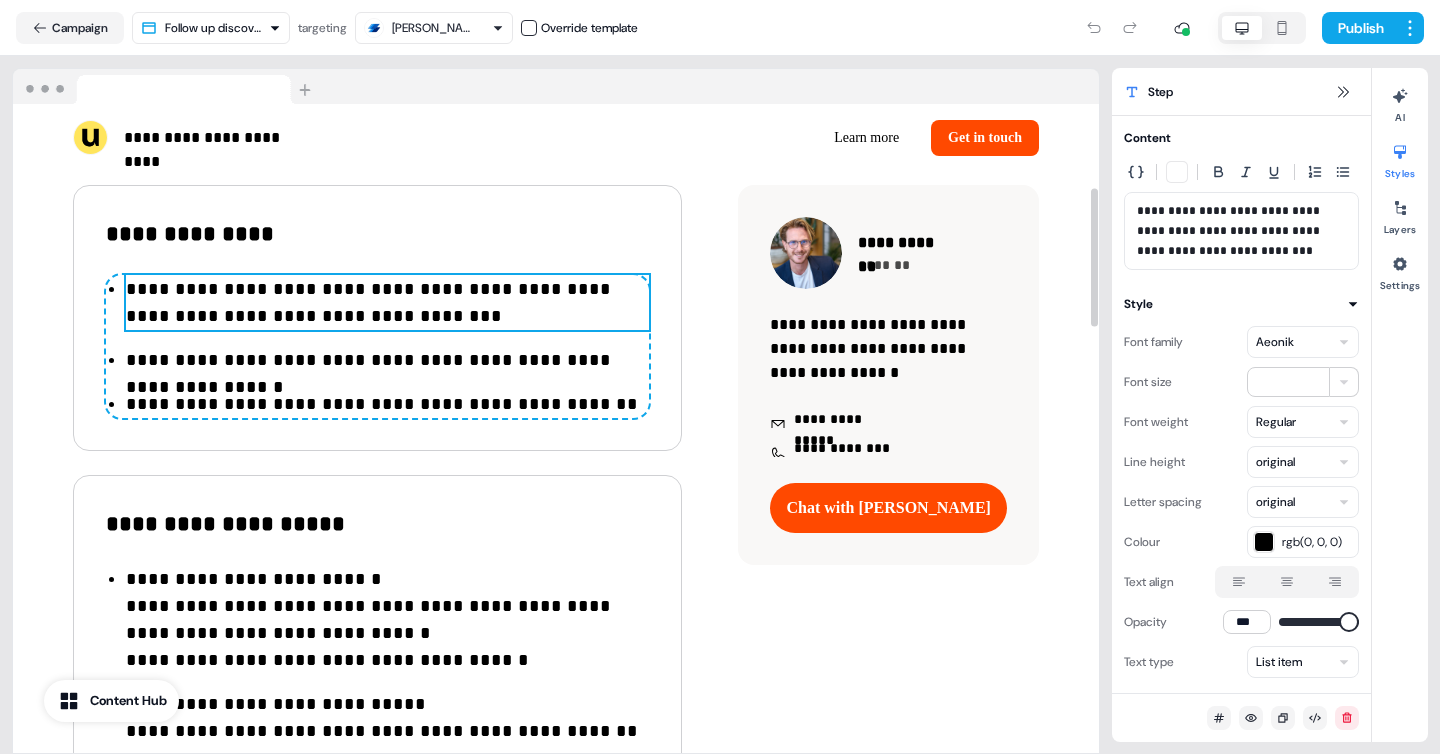 click on "**********" at bounding box center [387, 303] 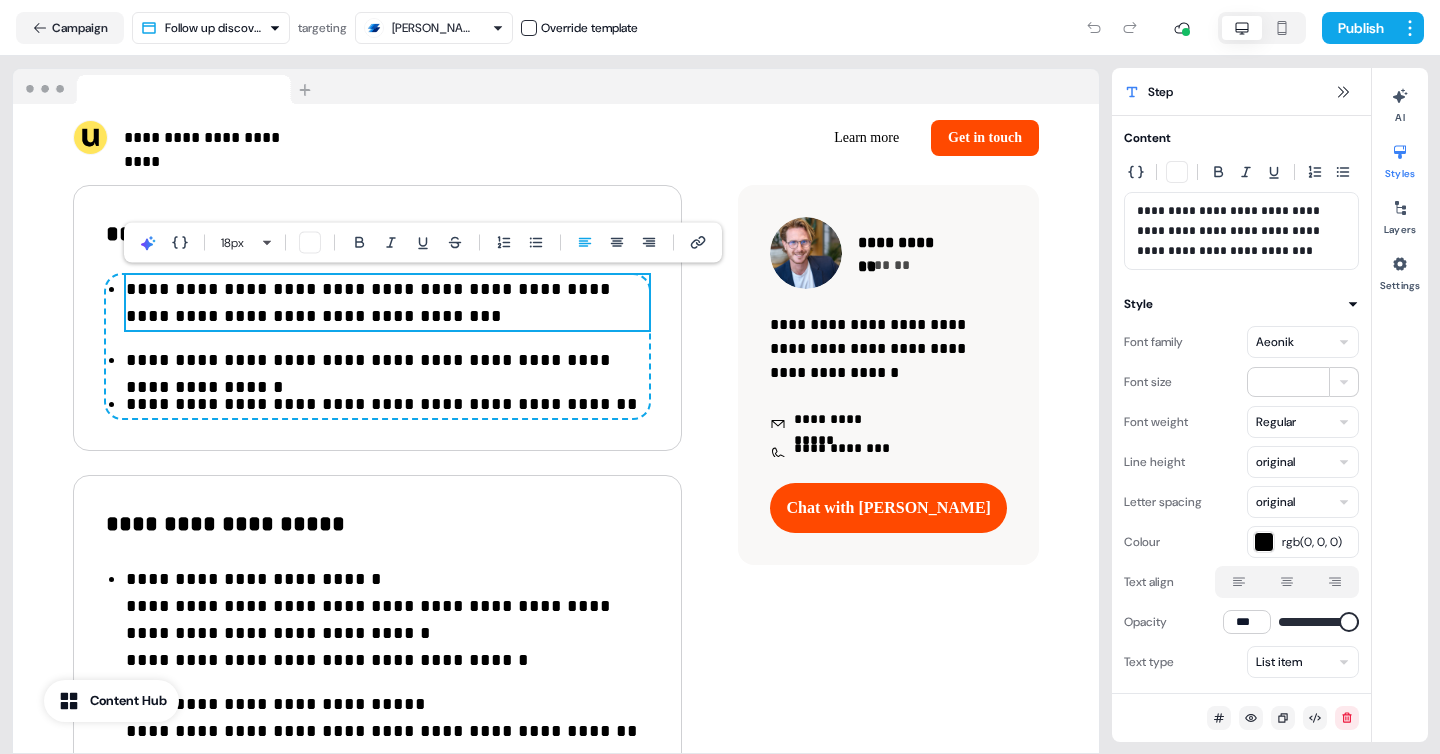 click on "**********" at bounding box center [1241, 231] 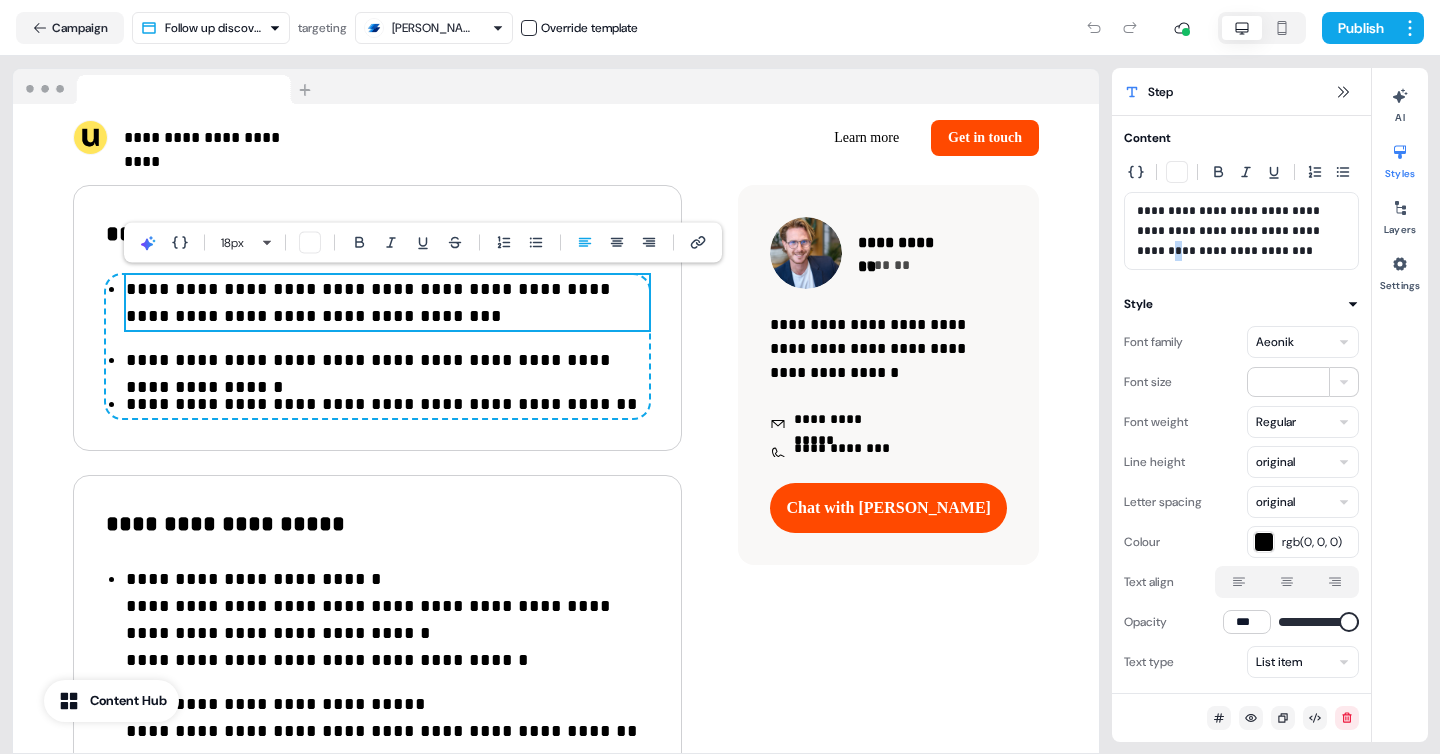 click on "**********" at bounding box center (1241, 231) 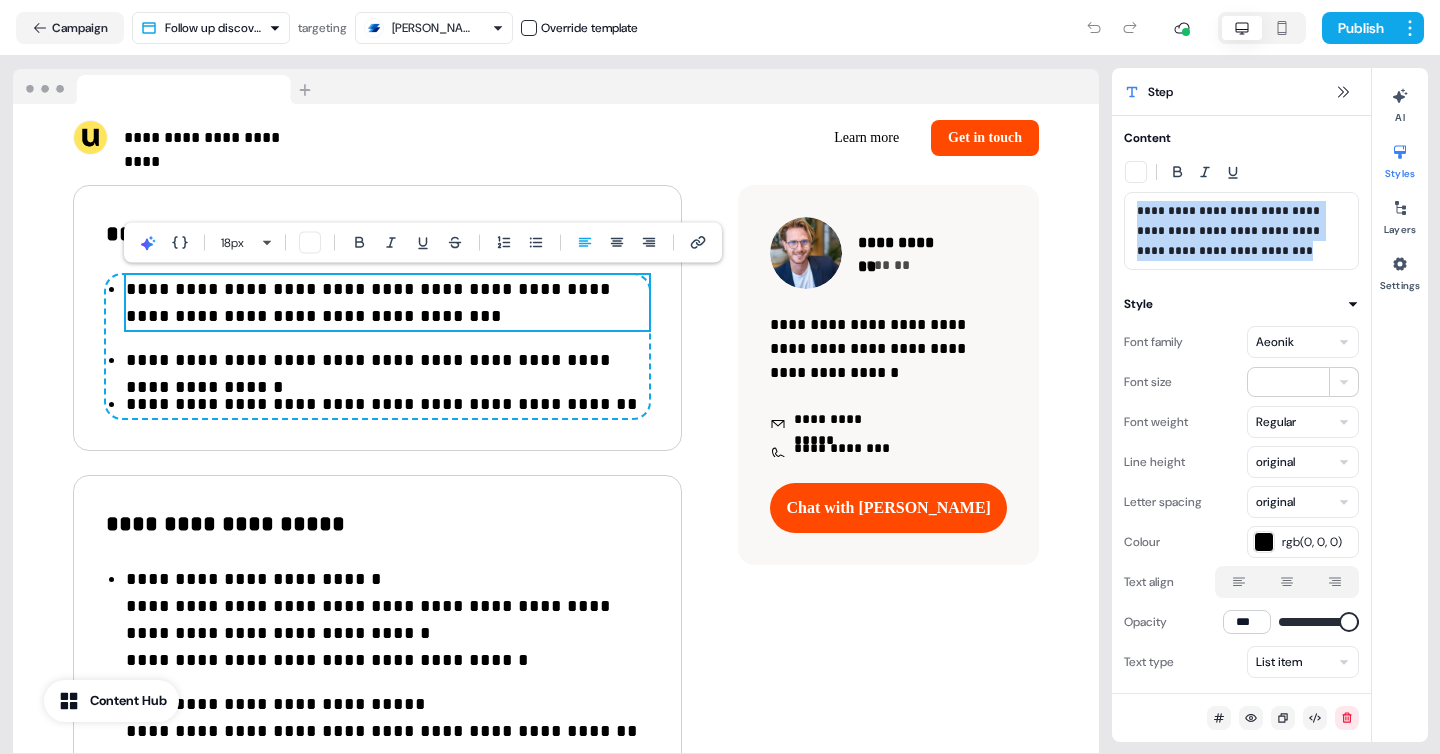 click on "**********" at bounding box center [1241, 231] 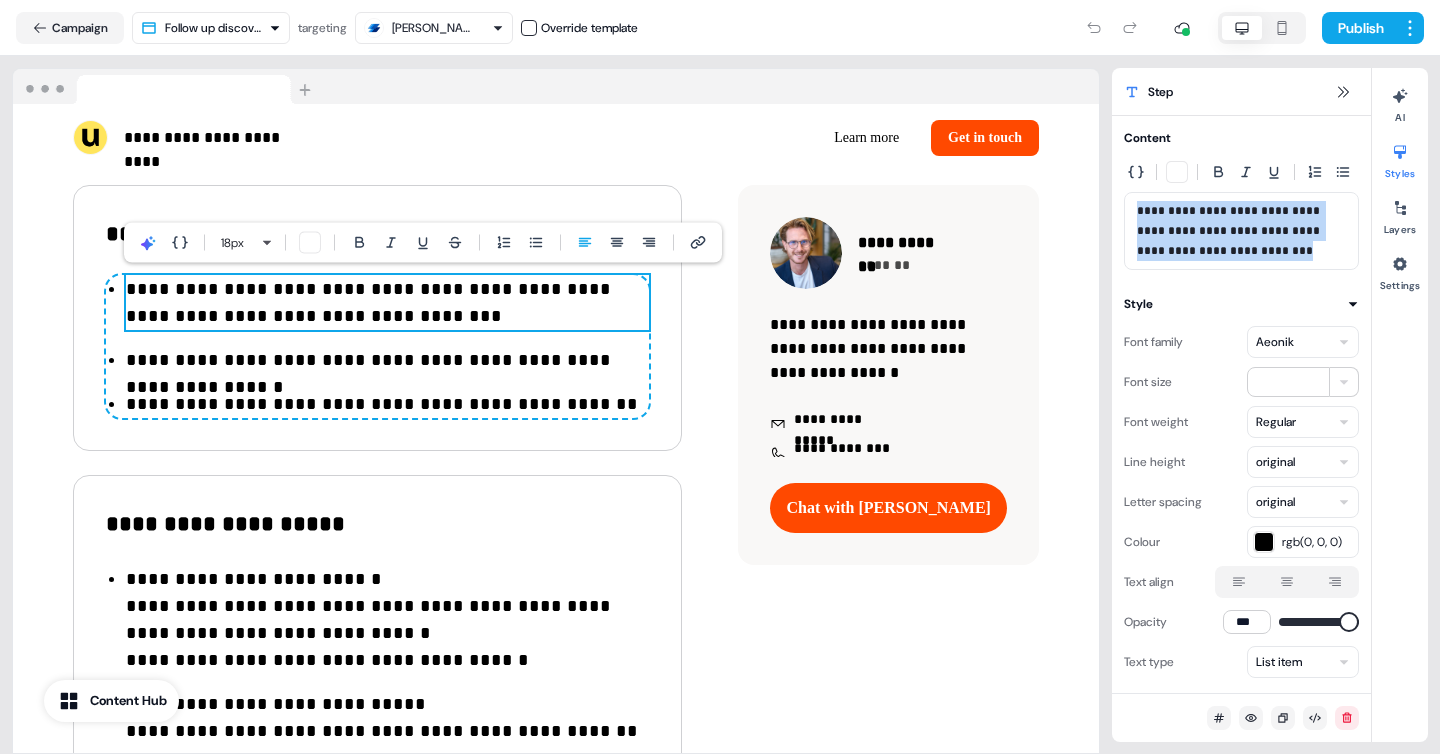 type 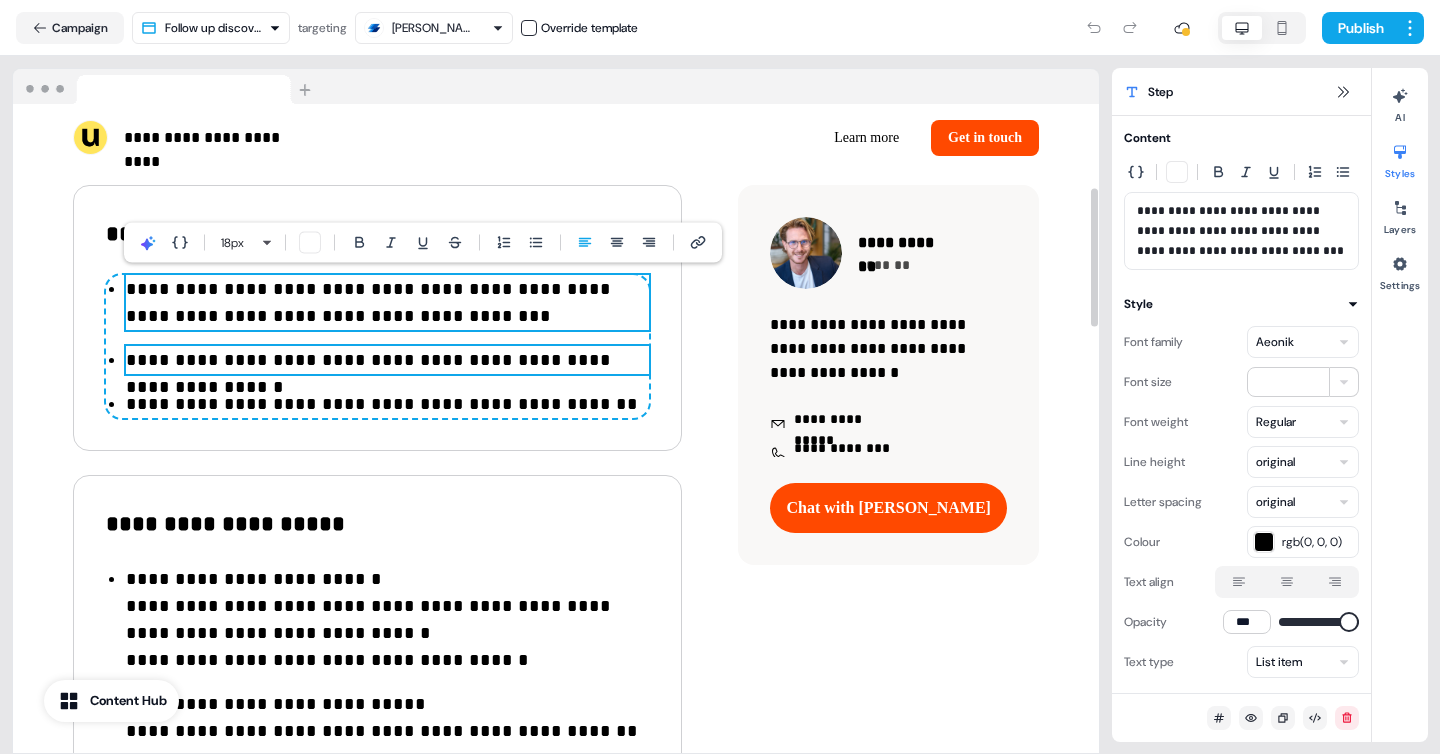 click on "**********" at bounding box center (387, 360) 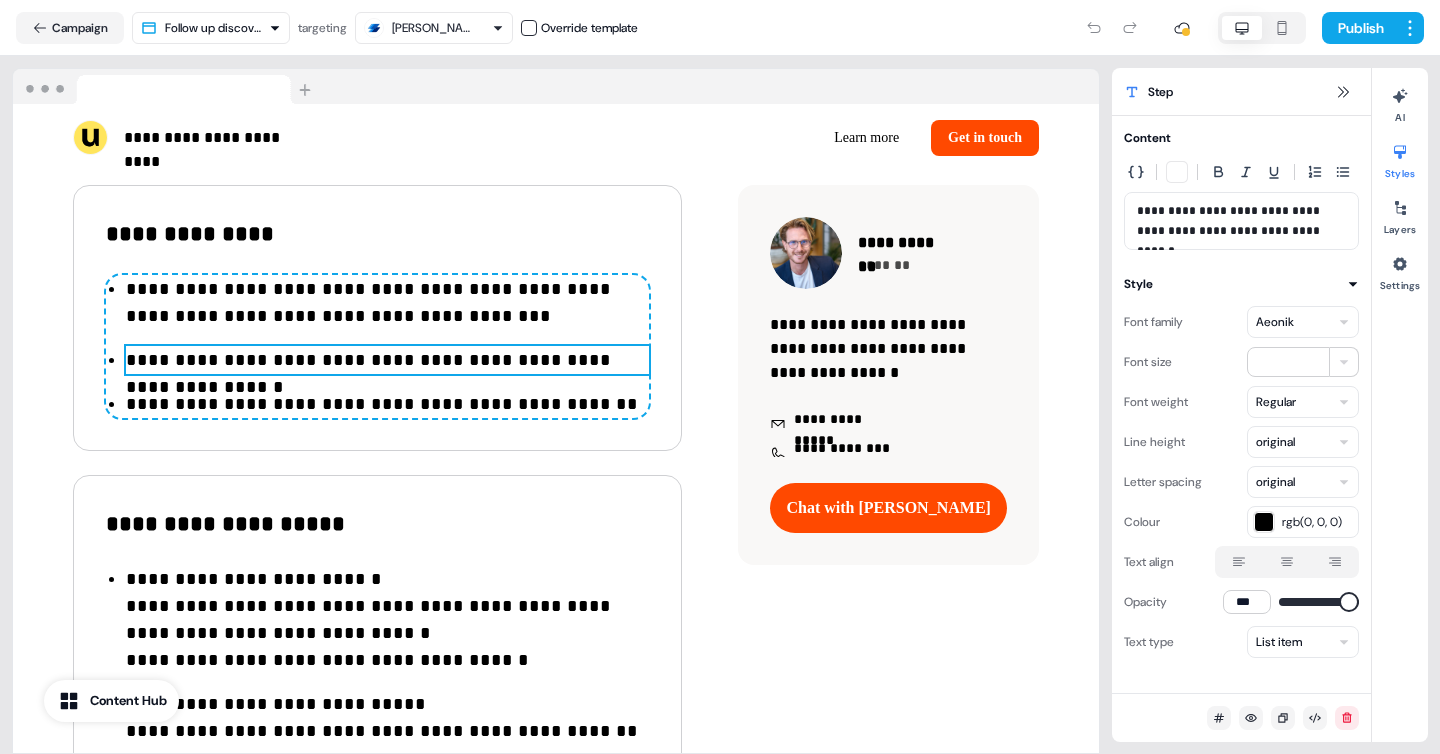 click on "**********" at bounding box center (1241, 221) 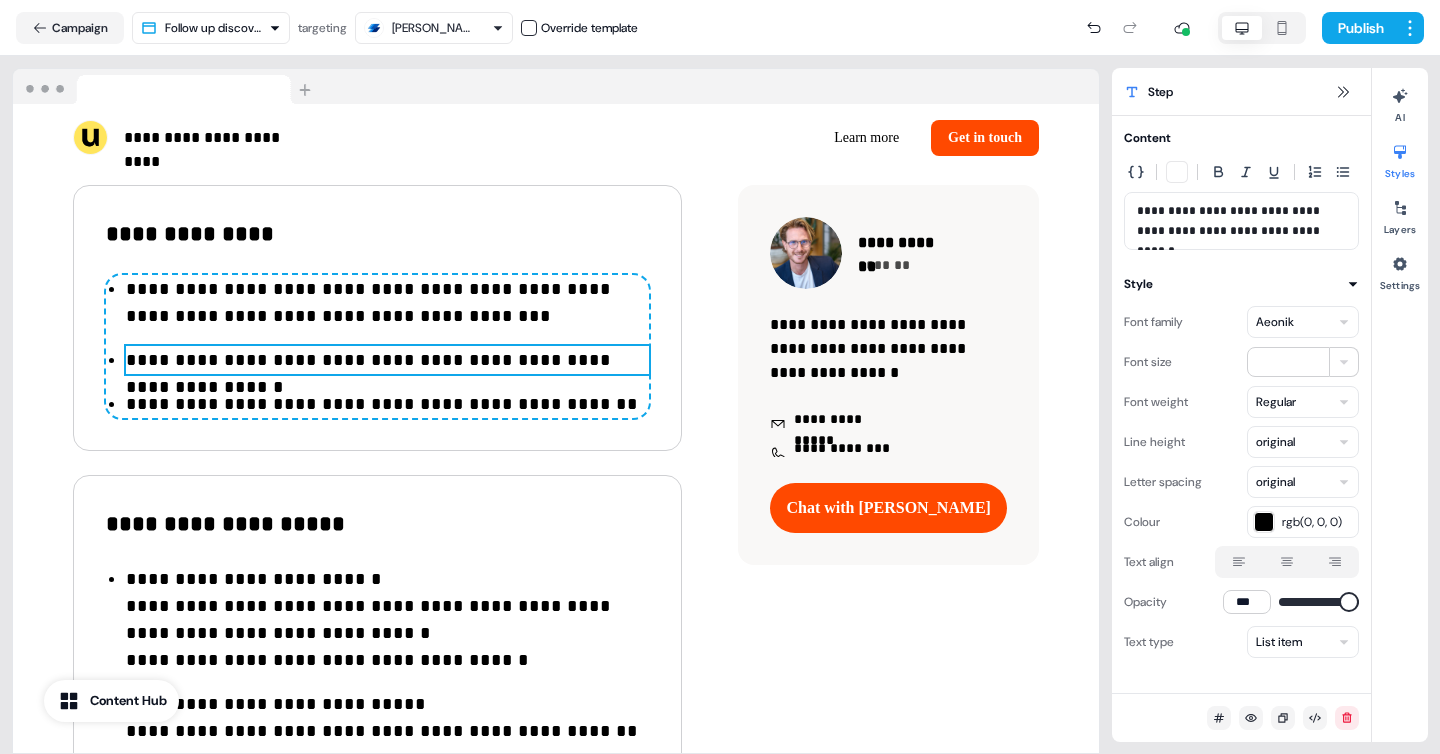 click on "**********" at bounding box center [1241, 221] 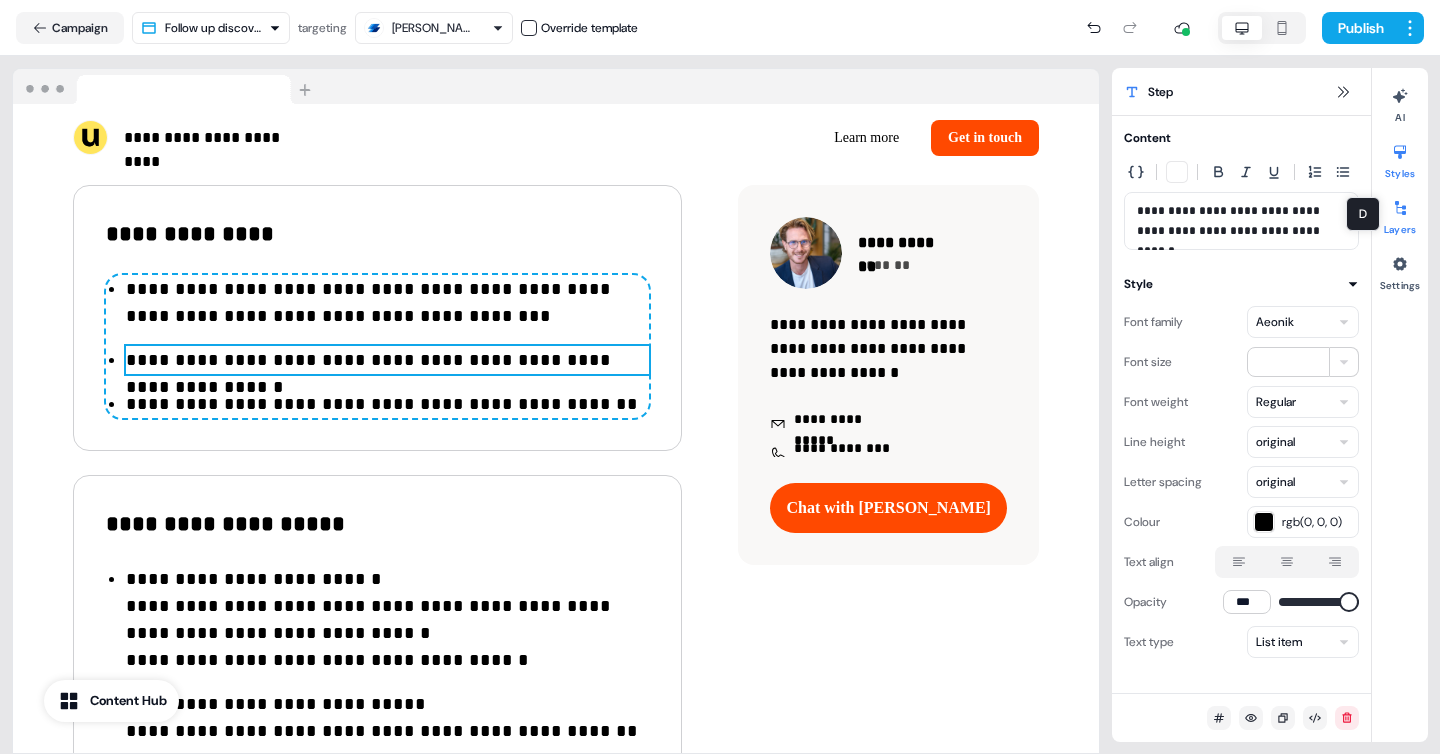 type 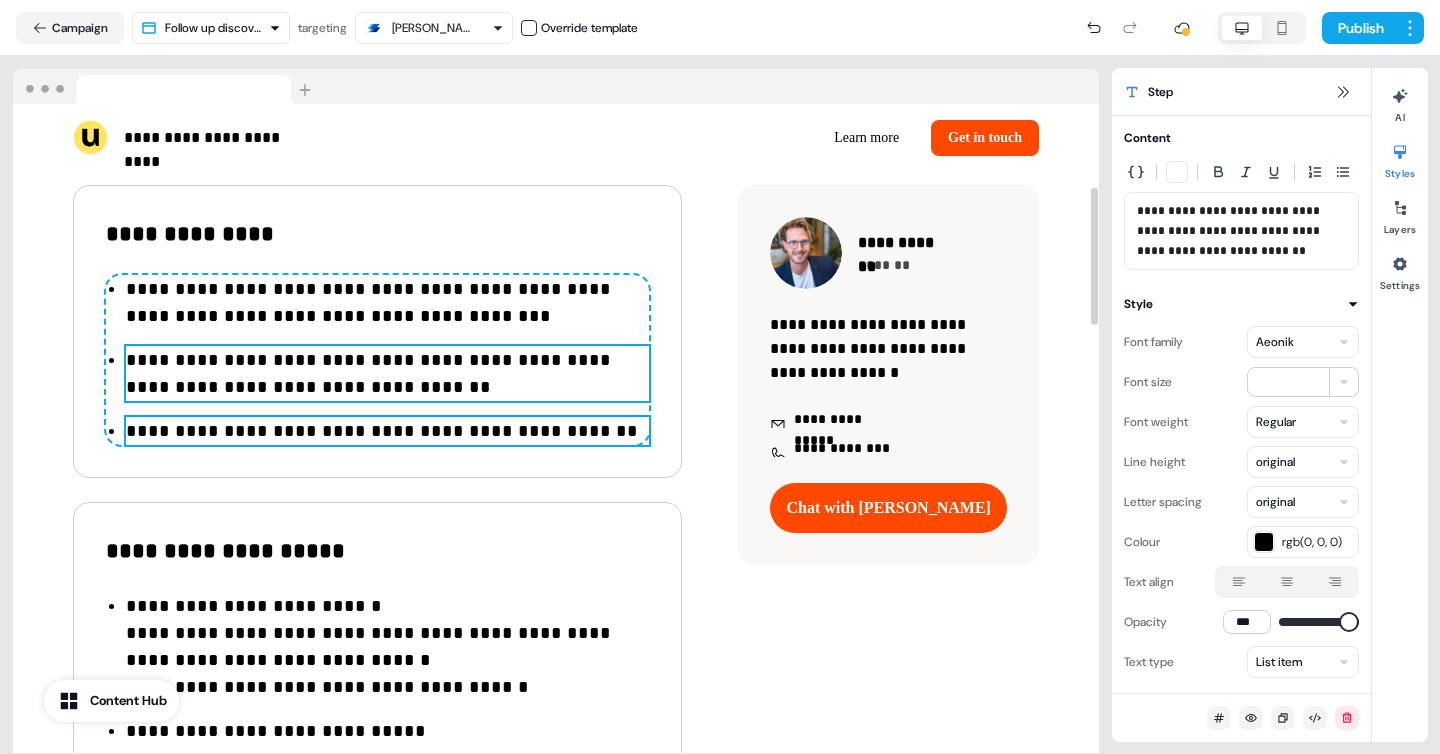 click on "**********" at bounding box center [387, 431] 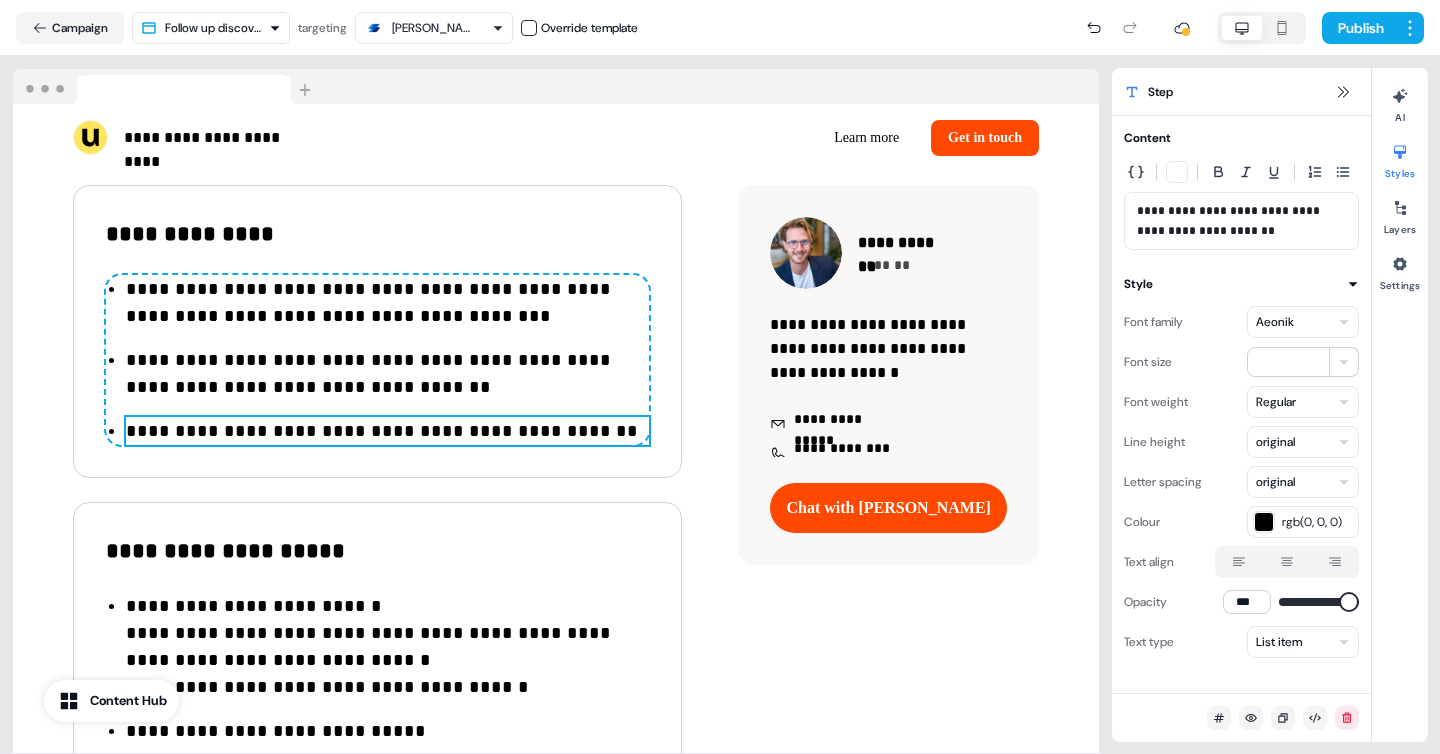 click on "**********" at bounding box center (1241, 221) 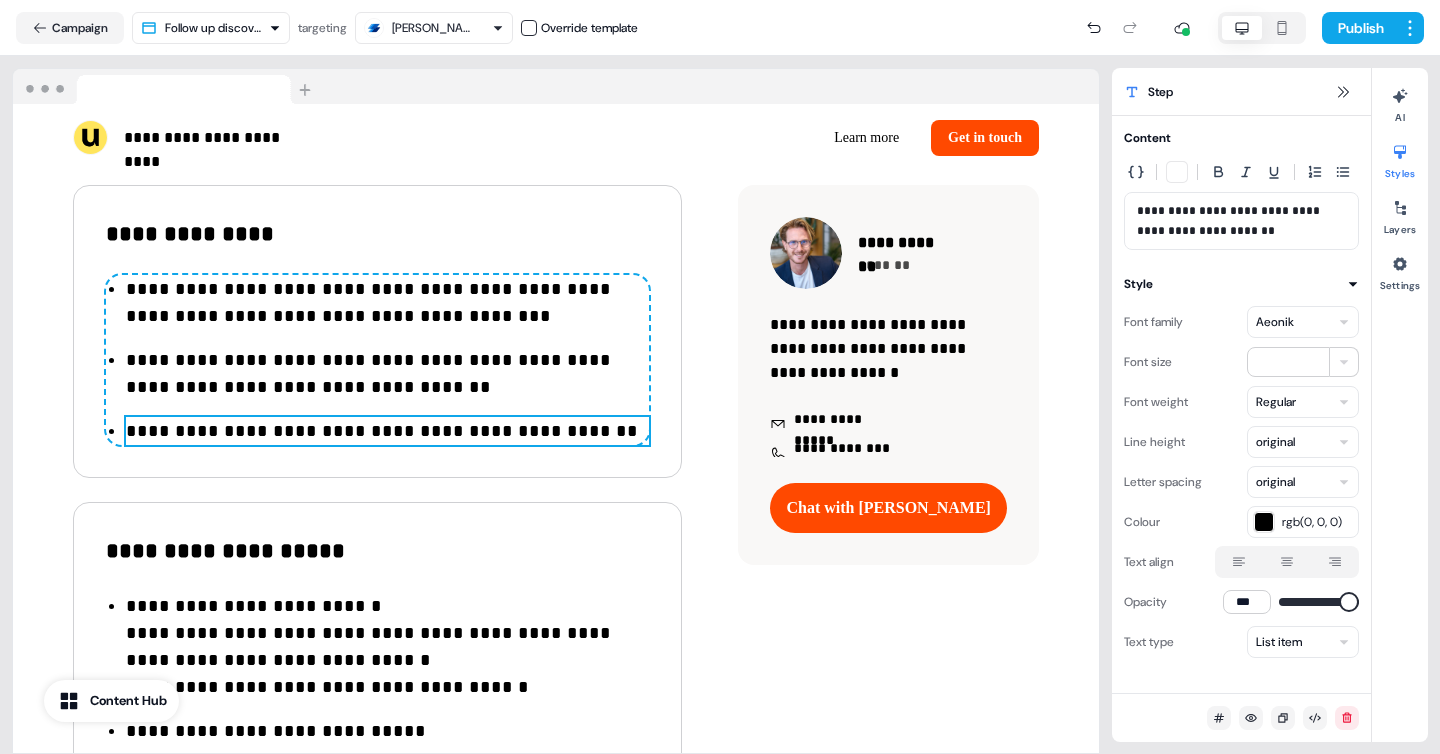 click on "**********" at bounding box center (1241, 221) 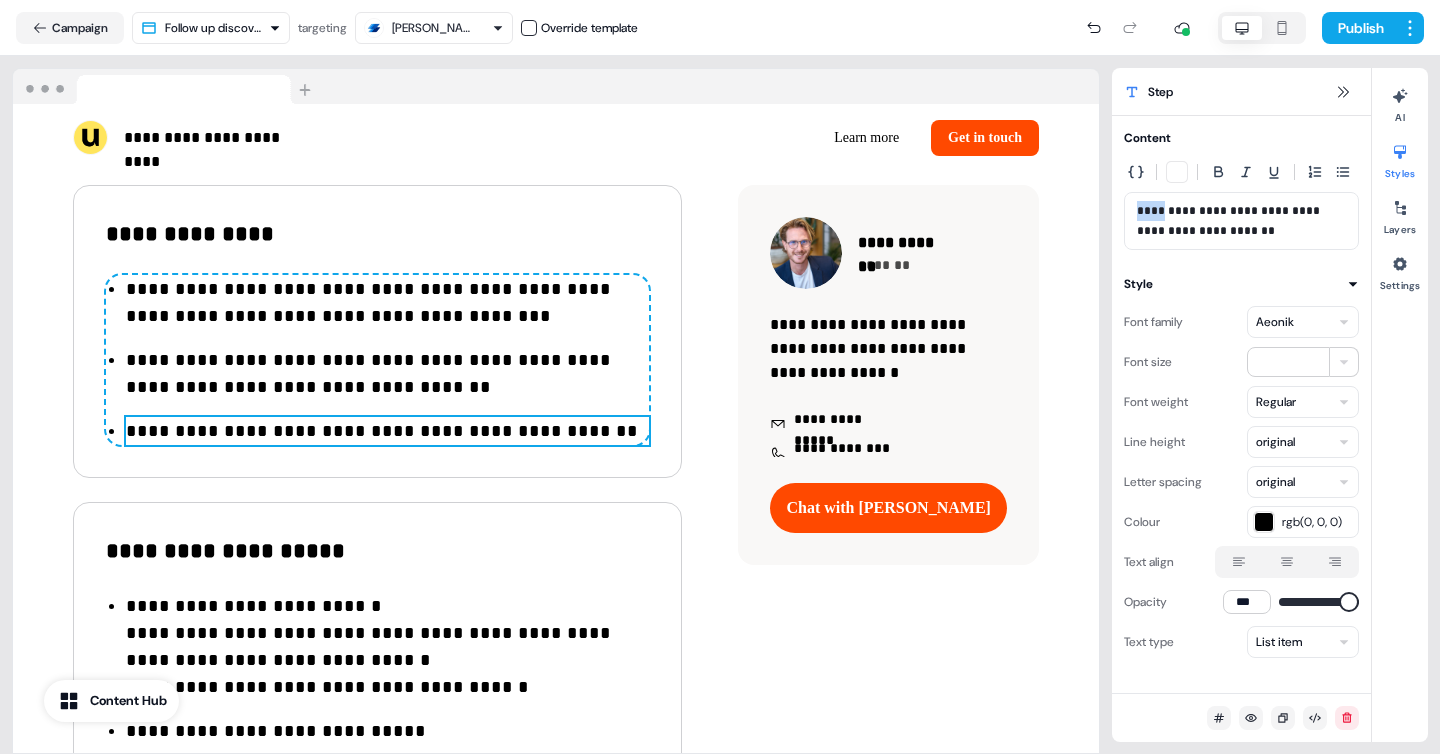 click on "**********" at bounding box center [1241, 221] 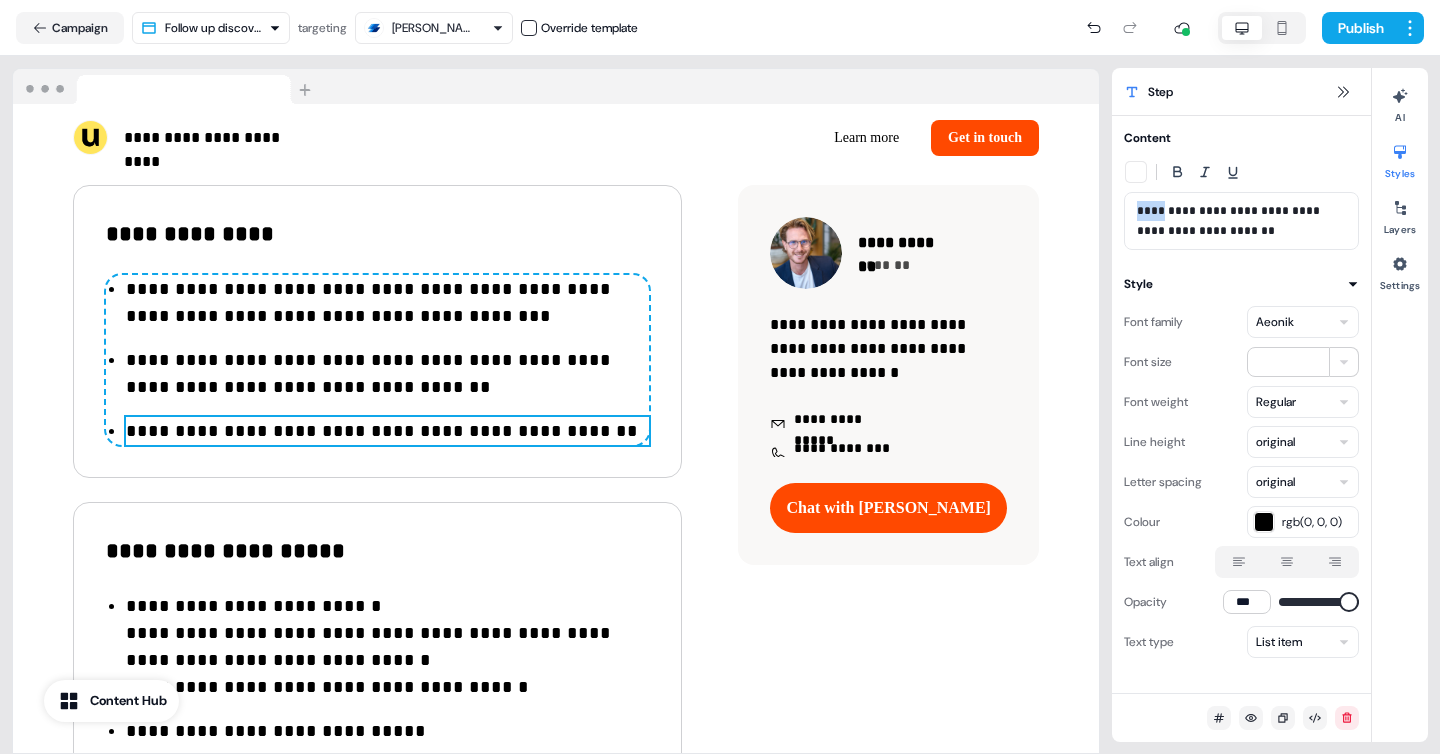 type 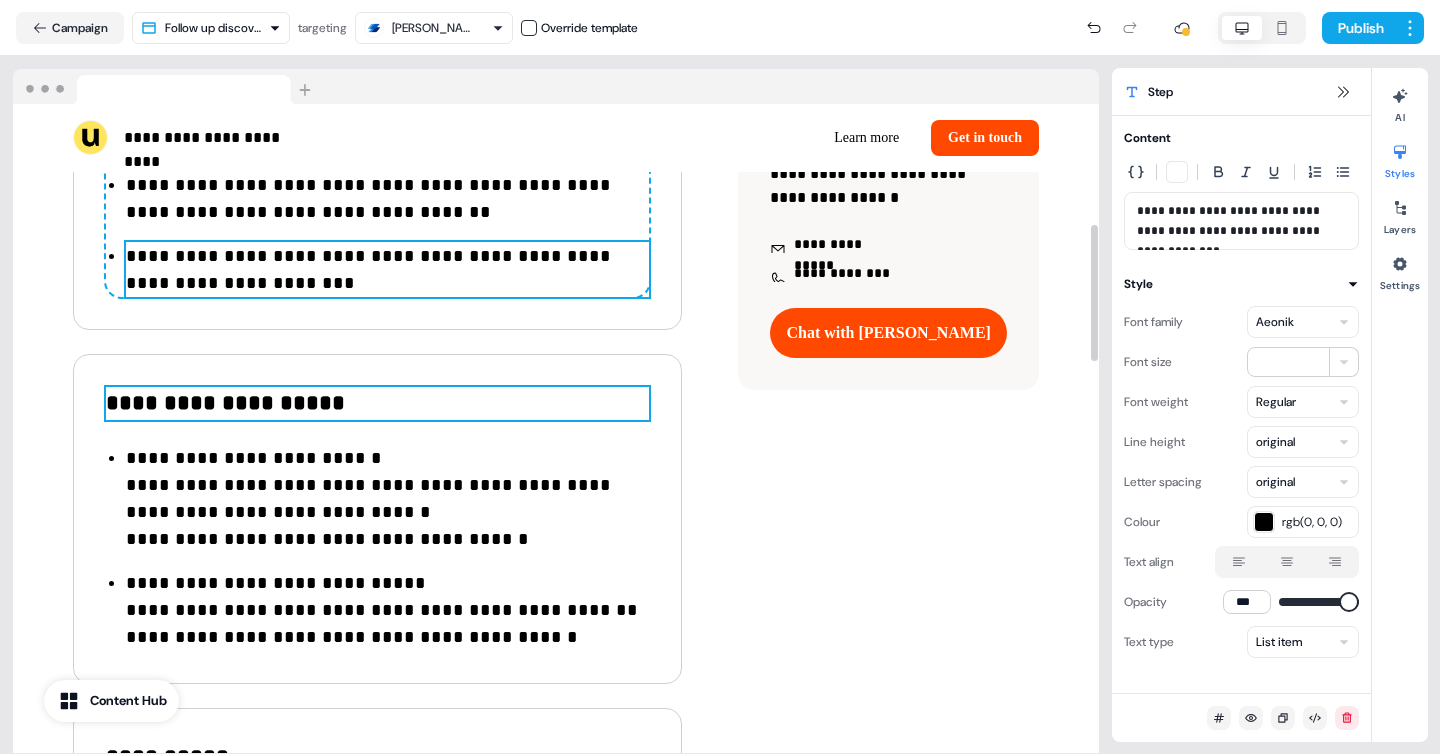 scroll, scrollTop: 573, scrollLeft: 0, axis: vertical 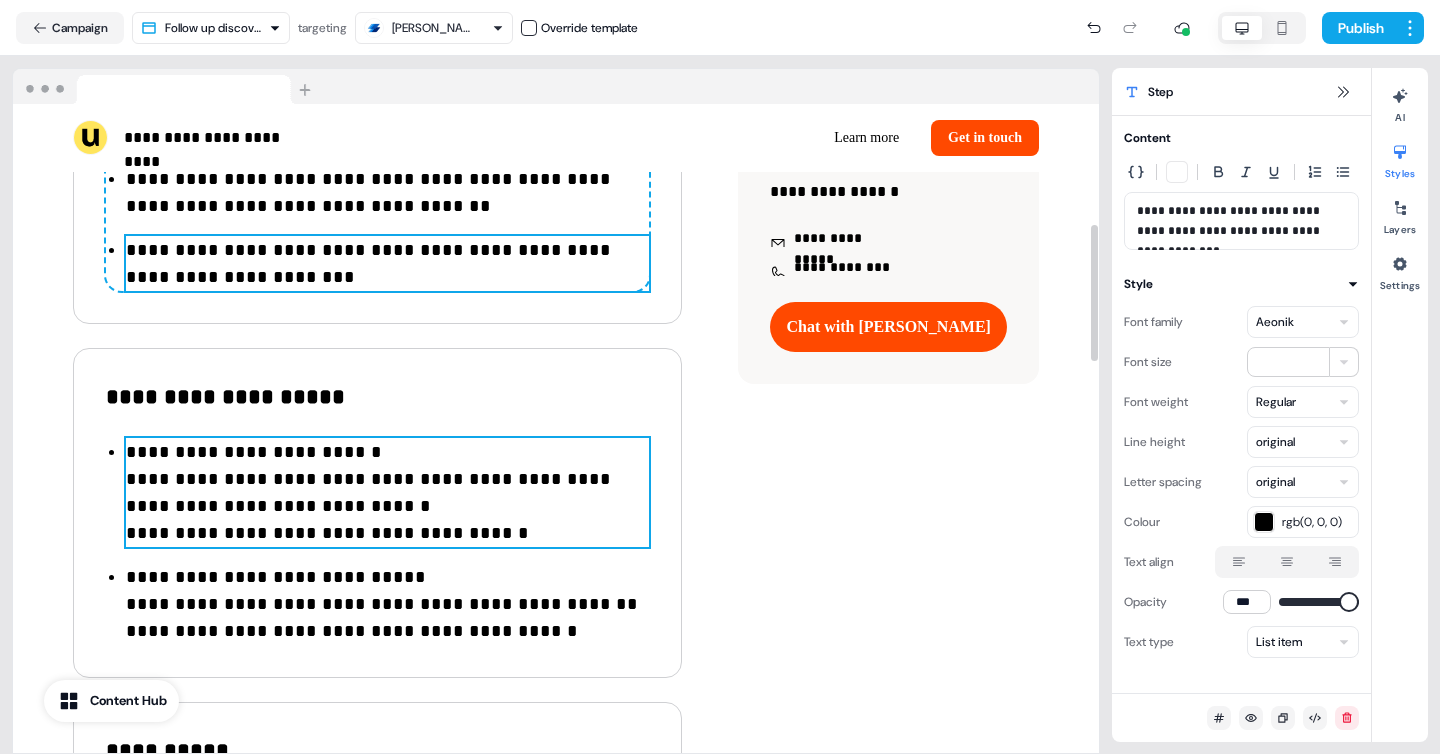 click on "**********" at bounding box center [387, 493] 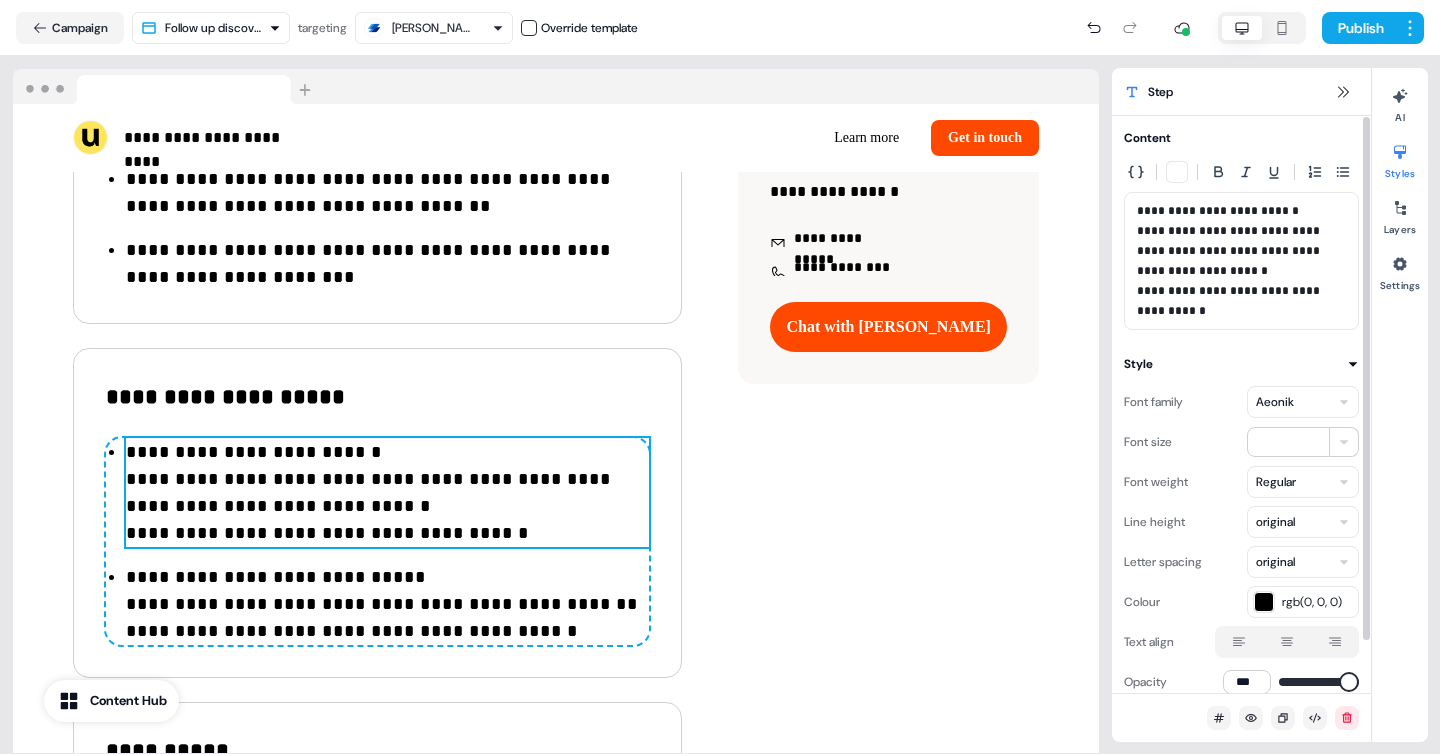 click on "**********" at bounding box center [1241, 251] 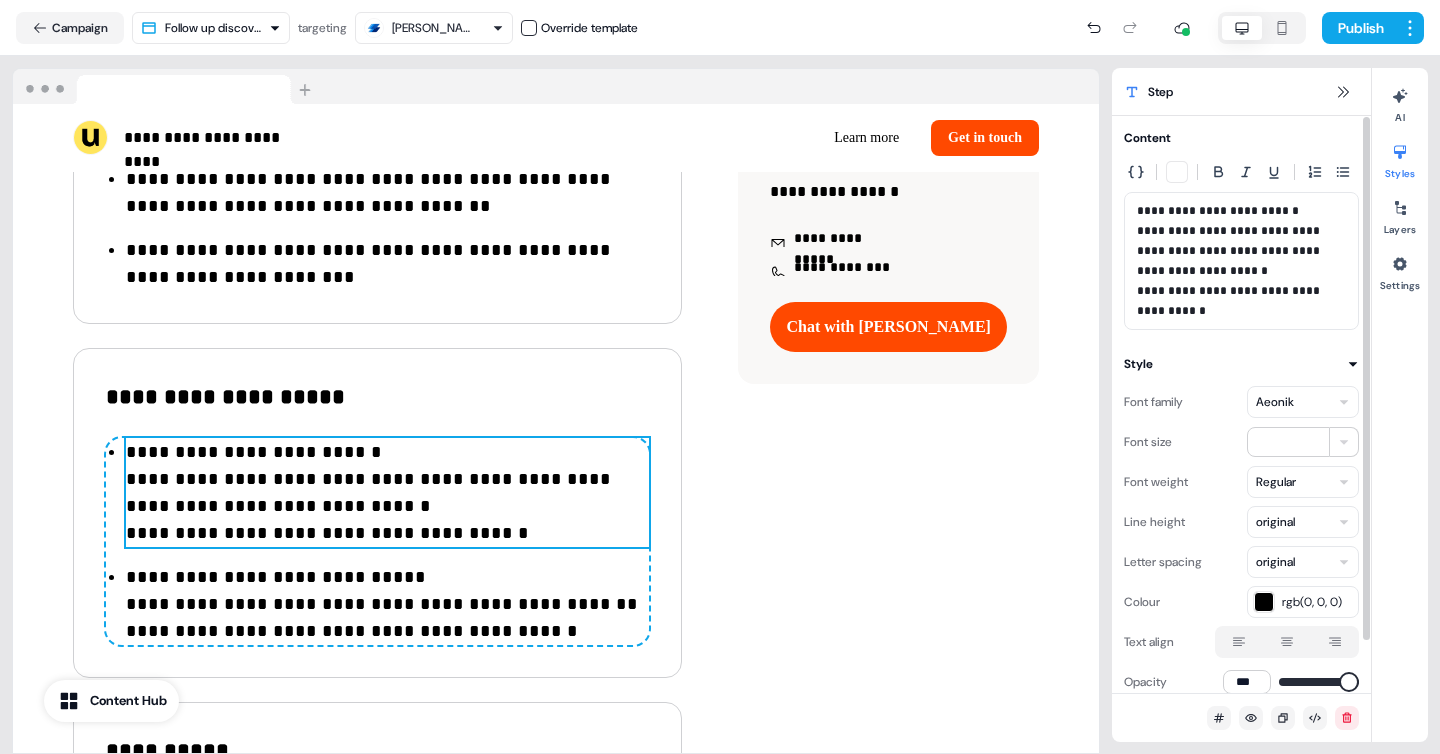 type 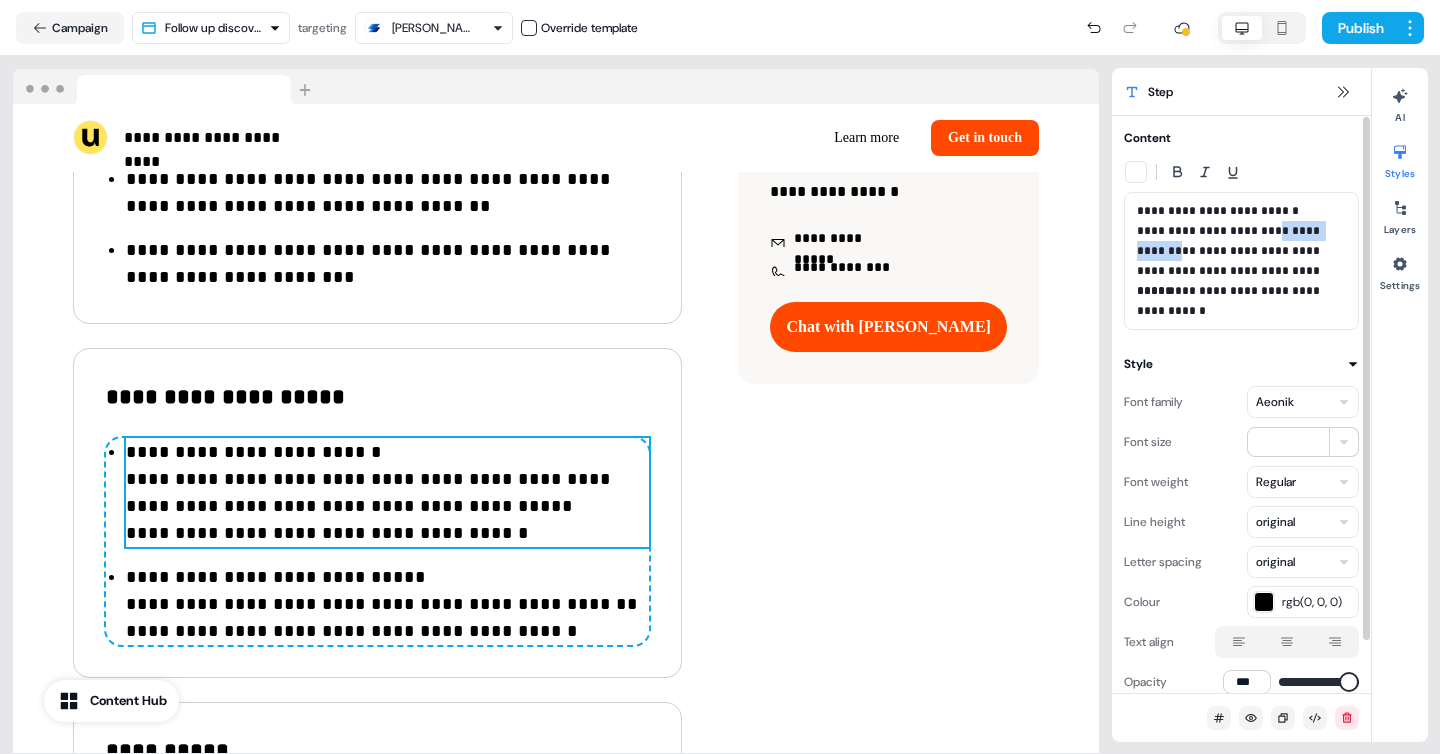 drag, startPoint x: 1279, startPoint y: 229, endPoint x: 1172, endPoint y: 253, distance: 109.65856 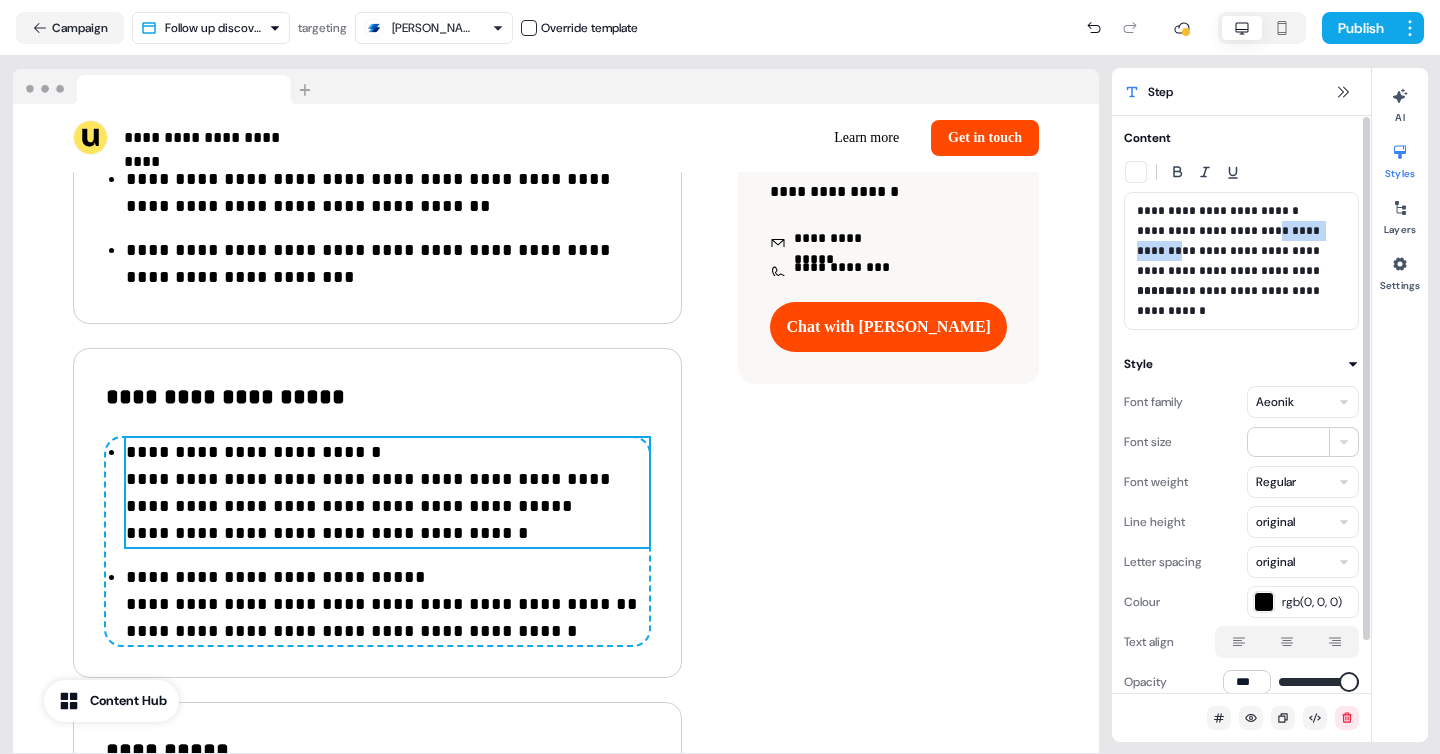 click on "**********" at bounding box center (1241, 251) 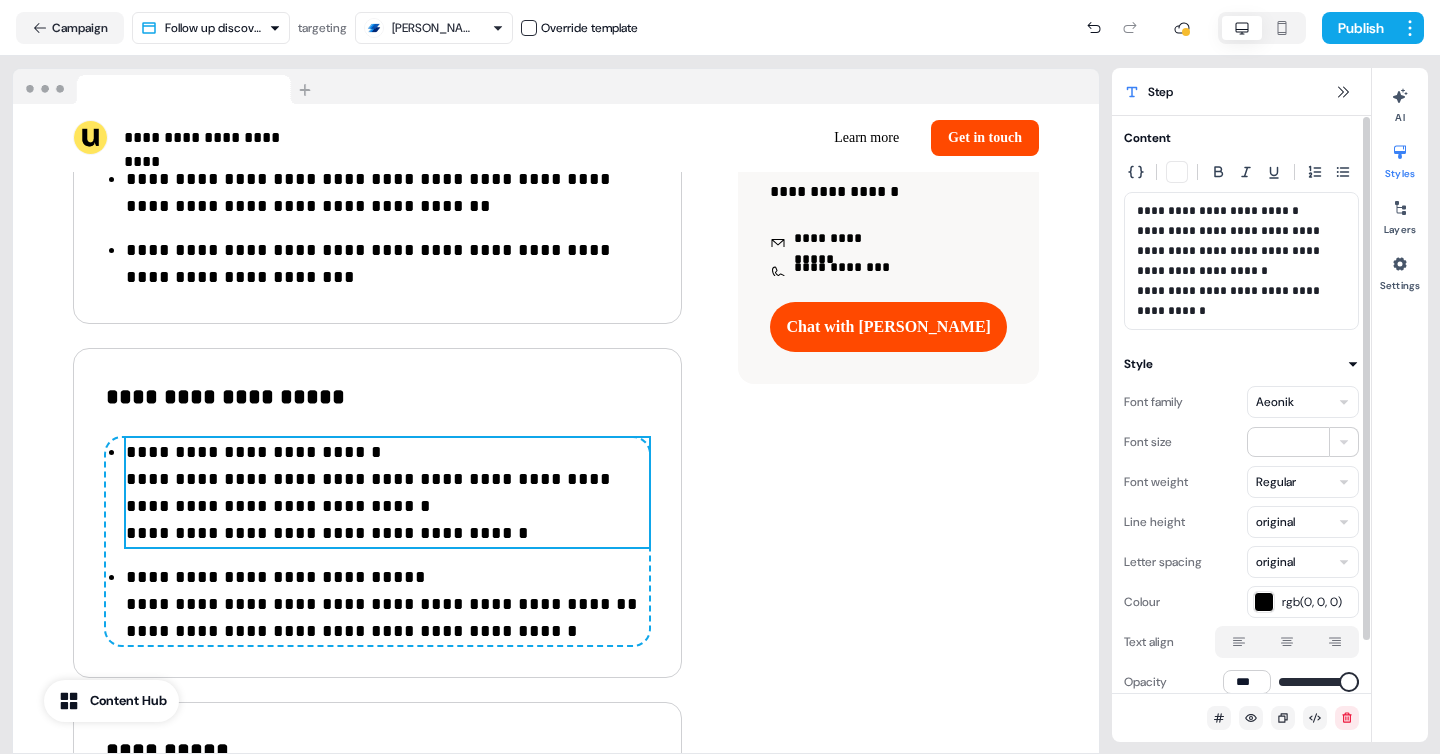 click on "**********" at bounding box center [1241, 251] 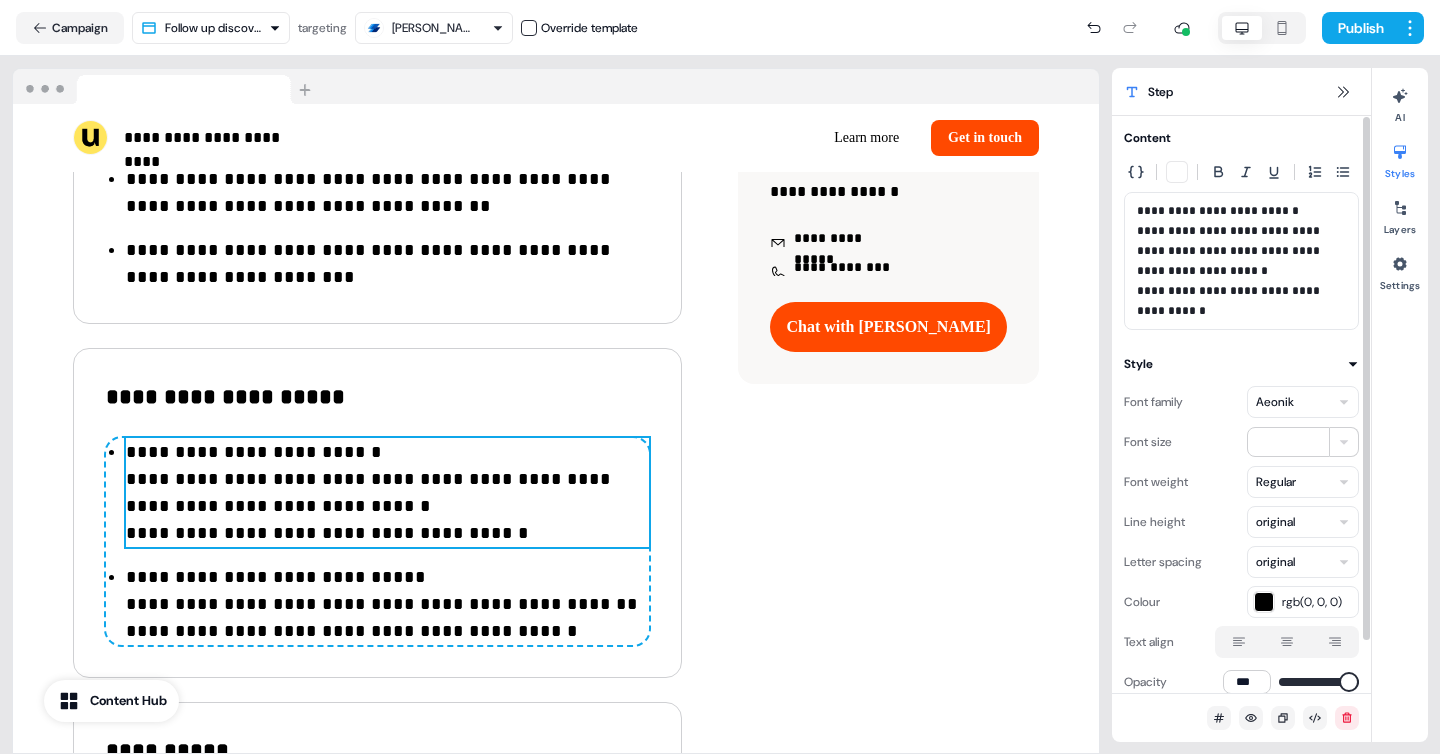 click on "**********" at bounding box center [1241, 251] 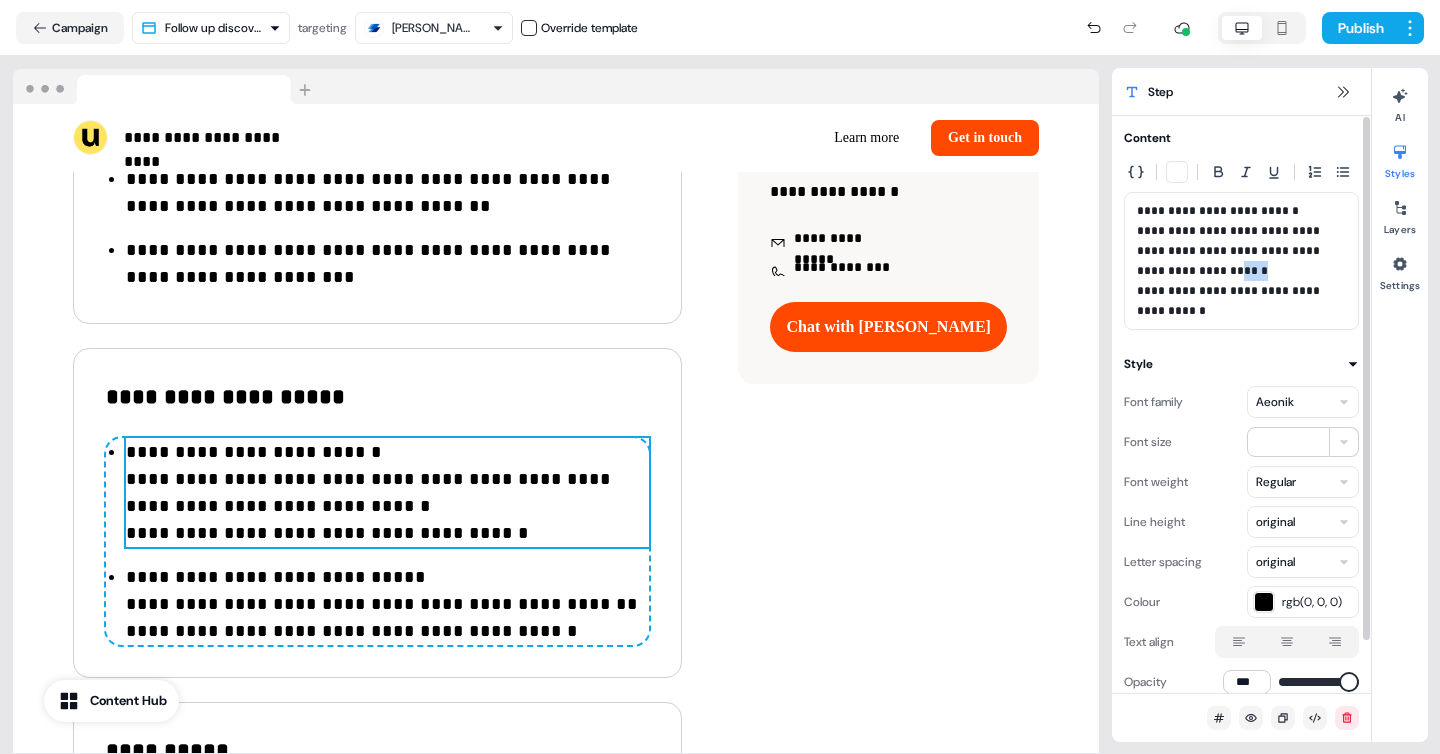 click on "**********" at bounding box center (1241, 251) 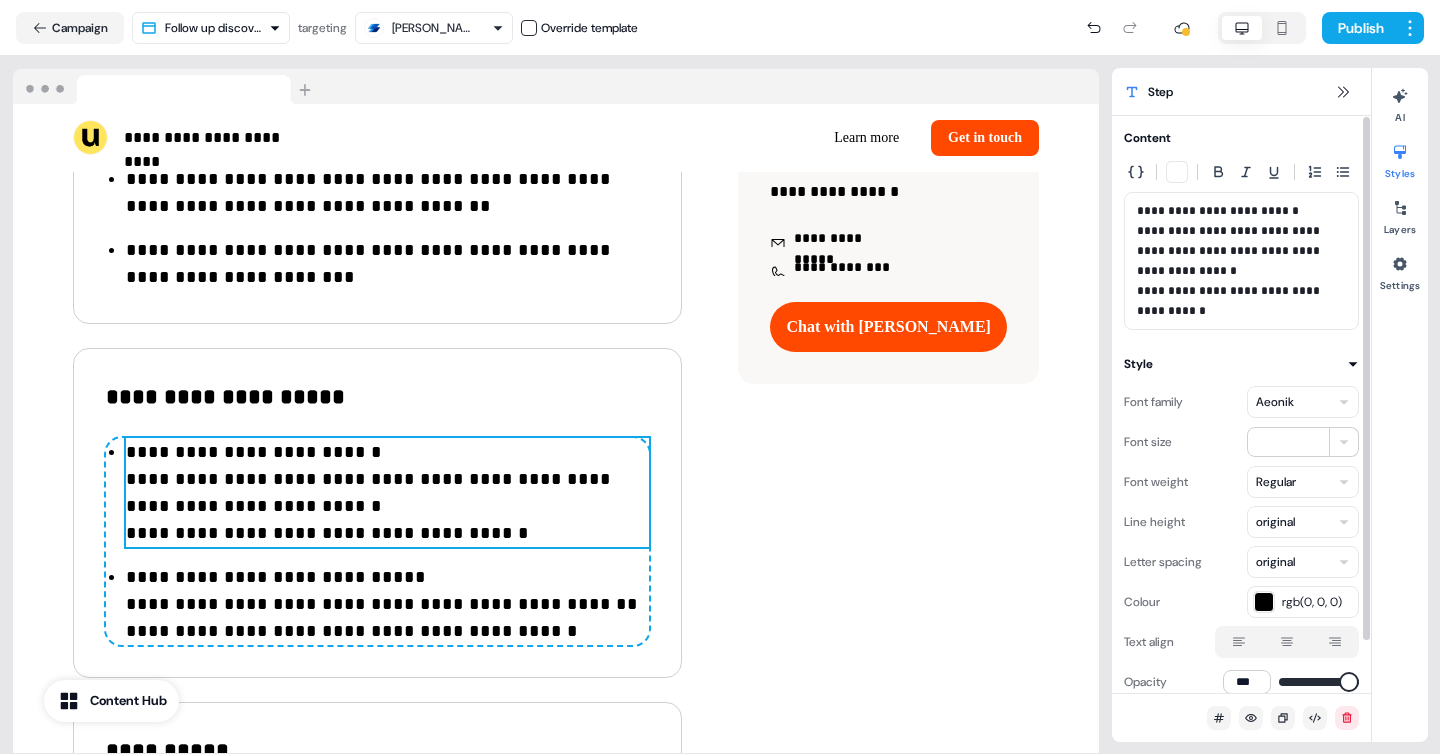 type 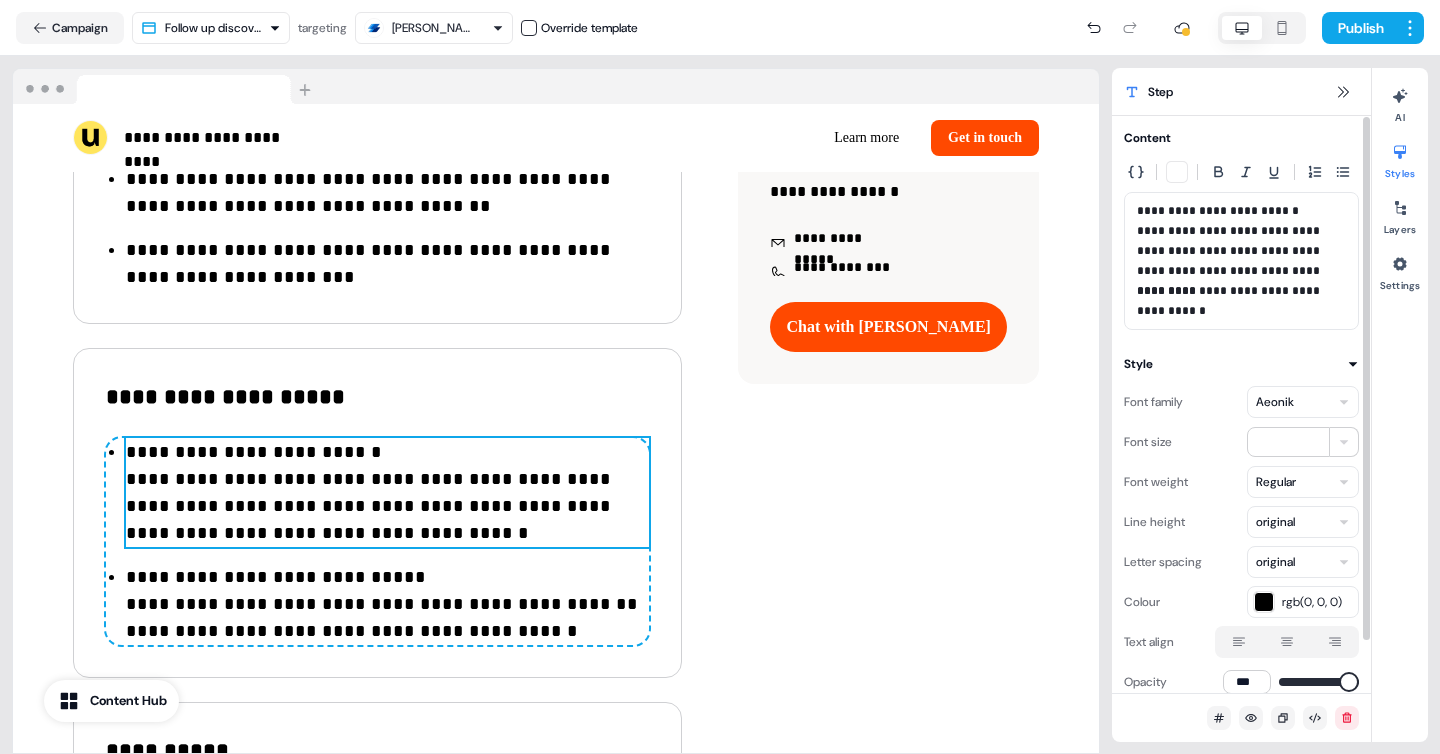 click on "**********" at bounding box center (1241, 301) 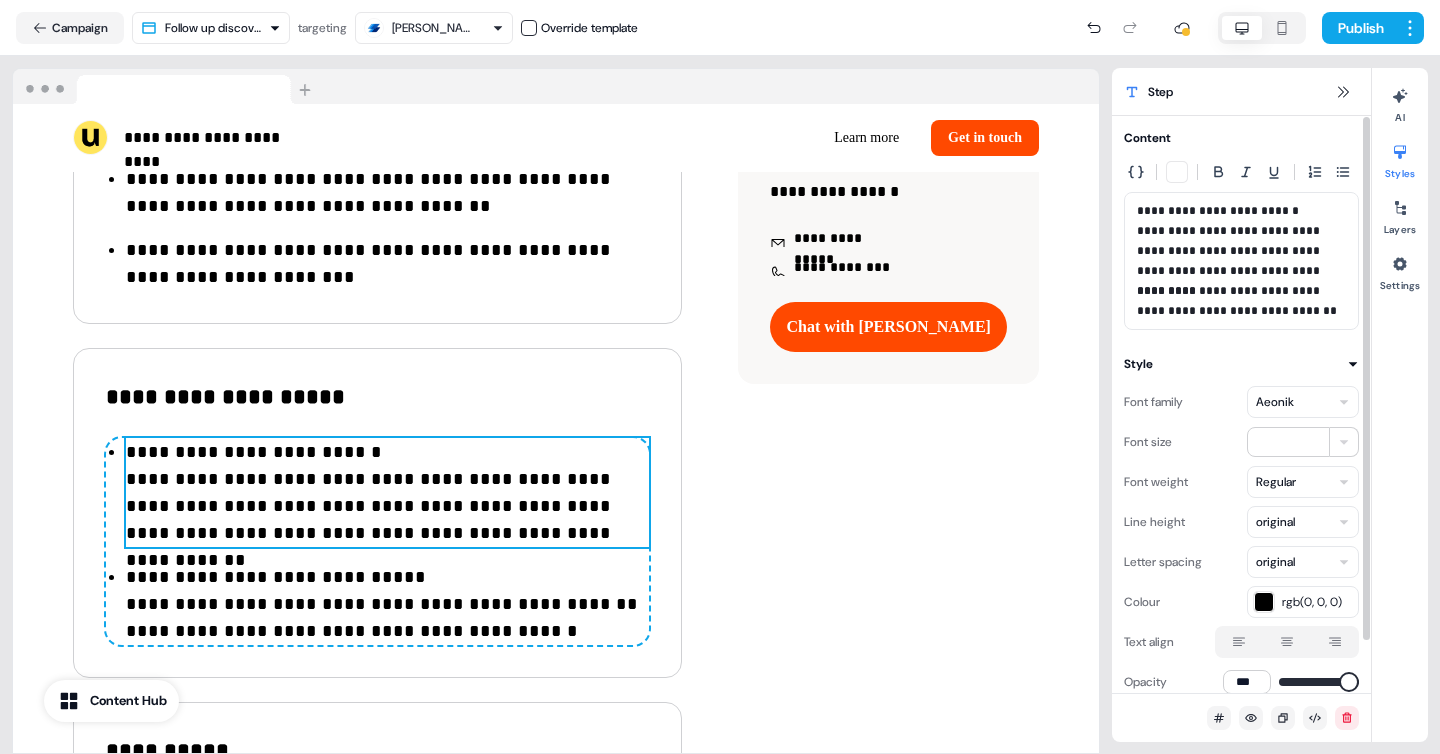 click on "**********" at bounding box center [1241, 251] 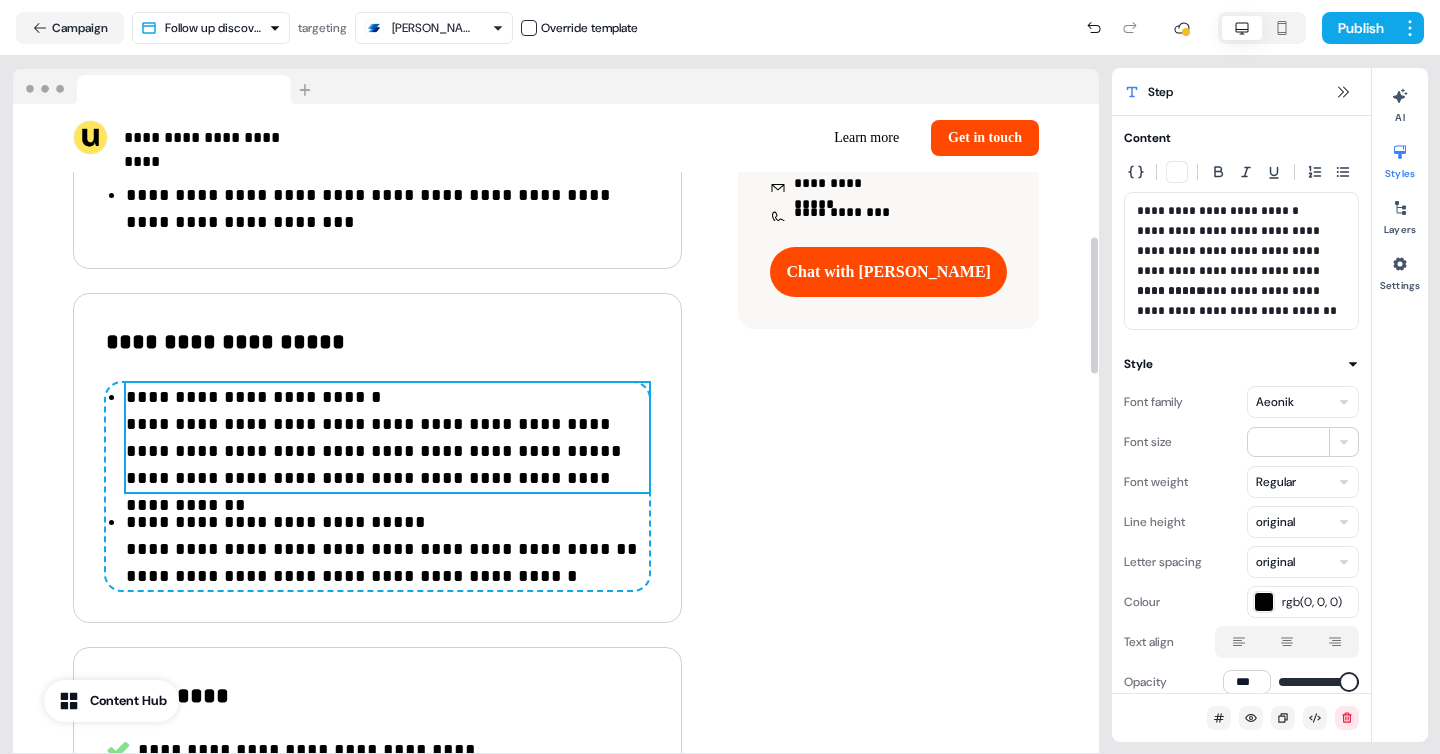 scroll, scrollTop: 676, scrollLeft: 0, axis: vertical 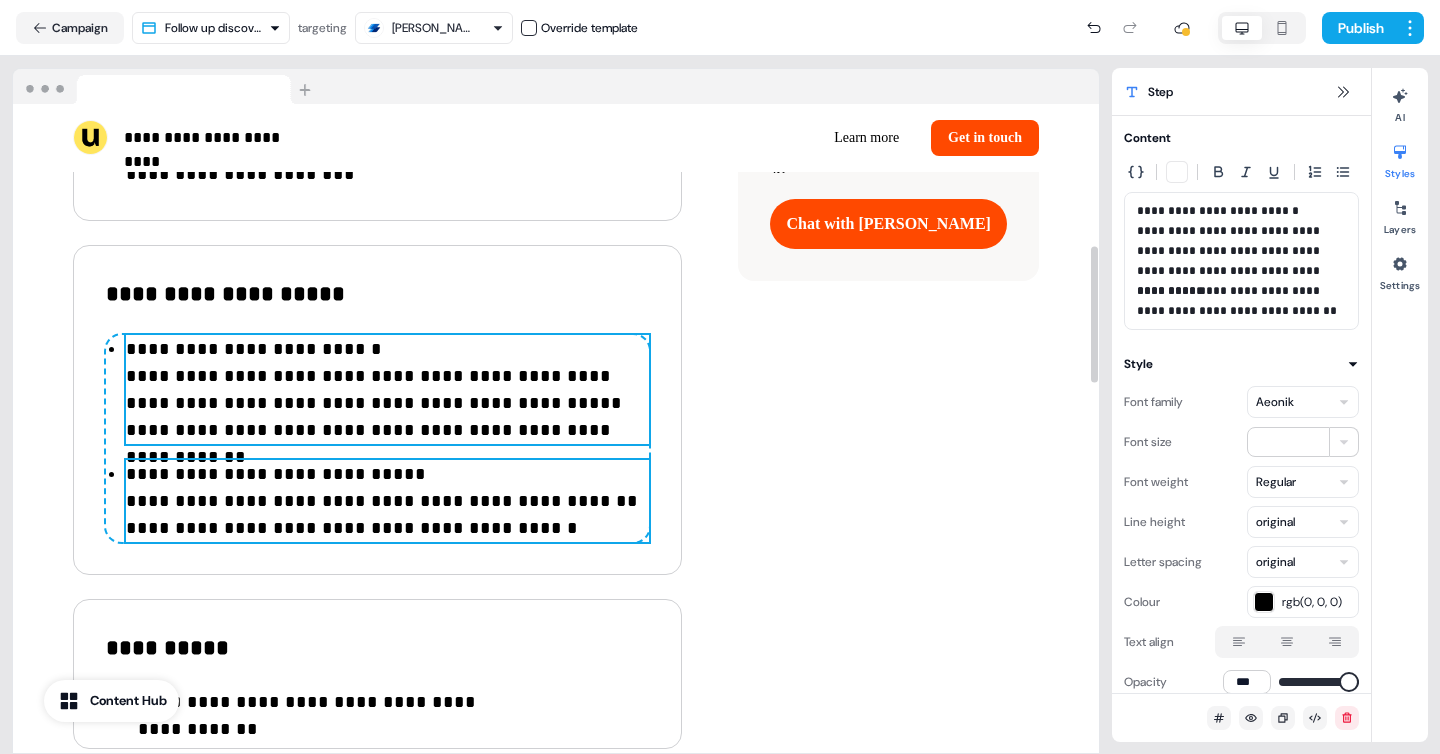 click on "**********" at bounding box center [387, 501] 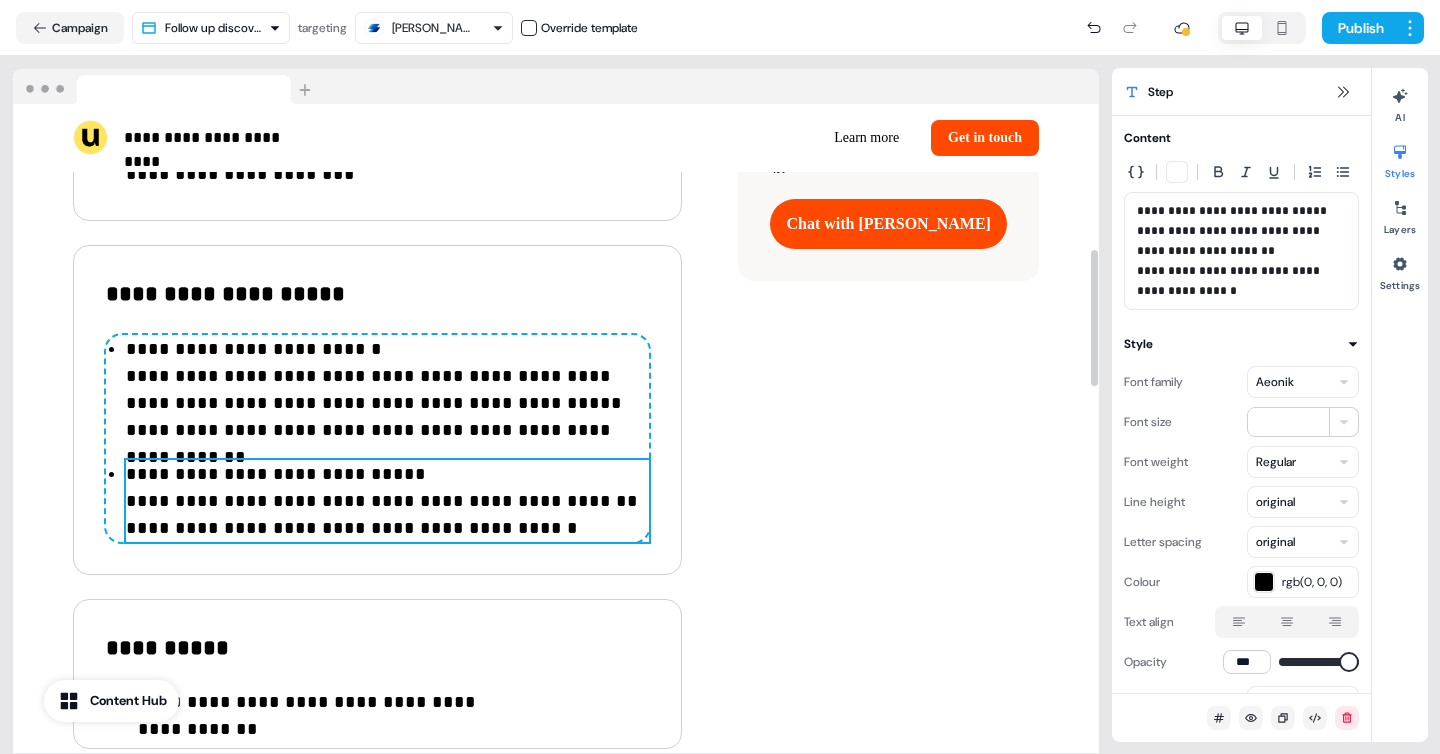 scroll, scrollTop: 705, scrollLeft: 0, axis: vertical 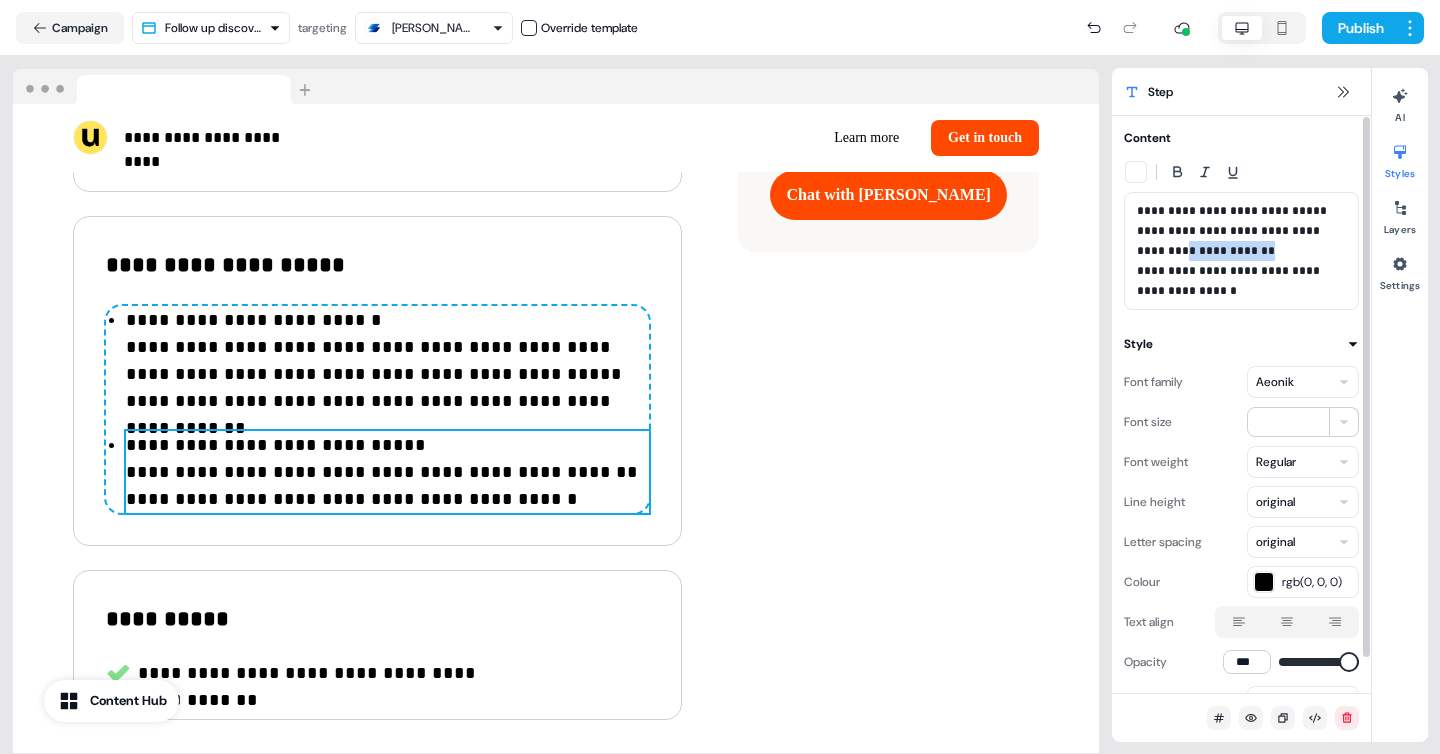 drag, startPoint x: 1278, startPoint y: 247, endPoint x: 1129, endPoint y: 242, distance: 149.08386 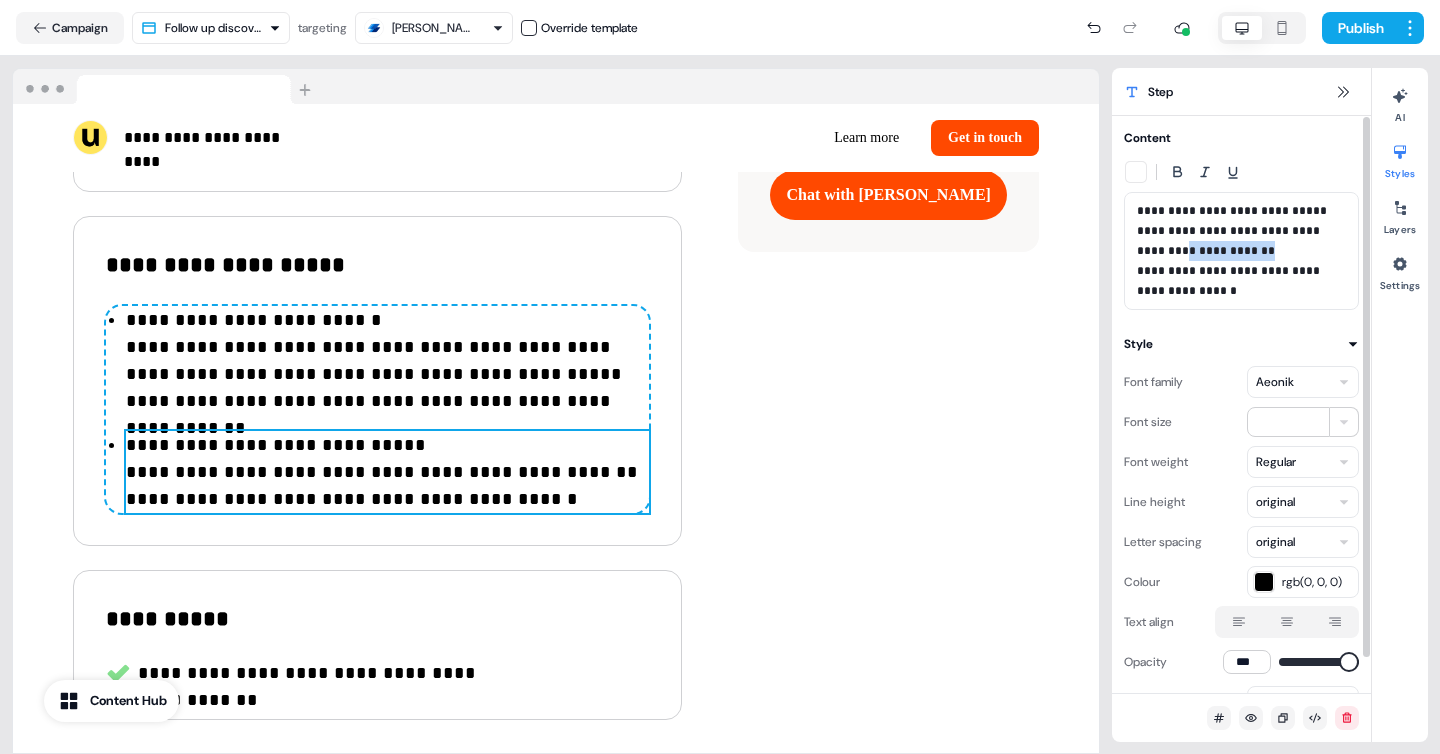 click on "**********" at bounding box center (1241, 251) 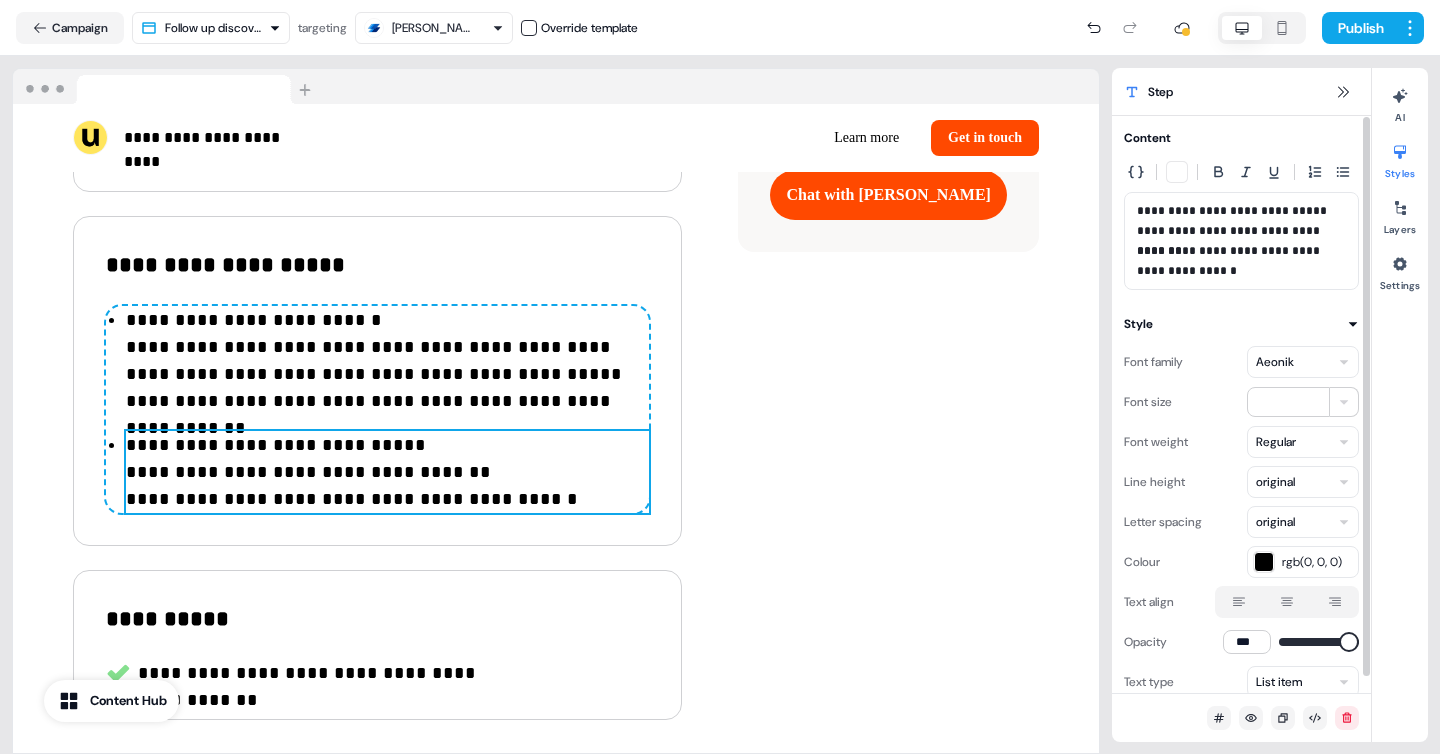 type 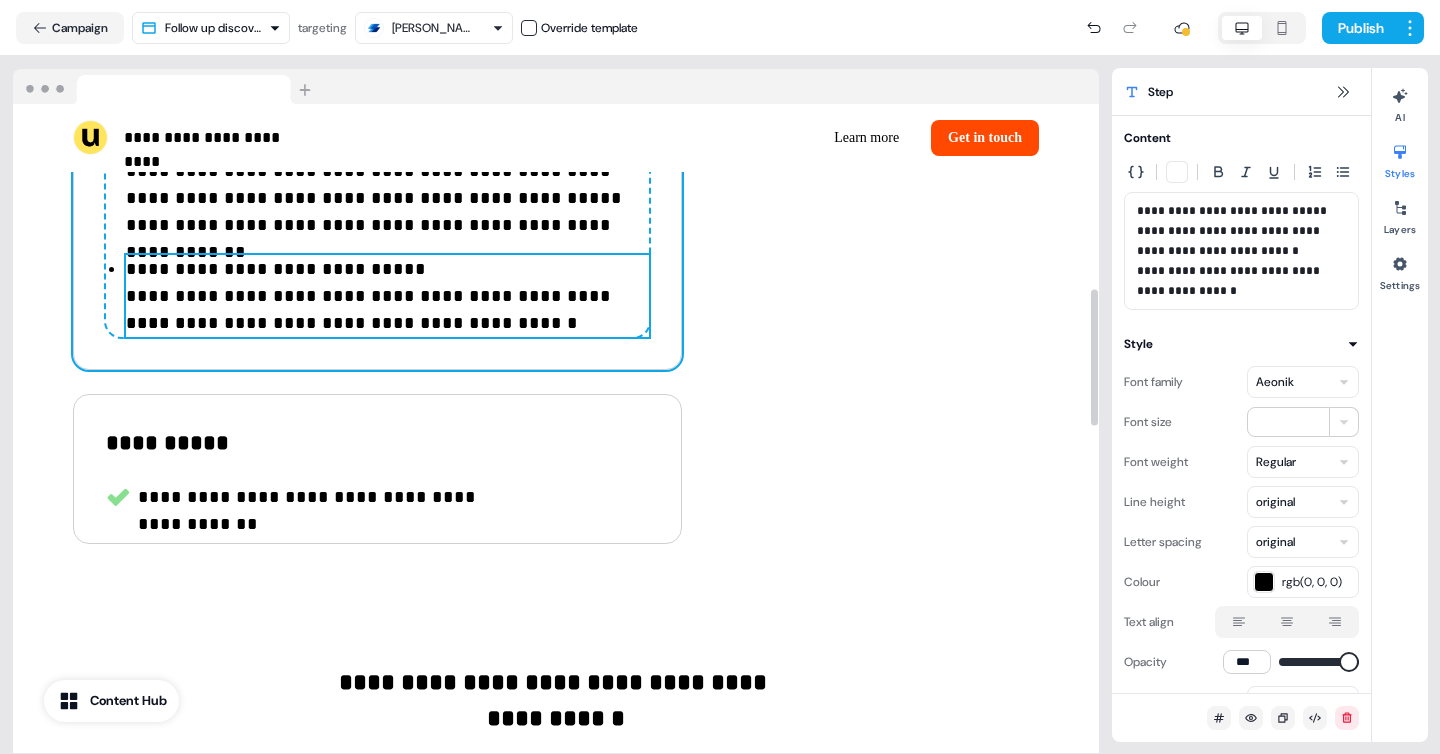 scroll, scrollTop: 886, scrollLeft: 0, axis: vertical 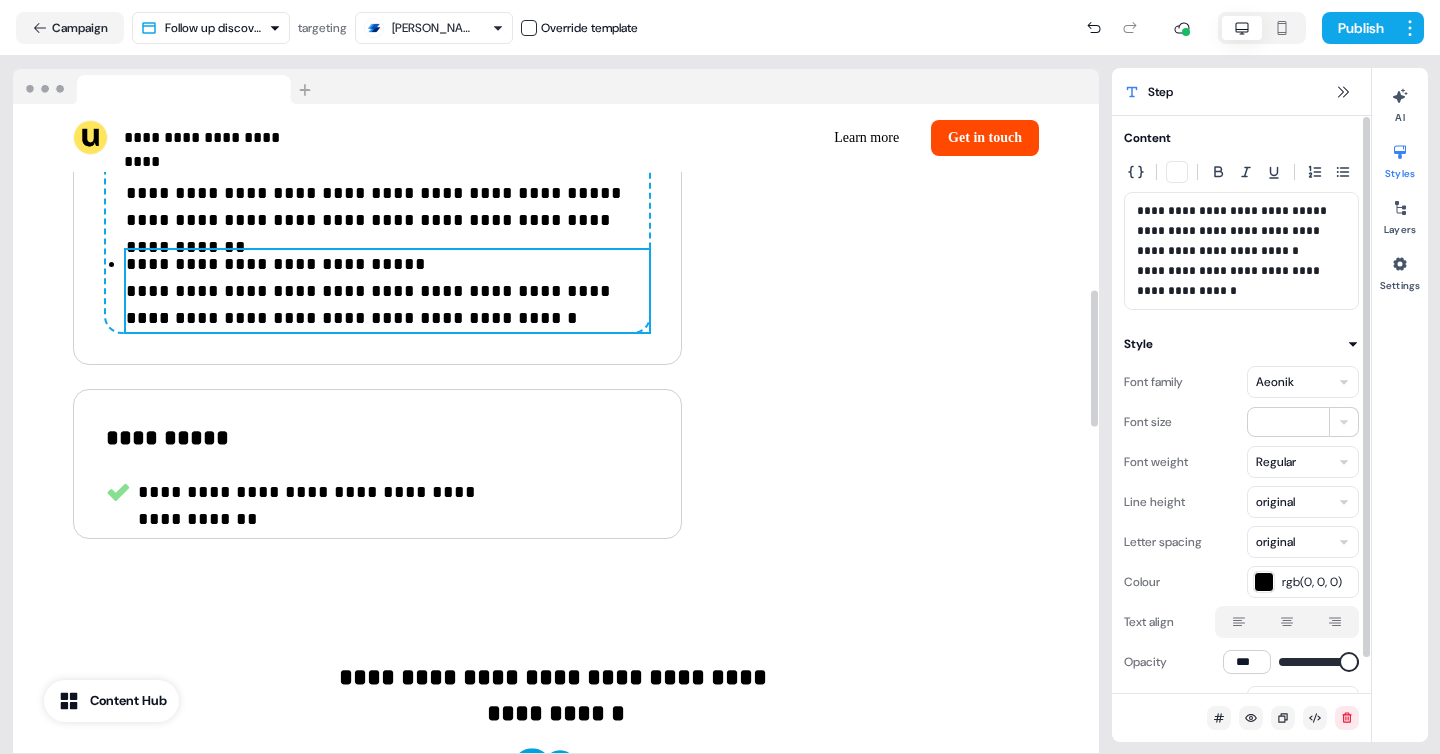 click on "**********" at bounding box center (1241, 281) 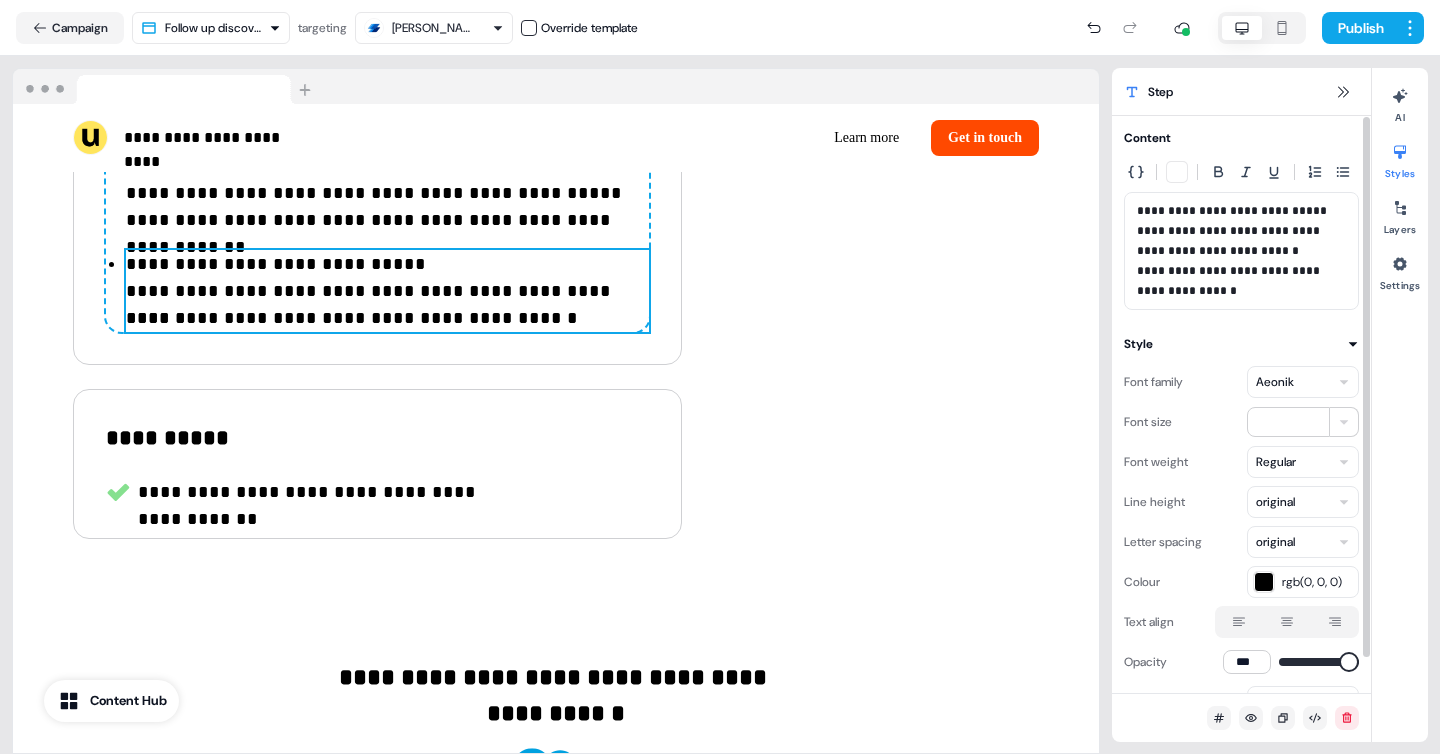 type 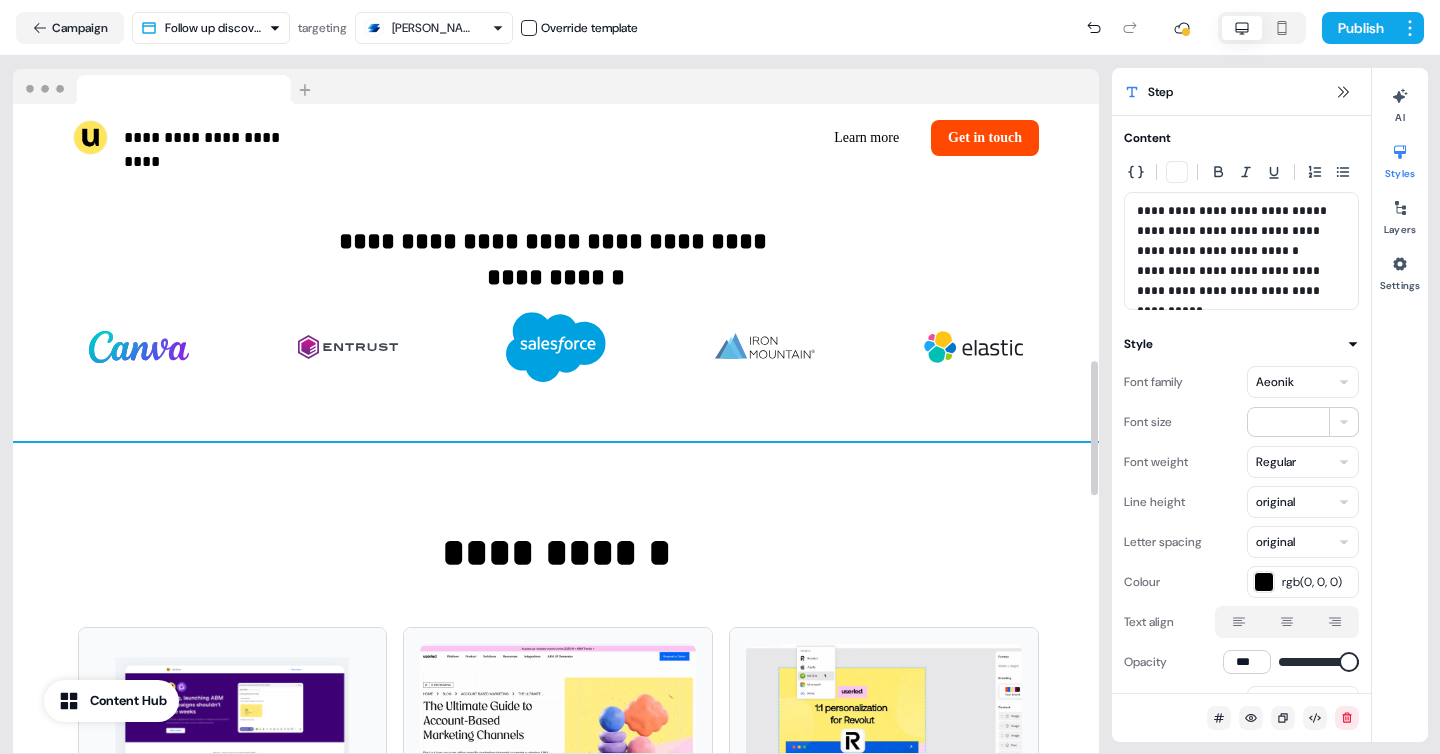 scroll, scrollTop: 1132, scrollLeft: 0, axis: vertical 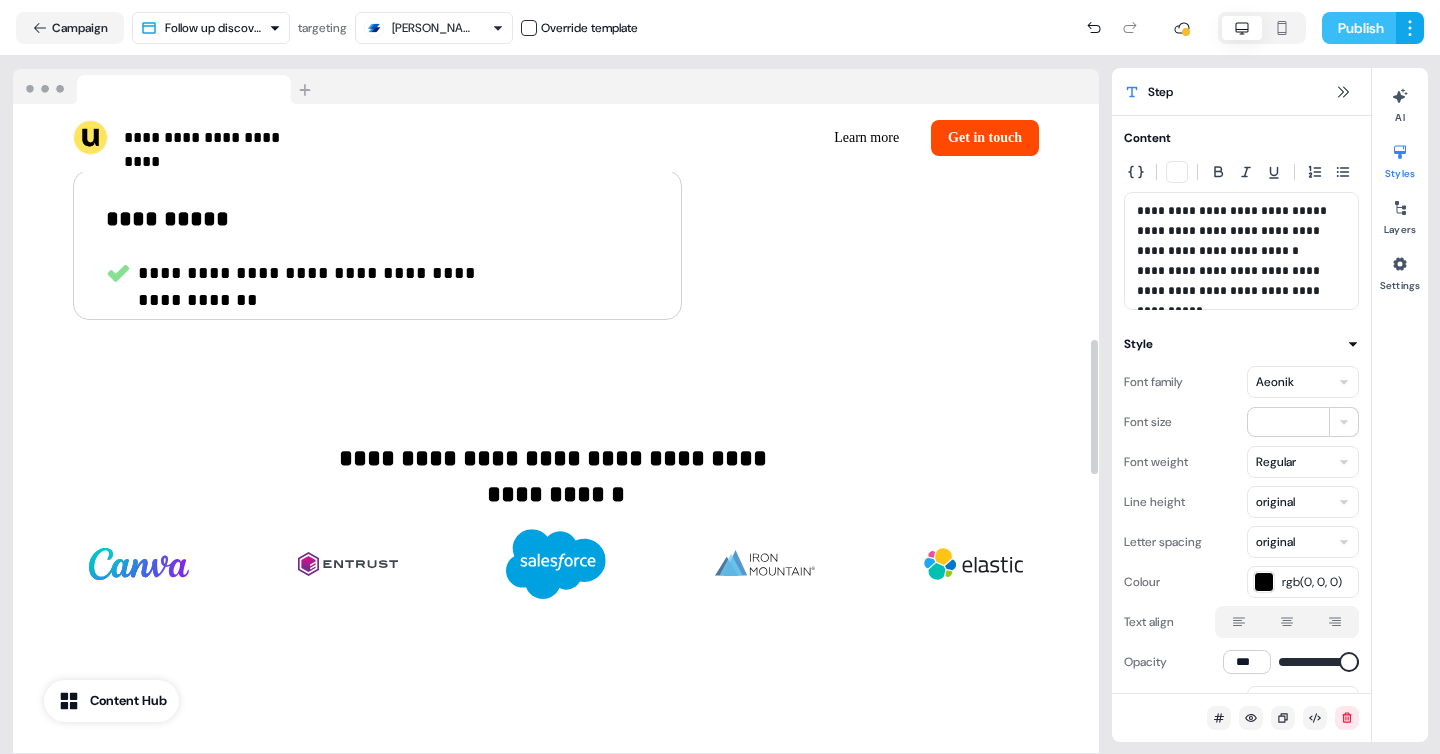 click on "Publish" at bounding box center [1359, 28] 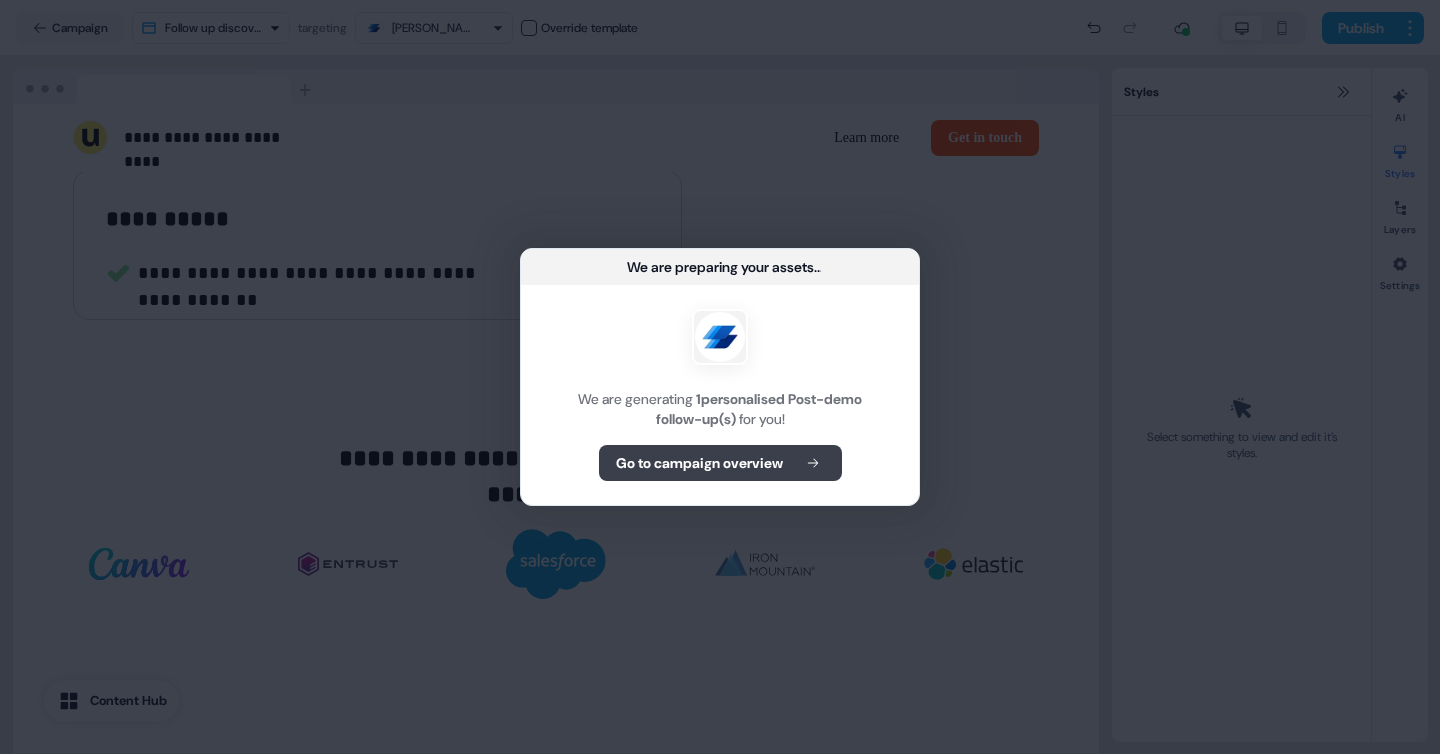 click on "Go to campaign overview" at bounding box center (720, 463) 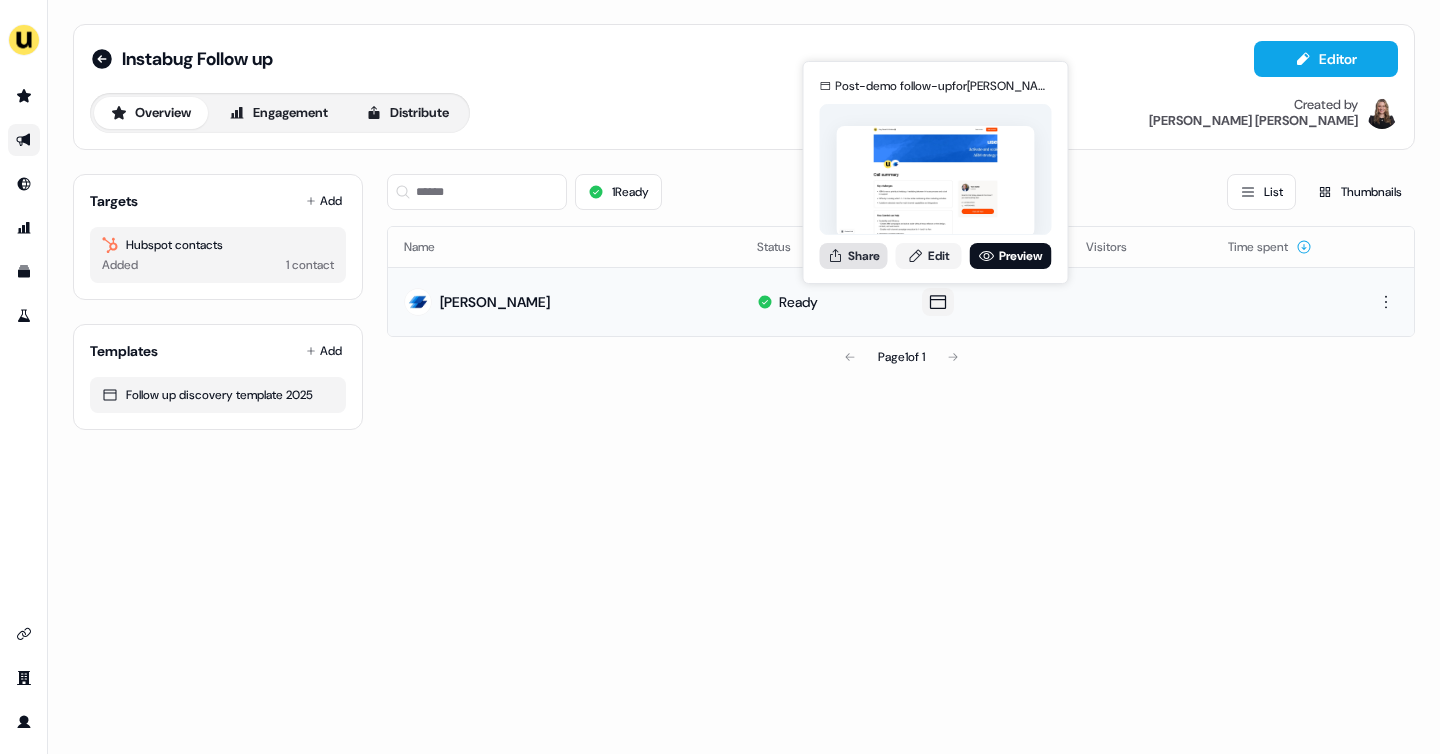 click 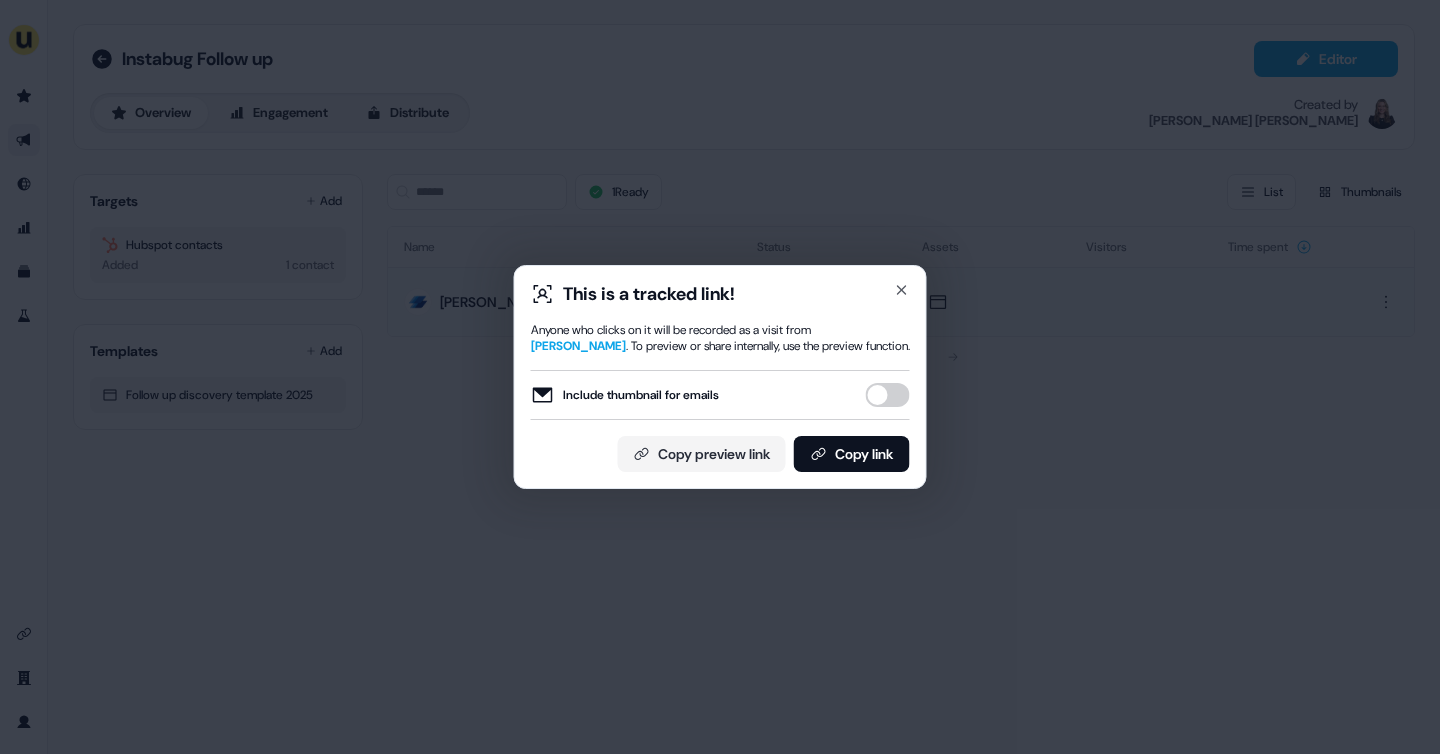 click on "Include thumbnail for emails" at bounding box center [888, 395] 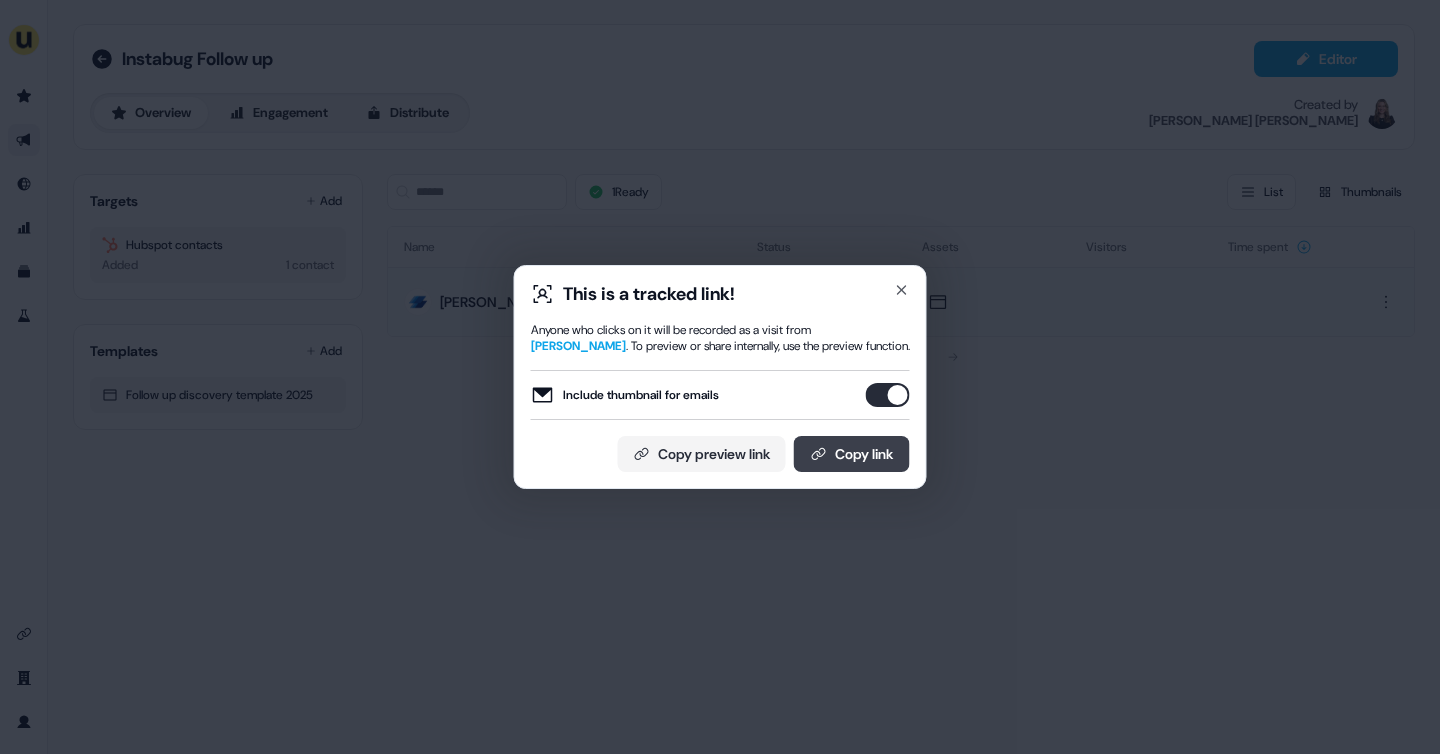 click on "Copy link" at bounding box center [852, 454] 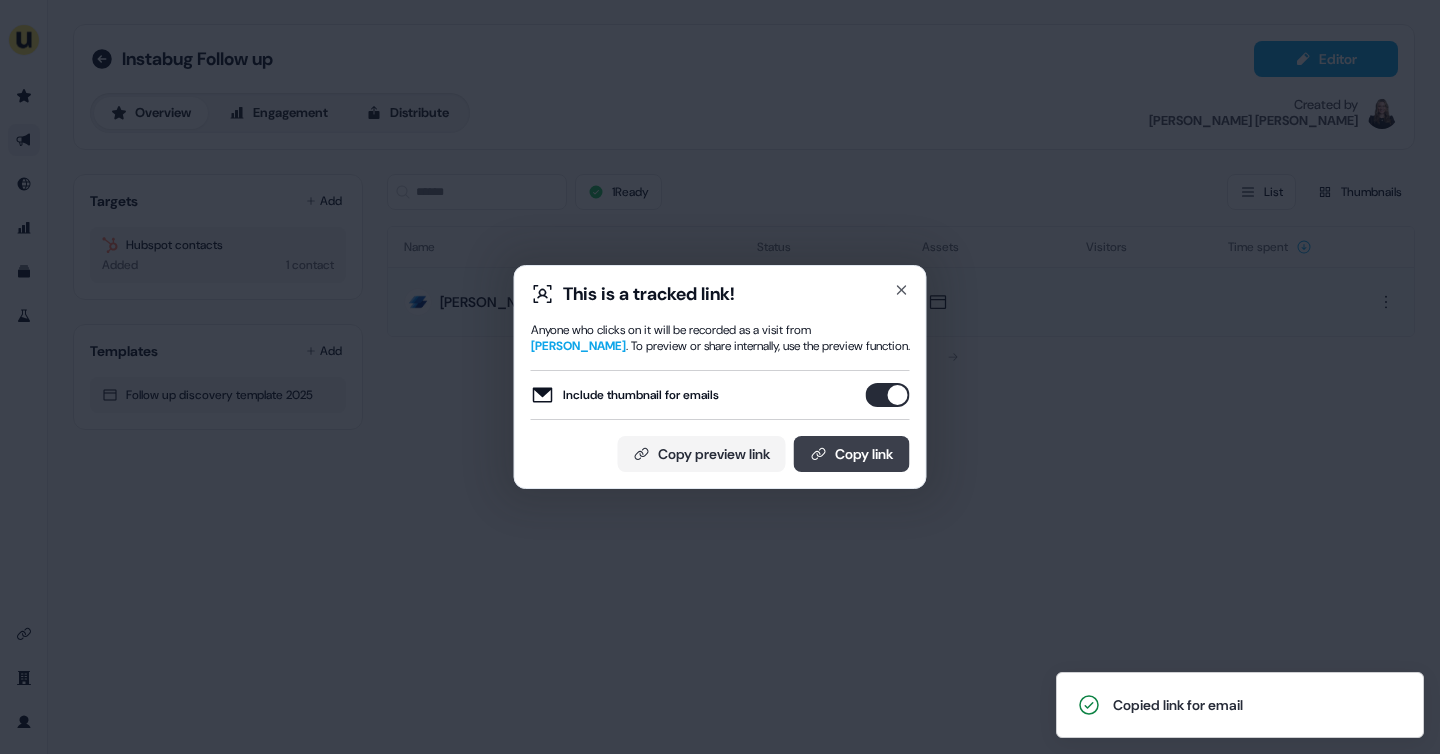 click on "Copy link" at bounding box center [852, 454] 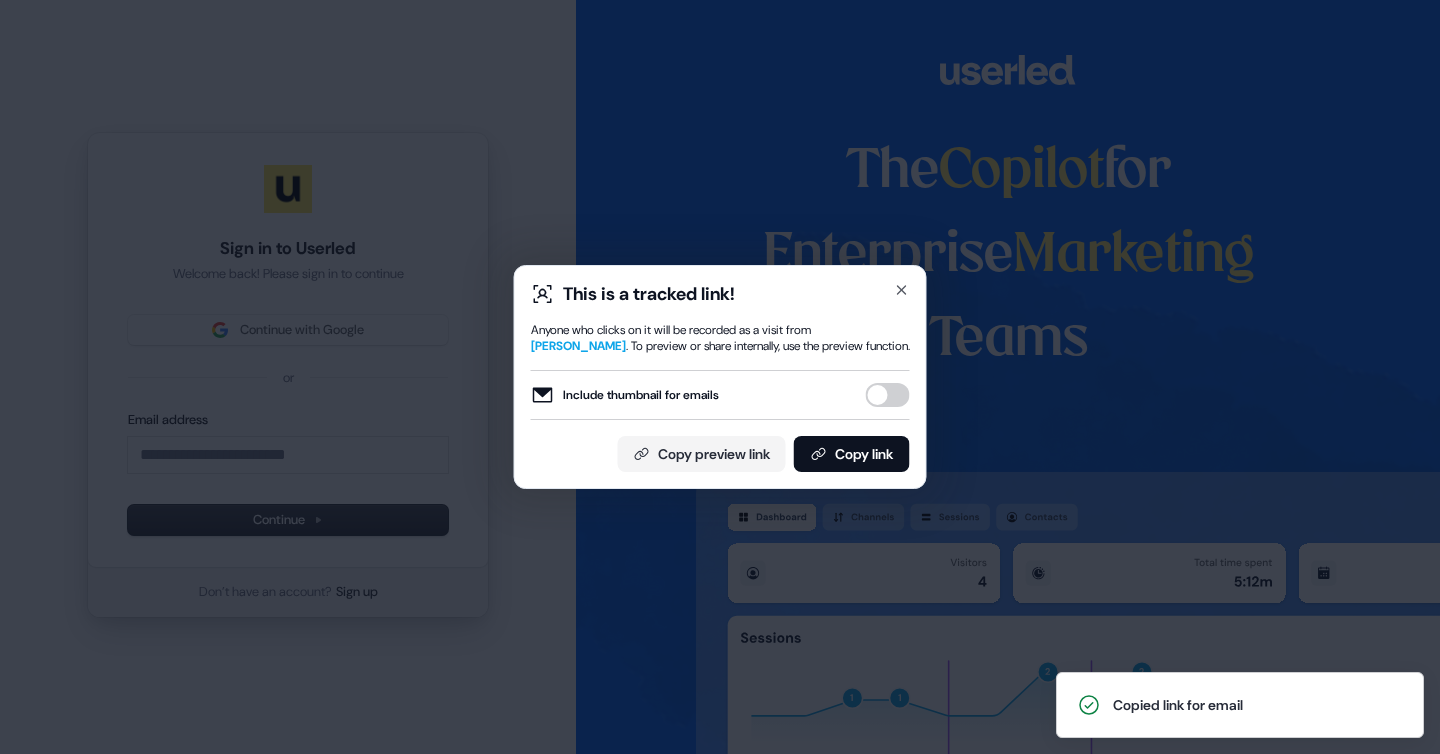 type 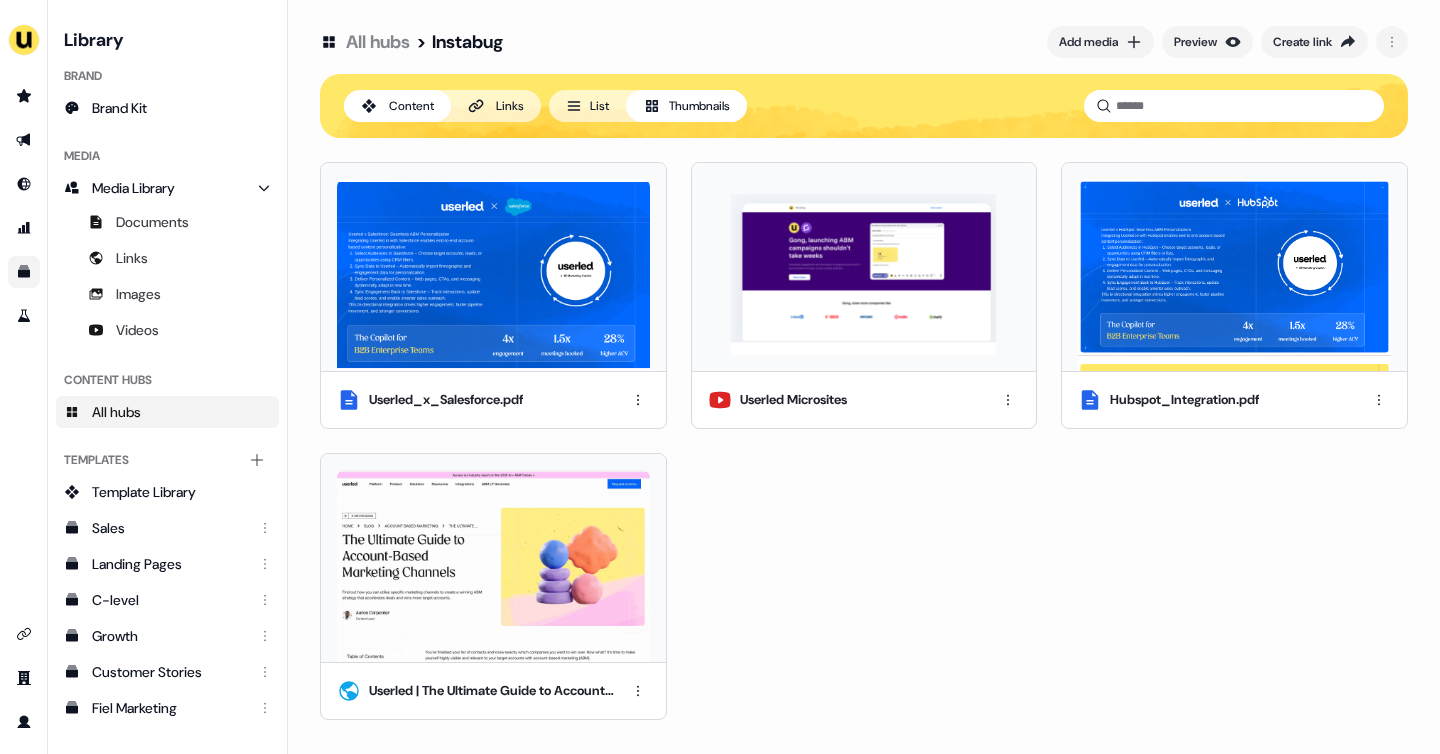 scroll, scrollTop: 0, scrollLeft: 0, axis: both 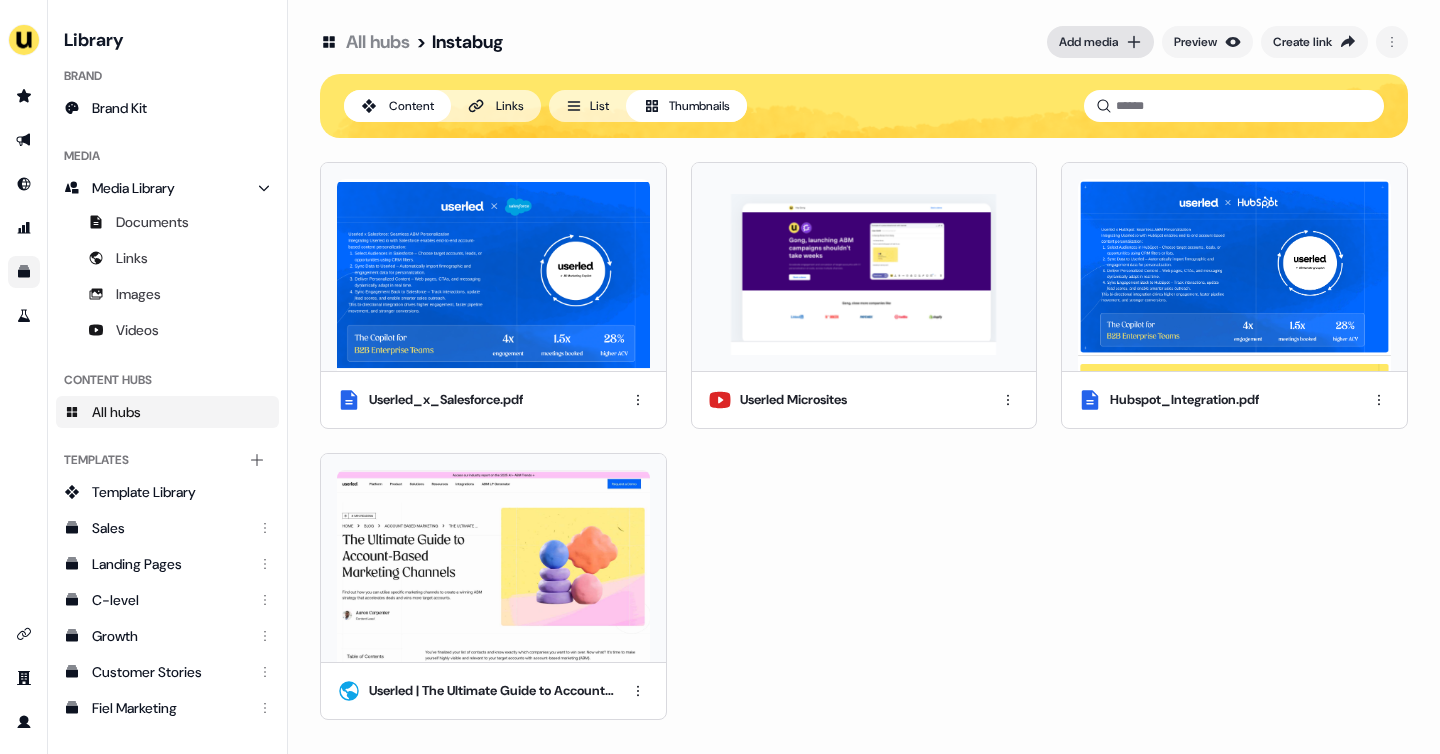 click on "Add media" at bounding box center [1088, 42] 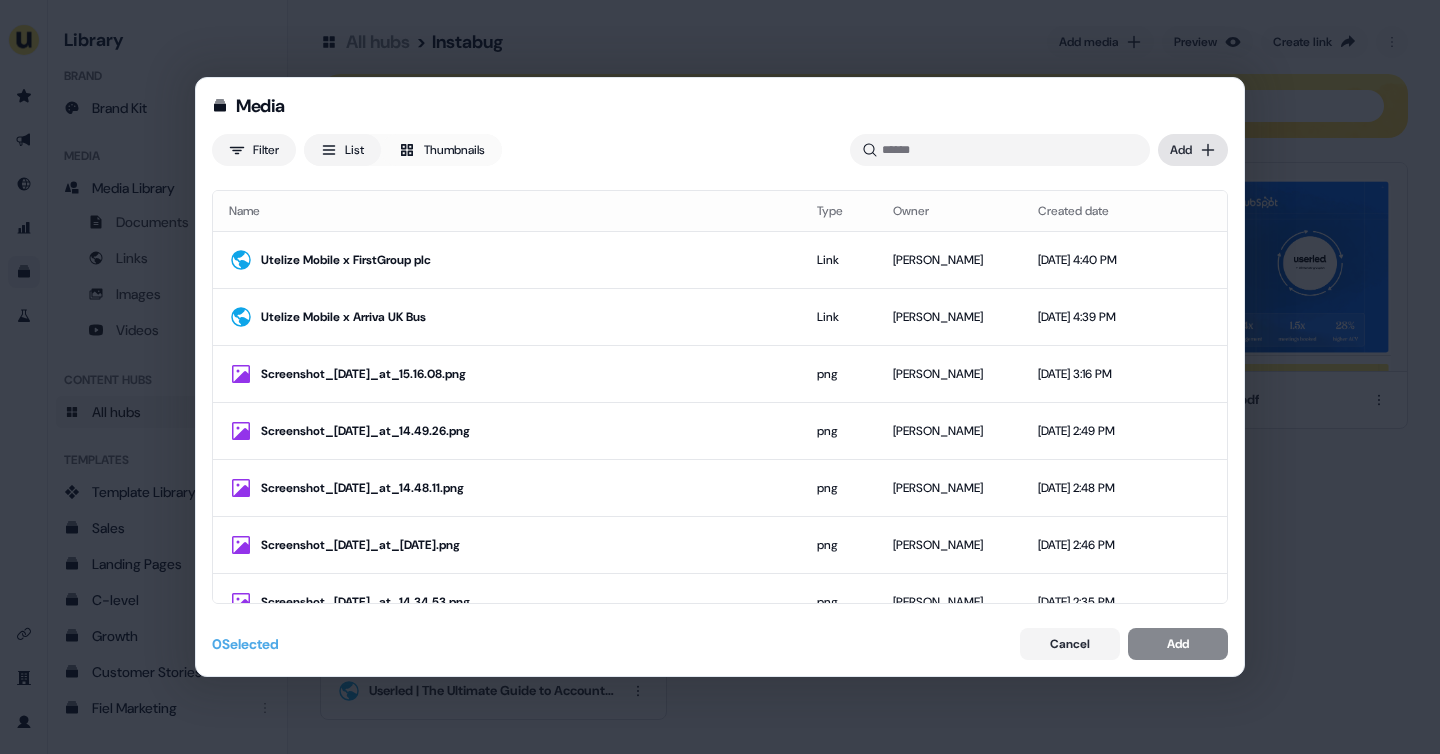 click on "Media Filter List Thumbnails Uploaded Add Name Type Owner Created date Utelize Mobile x FirstGroup plc Link [PERSON_NAME] [DATE] 4:40 PM Utelize Mobile x Arriva UK Bus Link [PERSON_NAME] [DATE] 4:39 PM Screenshot_[DATE]_at_15.16.08.png png [PERSON_NAME] [DATE] 3:16 PM Screenshot_[DATE]_at_14.49.26.png png [PERSON_NAME] [DATE] 2:49 PM Screenshot_[DATE]_at_14.48.11.png png [PERSON_NAME] [DATE] 2:48 PM Screenshot_[DATE]_at_[DATE].png png [PERSON_NAME] [DATE] 2:46 PM Screenshot_[DATE]_at_14.34.53.png png [PERSON_NAME] [DATE] 2:35 PM Video [PERSON_NAME] [DATE] 2:20 PM Video [PERSON_NAME] [DATE] 2:20 PM Utelize-Mobile-SureSIM-Global-Enterprise-June-24-Final-Compressed.pdf pdf [PERSON_NAME] [DATE] 2:18 PM Optimising-MDLM-July-2017-FULL-REPORT-PDF-1.pdf pdf [PERSON_NAME] [DATE] 2:17 PM Utelize_Mobile_Brochure_2025.pdf pdf [PERSON_NAME] [DATE] 2:16 PM png [PERSON_NAME] jpeg jpeg jpeg" at bounding box center (720, 377) 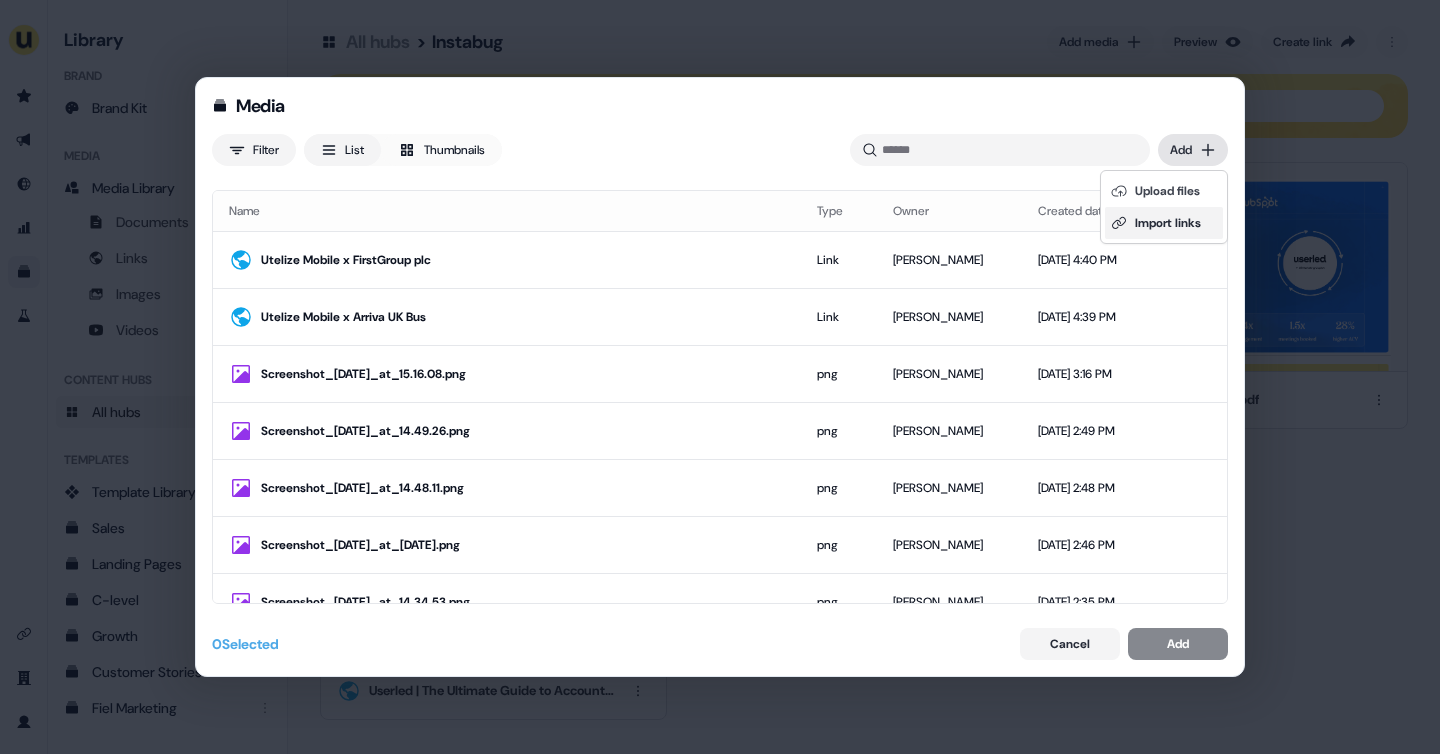 click on "Import links" at bounding box center (1164, 223) 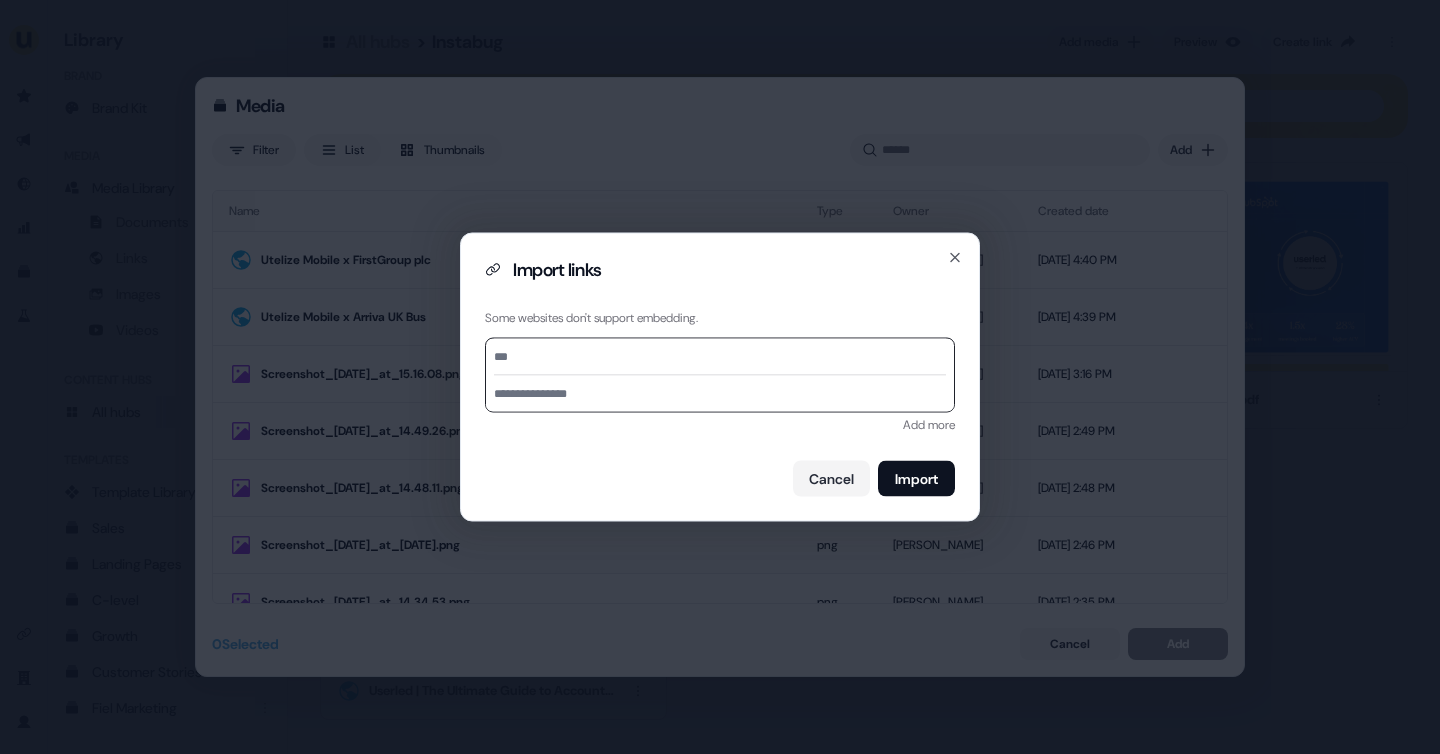 click at bounding box center (720, 357) 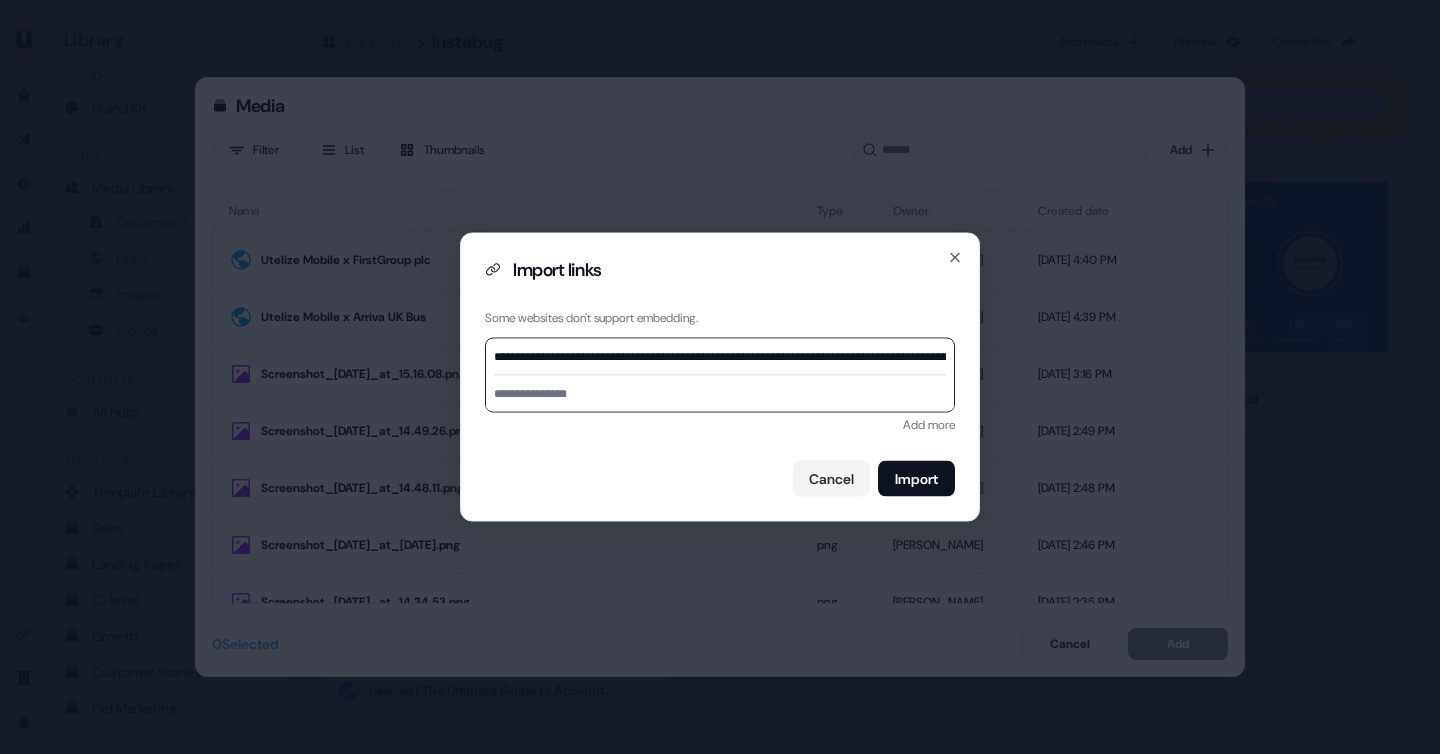 scroll, scrollTop: 0, scrollLeft: 1055, axis: horizontal 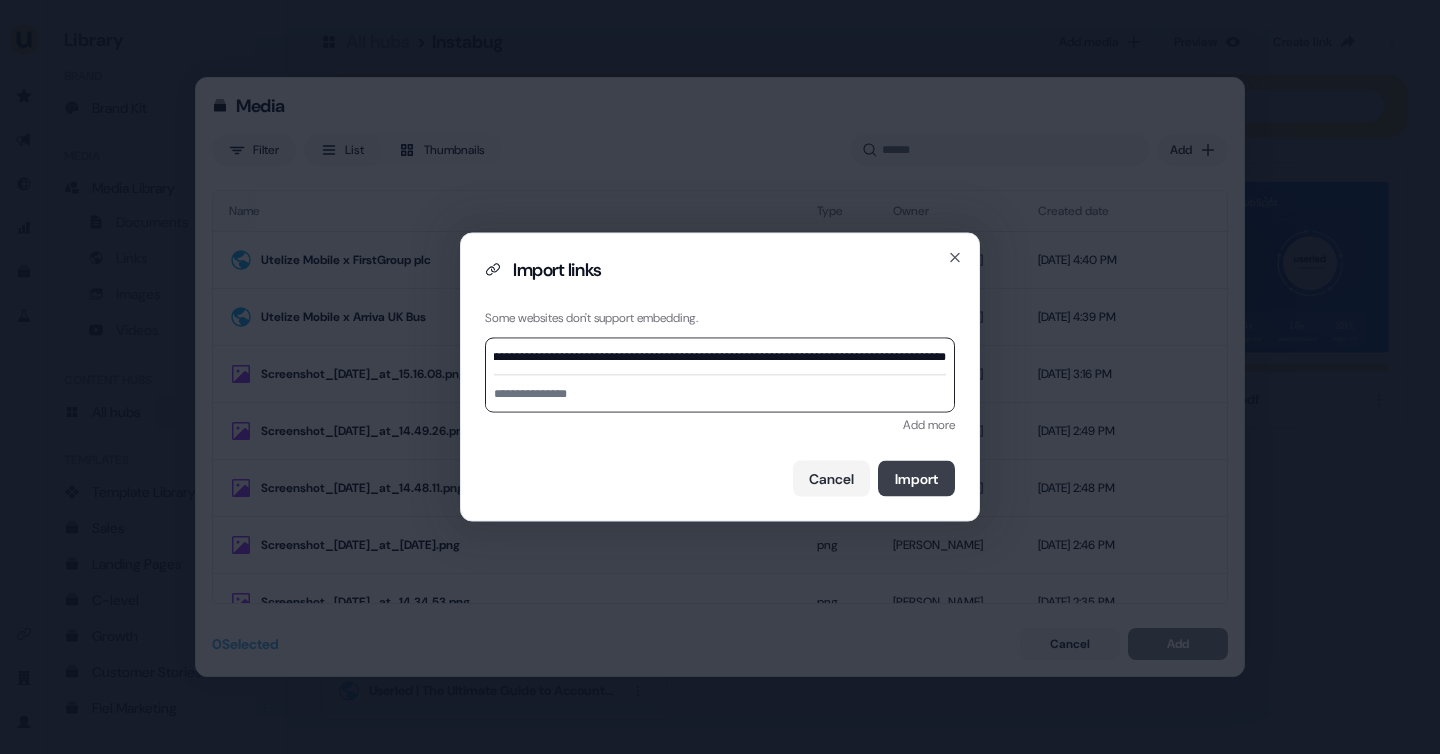 type on "**********" 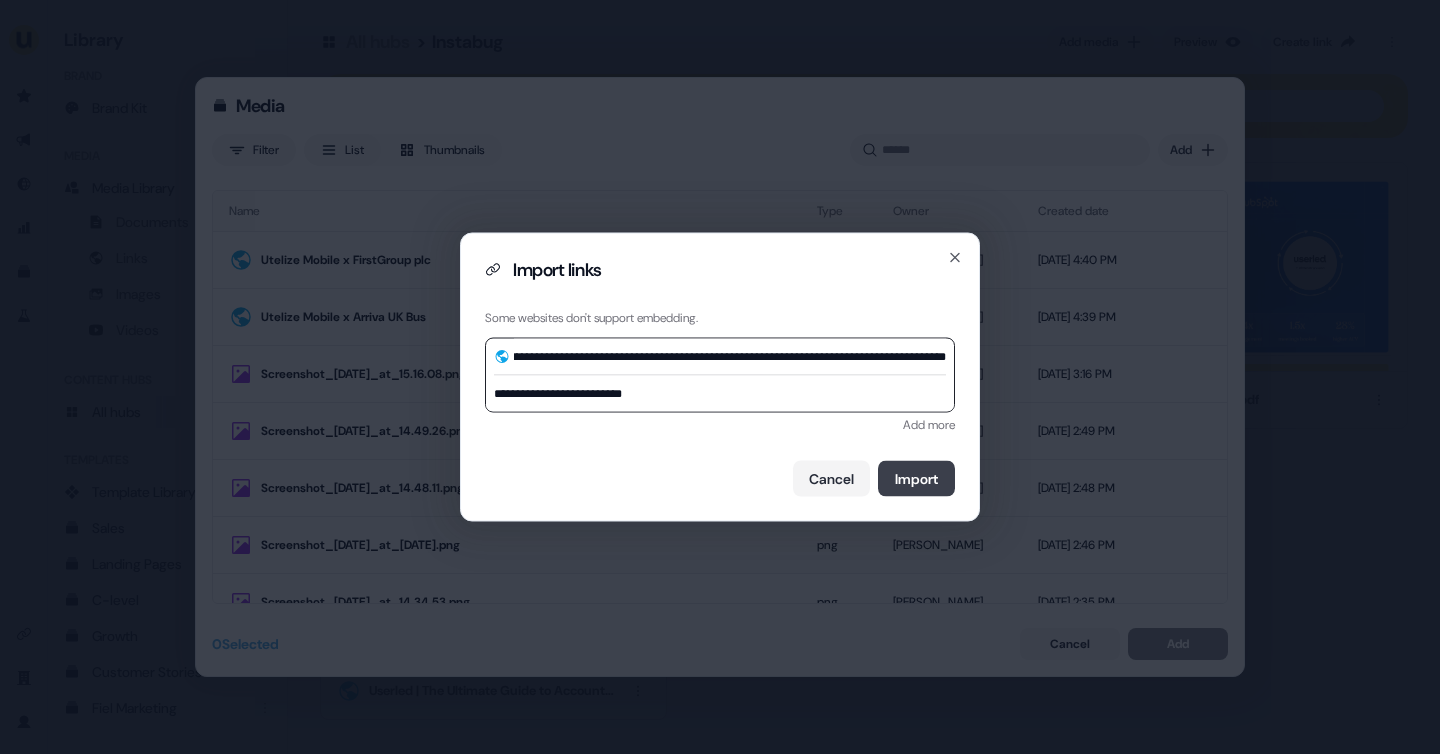 type on "**********" 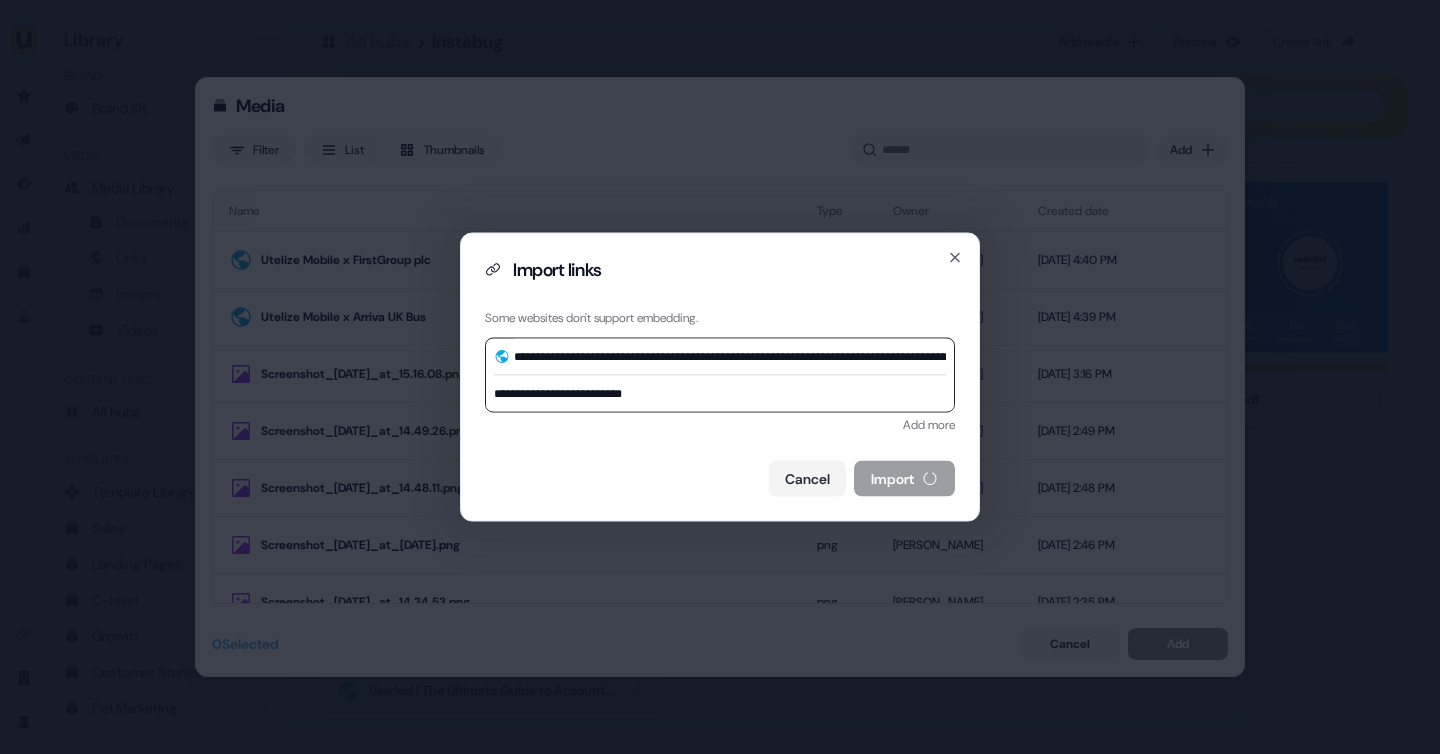scroll, scrollTop: 0, scrollLeft: 1076, axis: horizontal 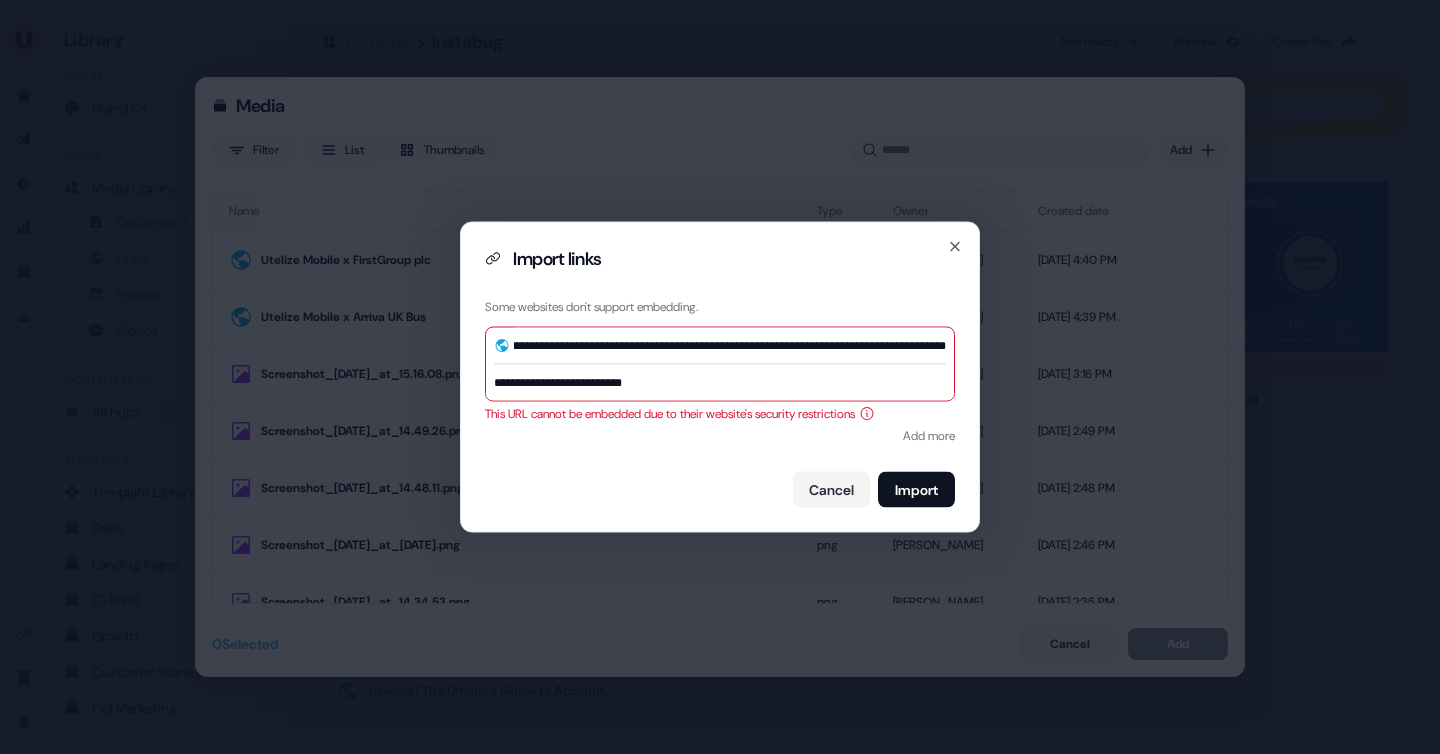 click on "**********" at bounding box center [730, 346] 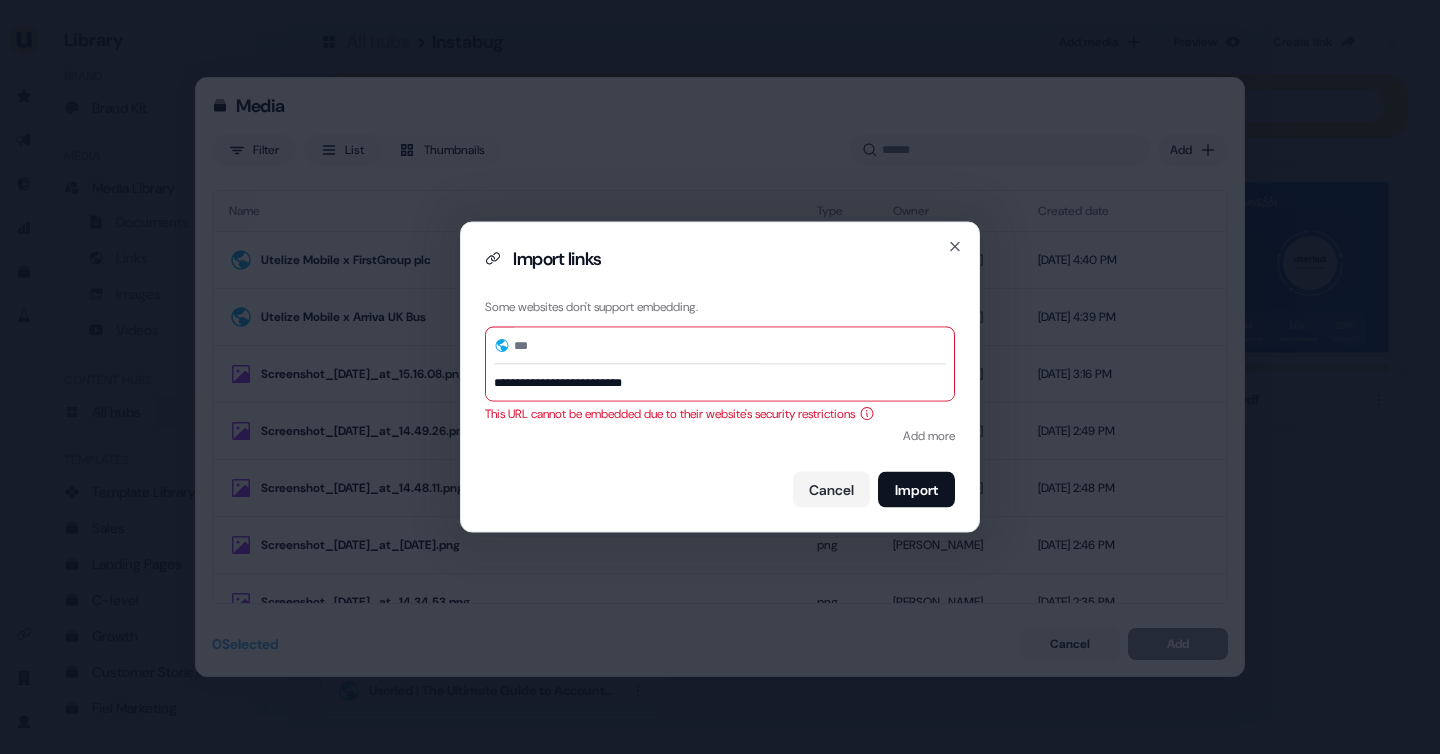 scroll, scrollTop: 0, scrollLeft: 0, axis: both 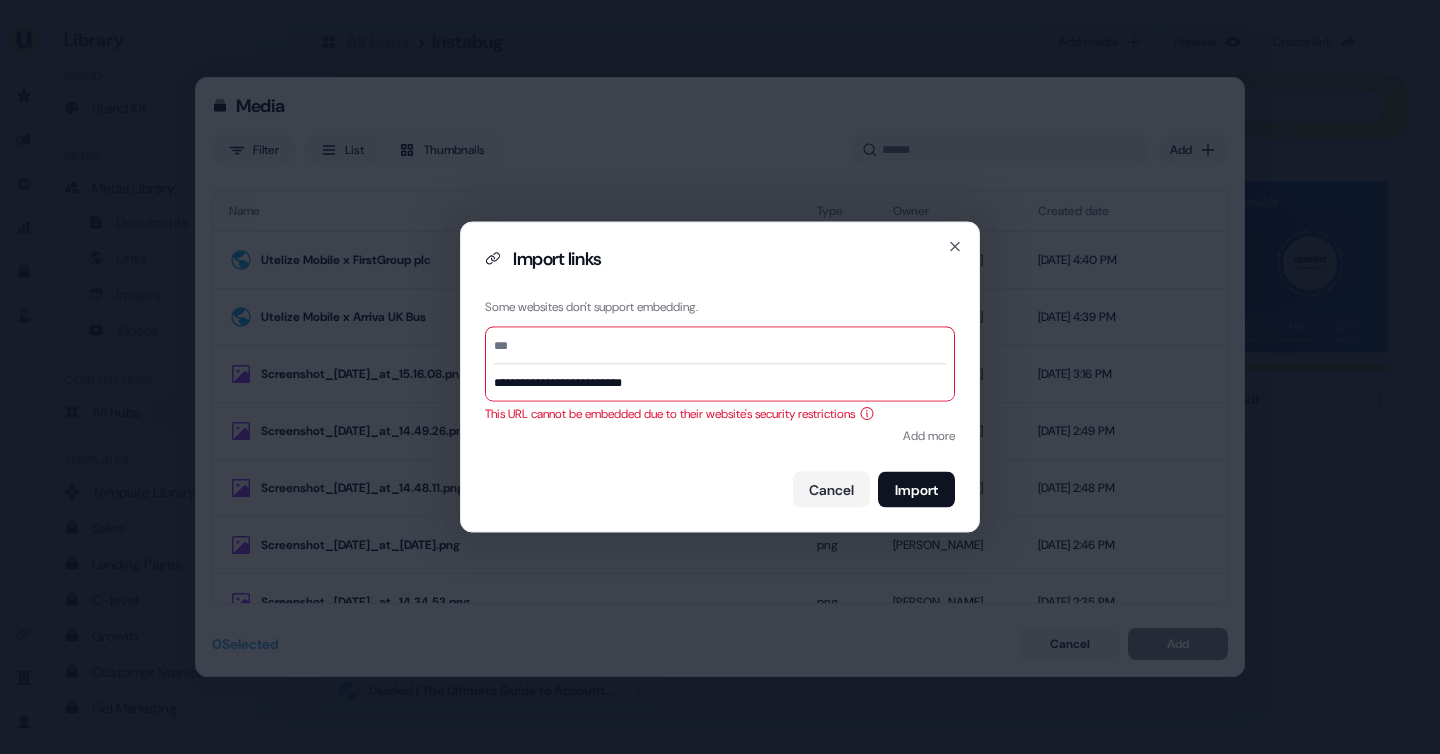 type 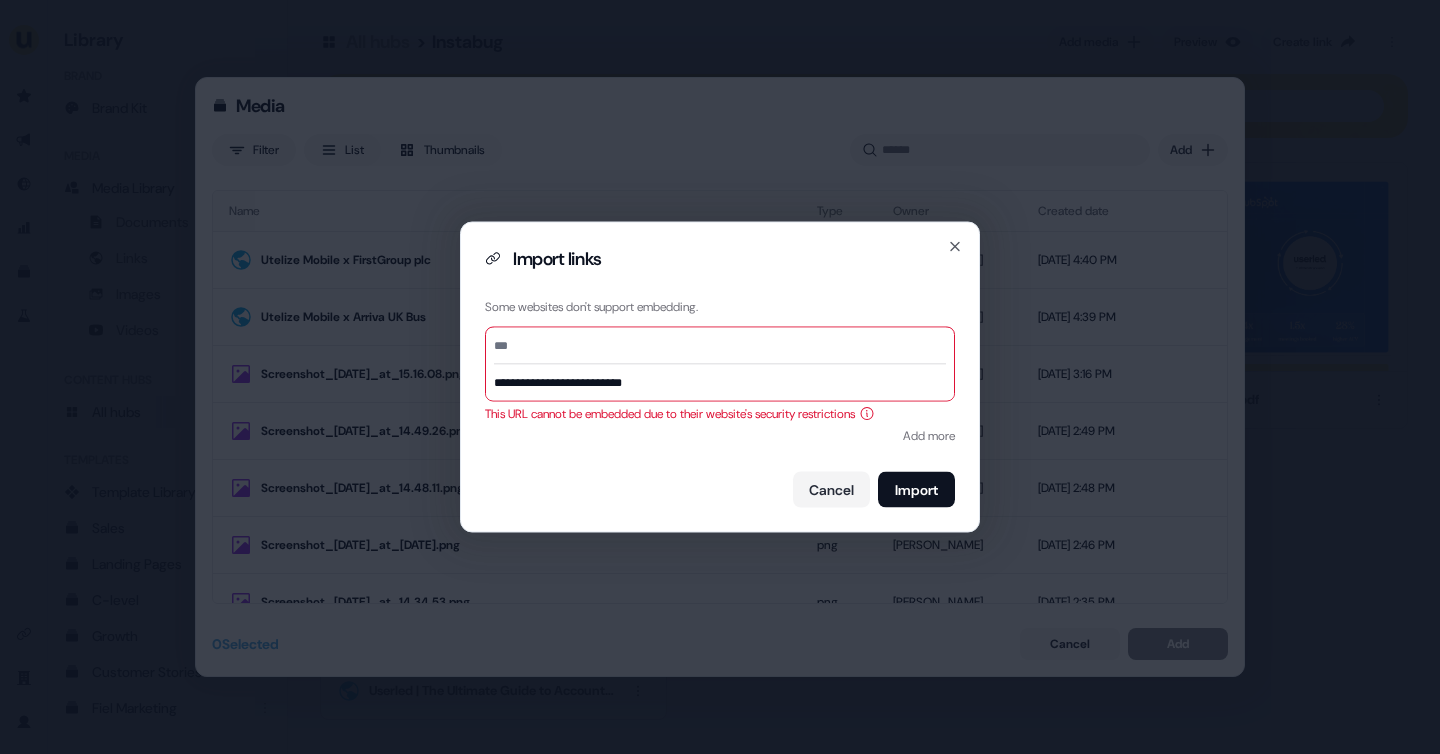 click on "**********" at bounding box center (720, 383) 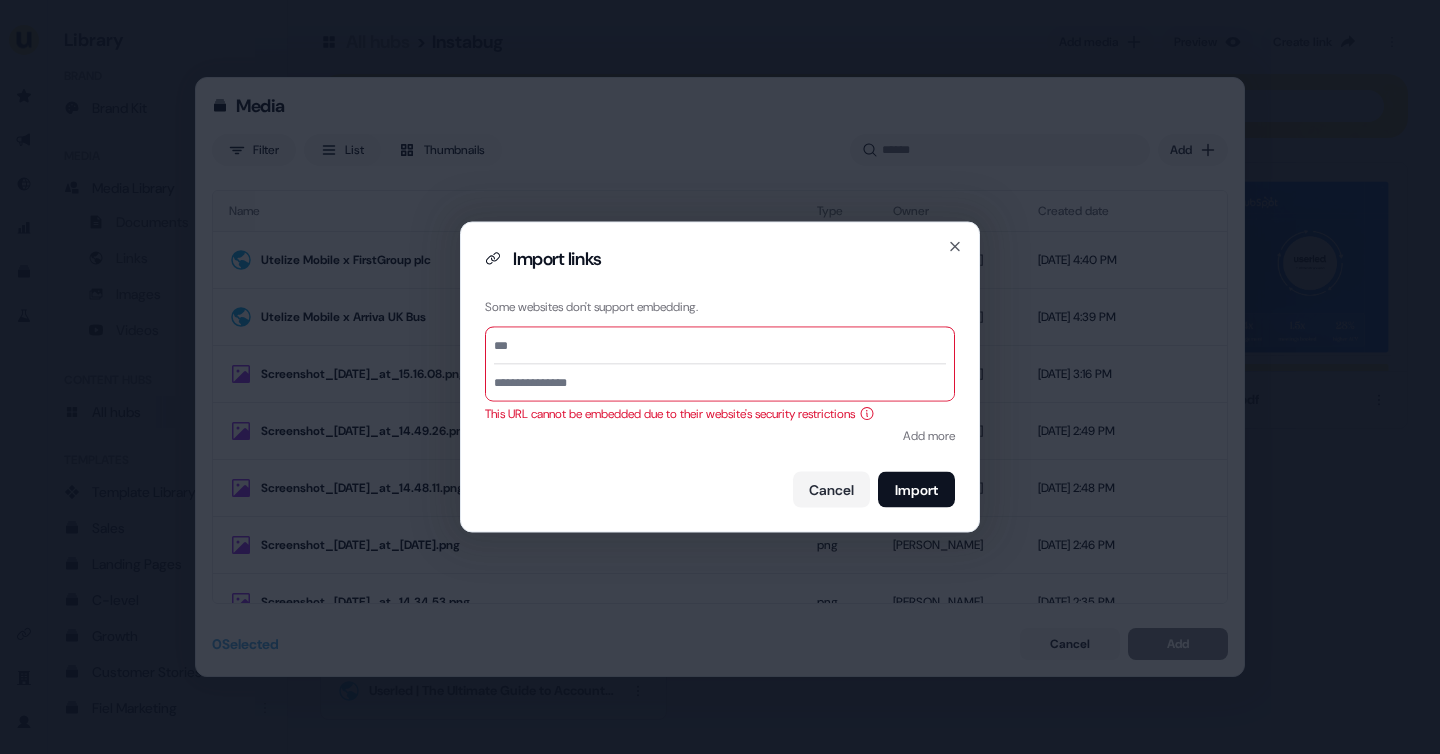 type 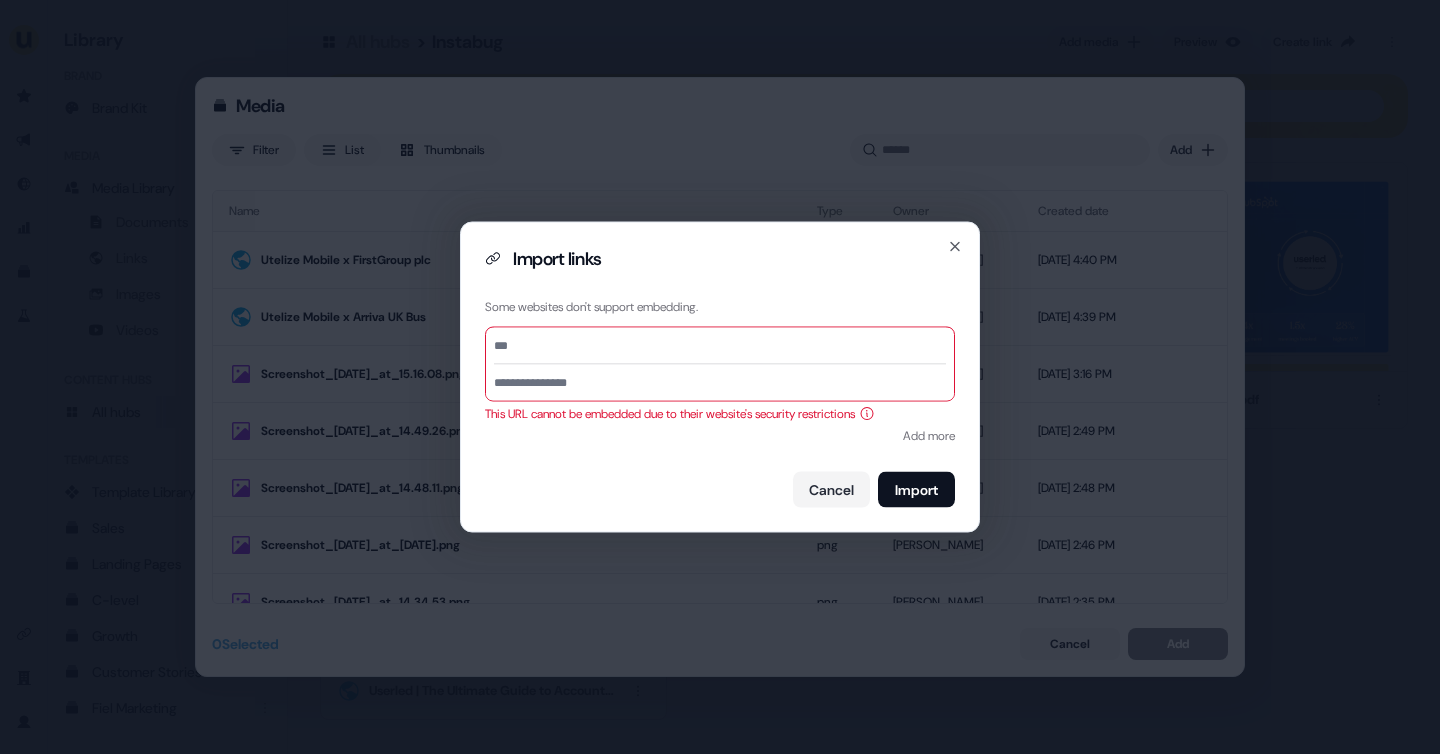 click at bounding box center (720, 346) 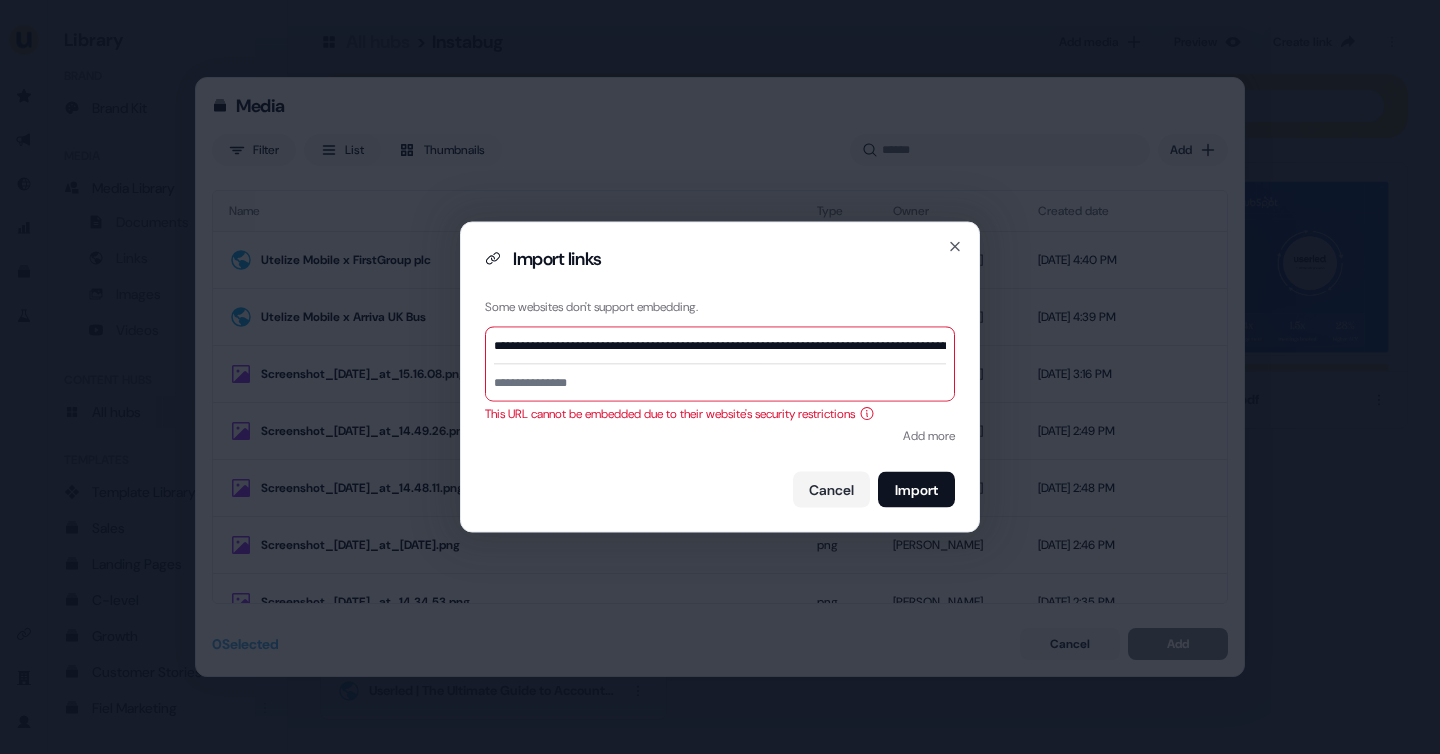 scroll, scrollTop: 0, scrollLeft: 1145, axis: horizontal 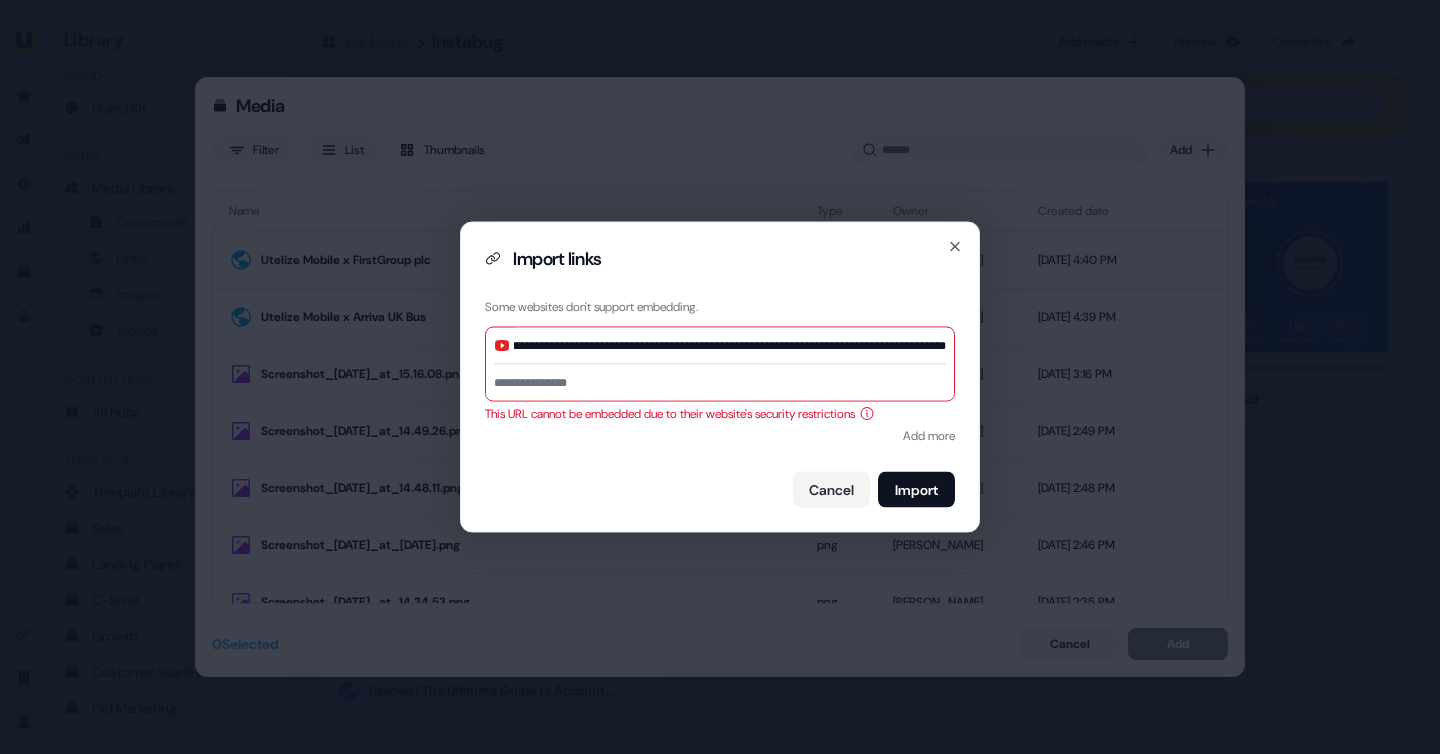 click on "**********" at bounding box center (730, 346) 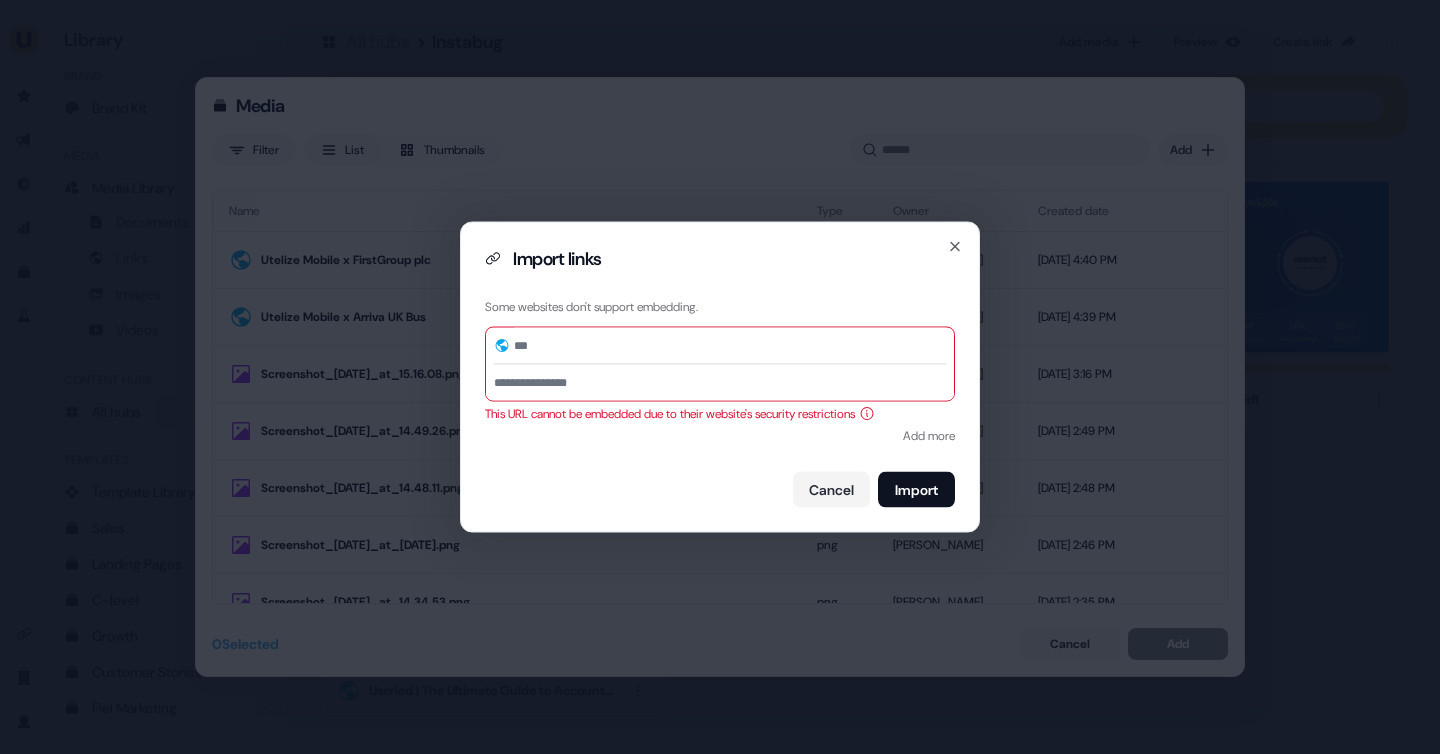scroll, scrollTop: 0, scrollLeft: 0, axis: both 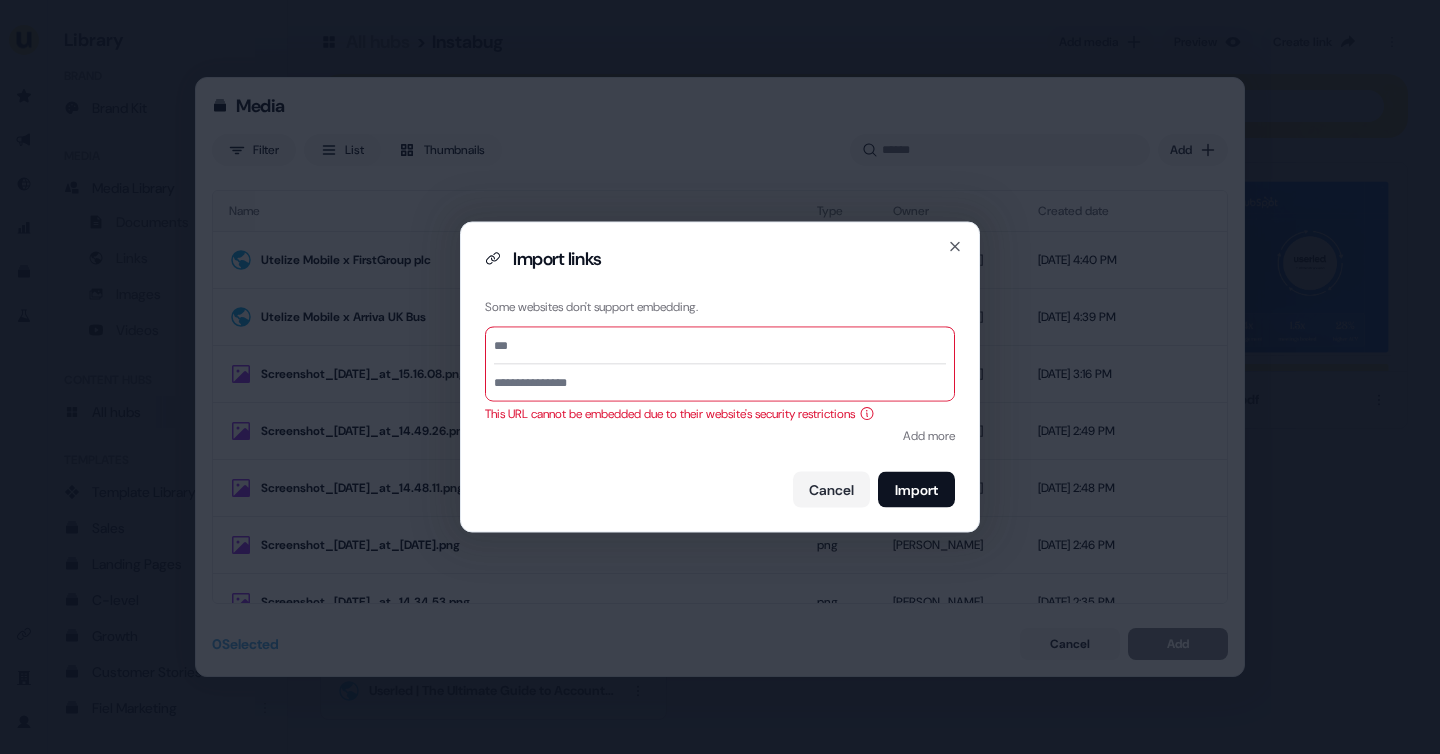 click at bounding box center (720, 346) 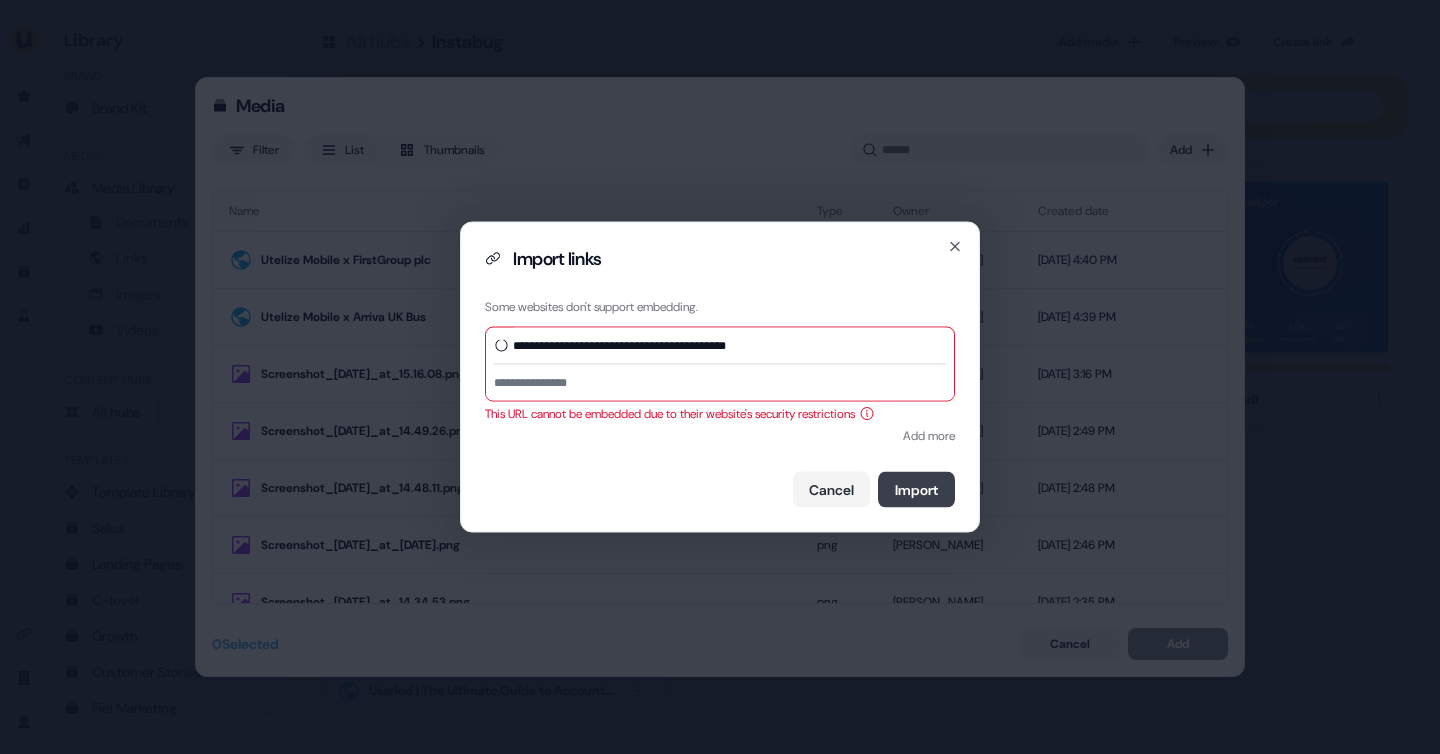 type on "**********" 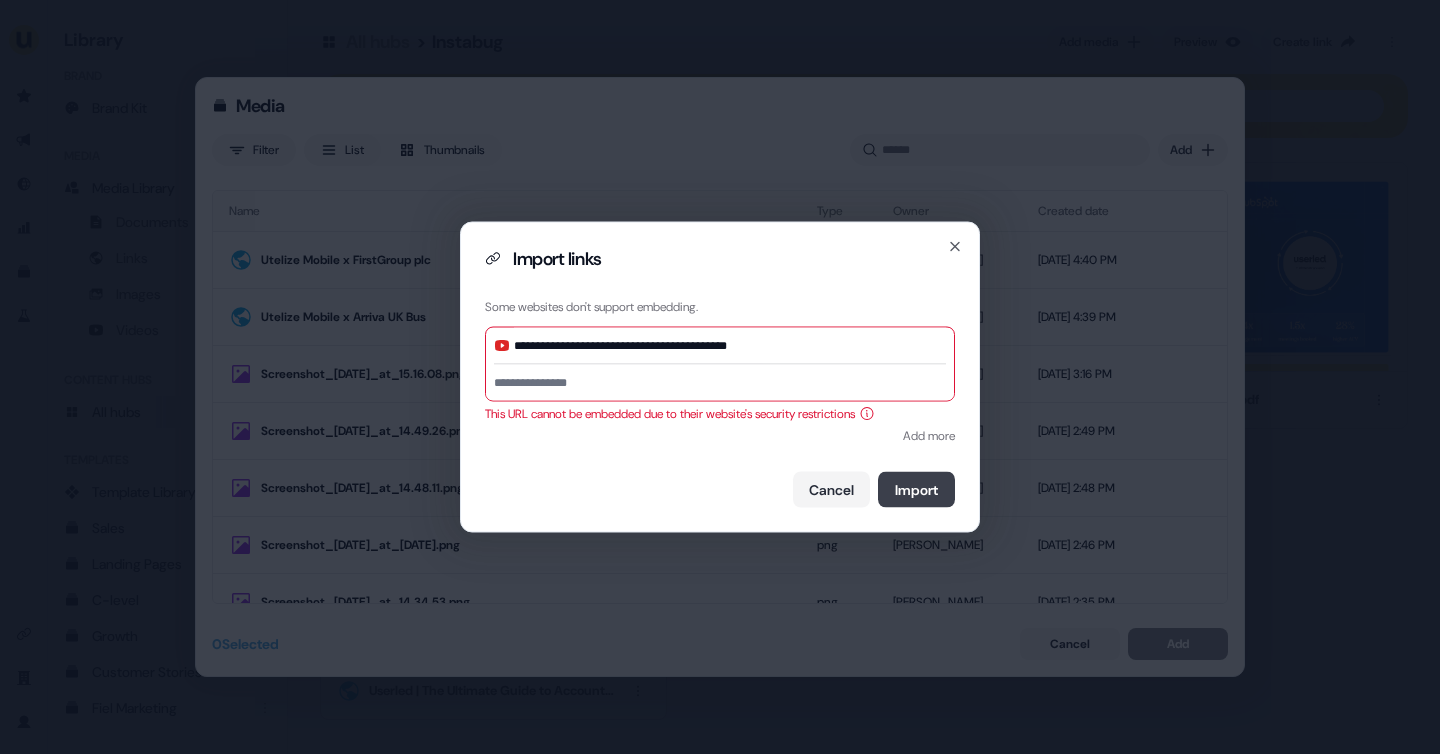 click on "Import" at bounding box center (916, 490) 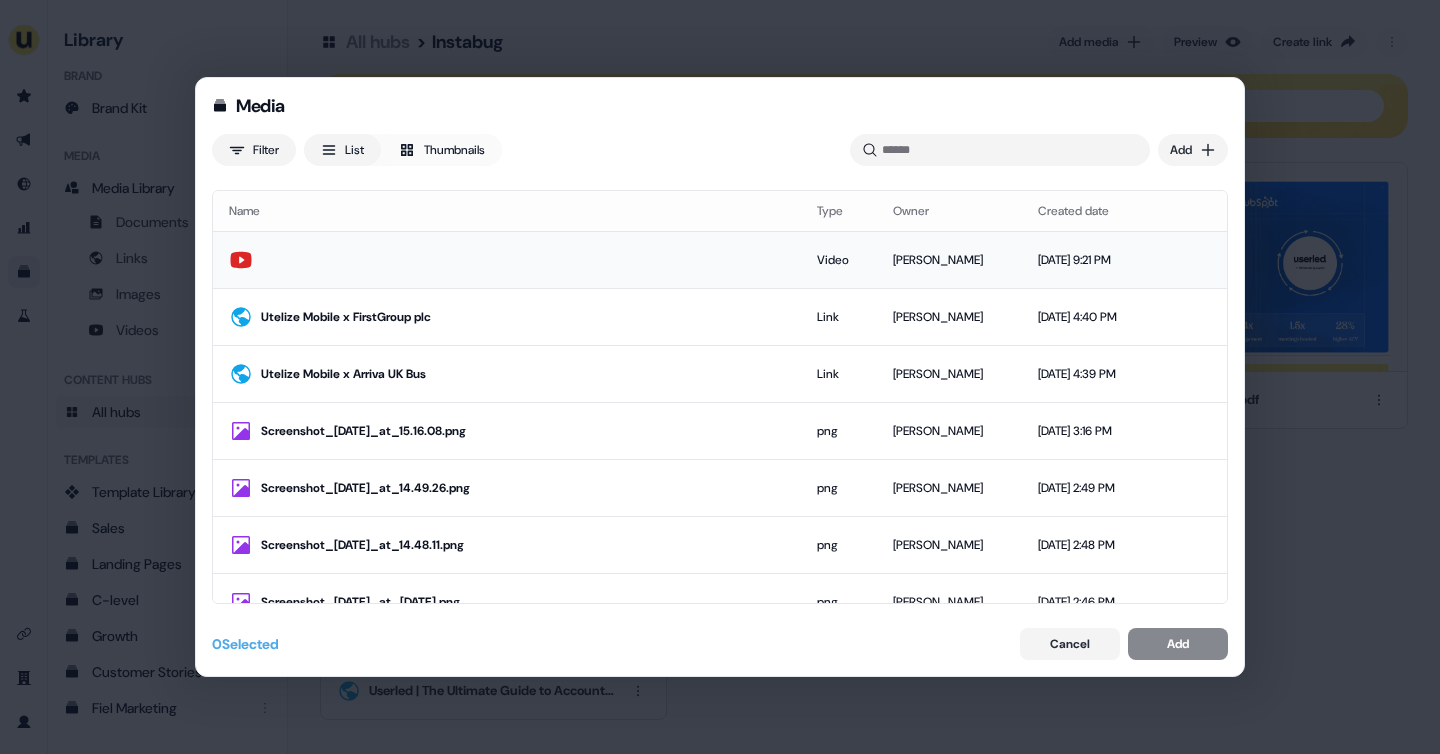 click at bounding box center (507, 259) 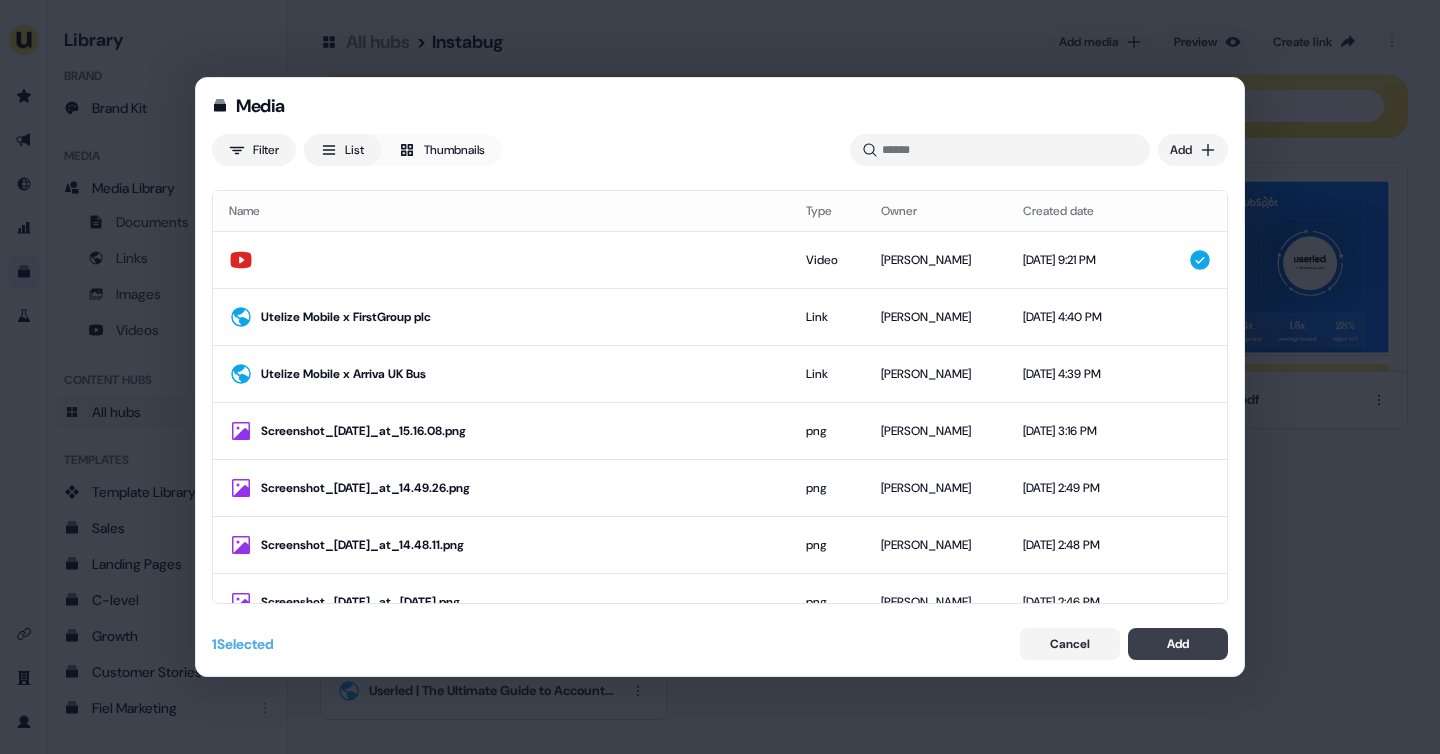 click on "Add" at bounding box center [1178, 644] 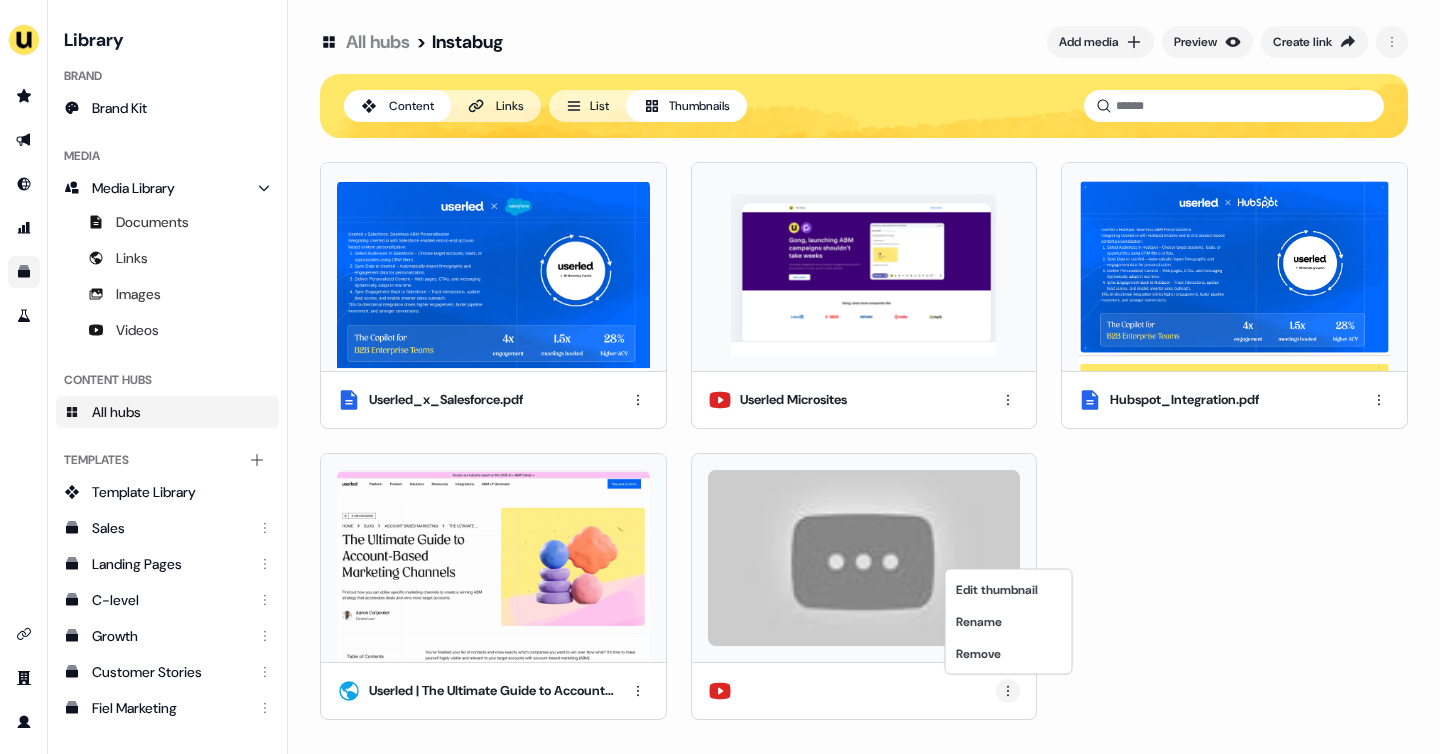 click on "For the best experience switch devices to a bigger screen. Go to Userled.io Library Brand Brand Kit Media Media Library Documents Links Images Videos Content Hubs All hubs Templates   Add collection Template Library Sales Landing Pages C-level Growth Customer Stories Fiel Marketing Linkedin Engagement Conversion Persona Gong Videos Francais Customer Success Sales Templates  ROI Templates Competitor Comparisons Outreach Templates Proposal Templates Capability Templates C-Suite Value Templates CS samples All hubs > Instabug Add media Preview Create link Content Links List Thumbnails Userled_x_Salesforce.pdf Userled Microsites Hubspot_Integration.pdf Userled | The Ultimate Guide to Account-Based Marketing Channels Edit thumbnail Rename Remove" at bounding box center (720, 377) 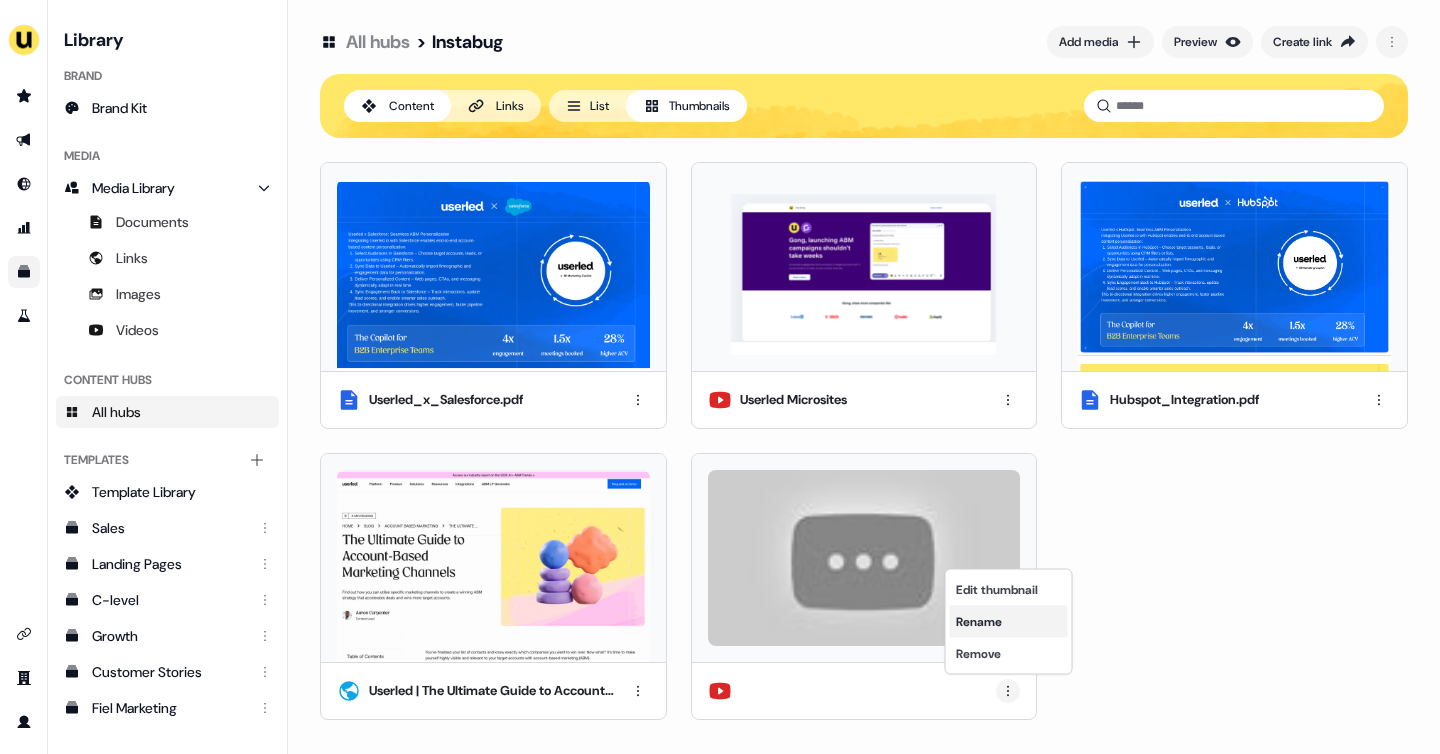 click on "Rename" at bounding box center [1009, 622] 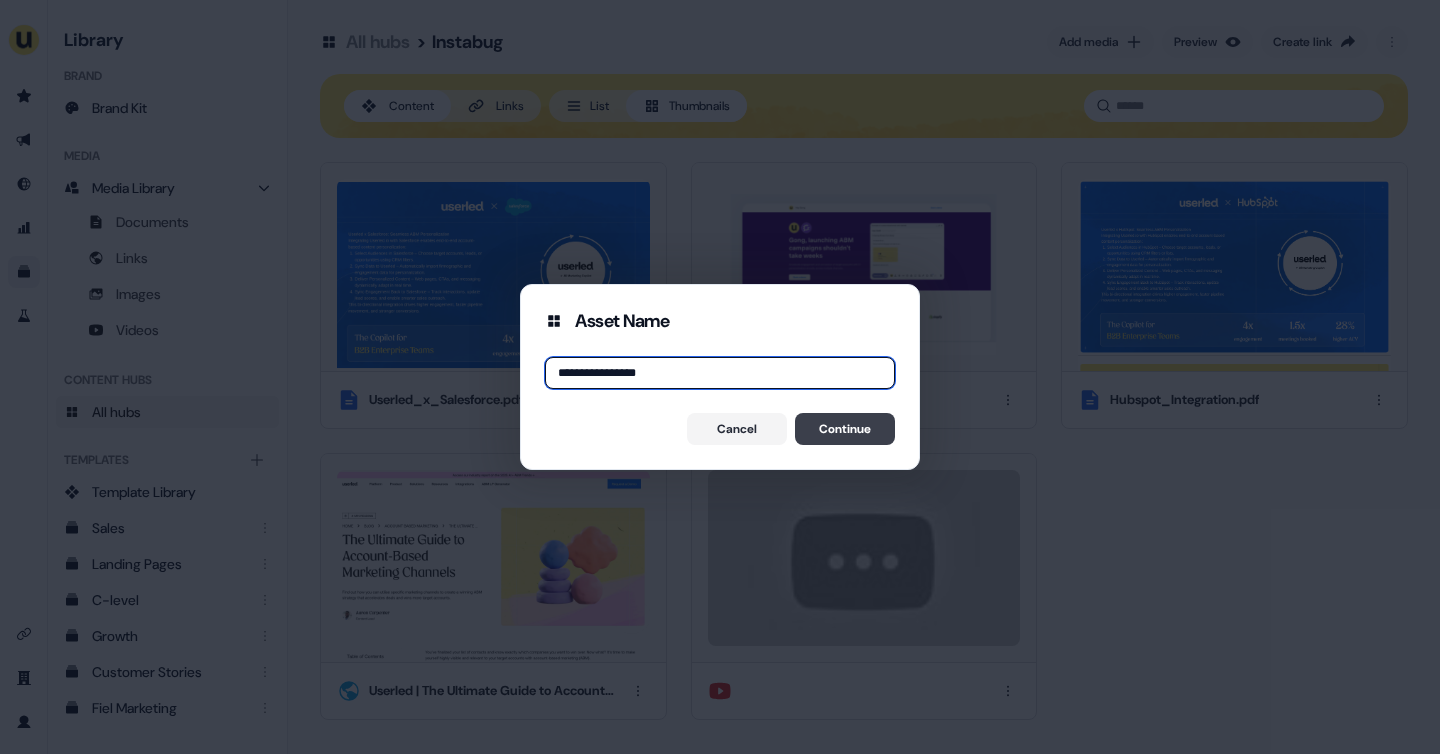 type on "**********" 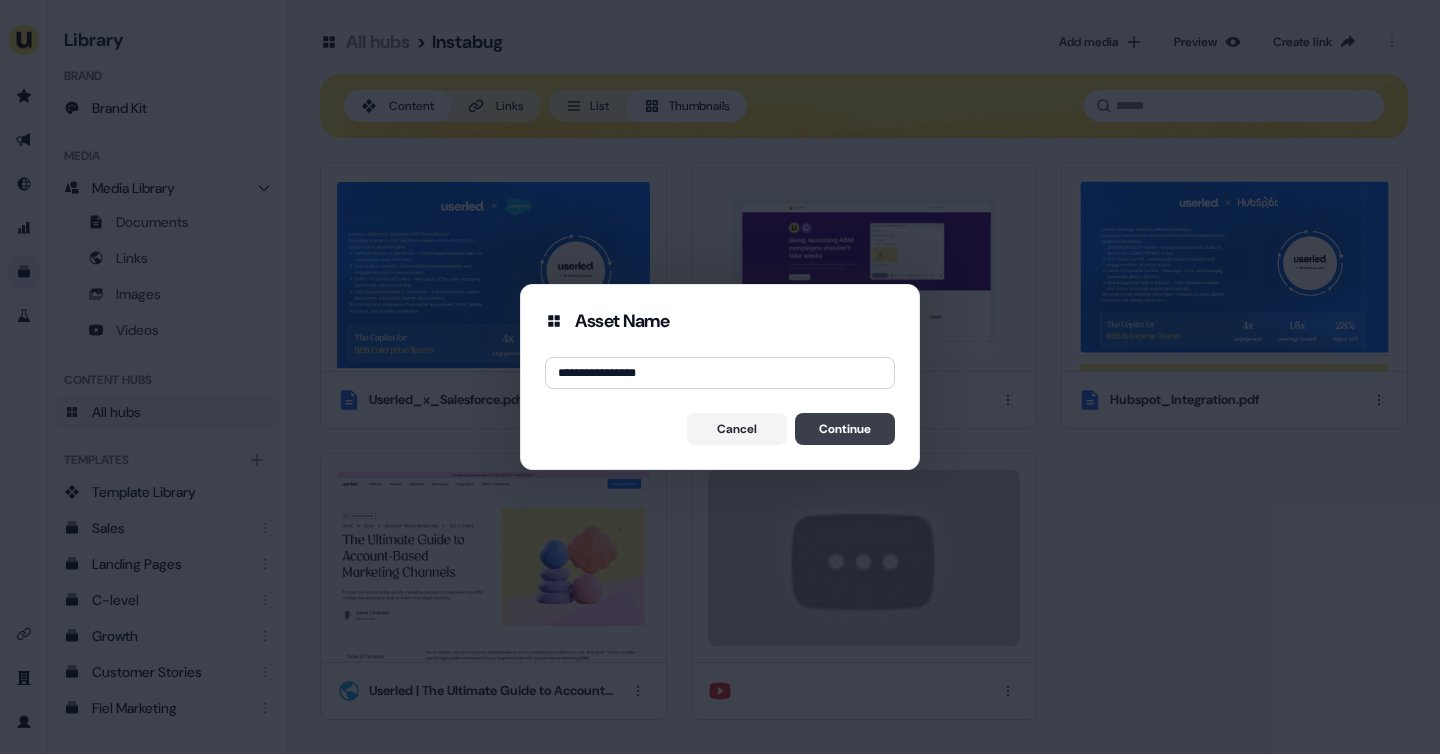 click on "Continue" at bounding box center [845, 429] 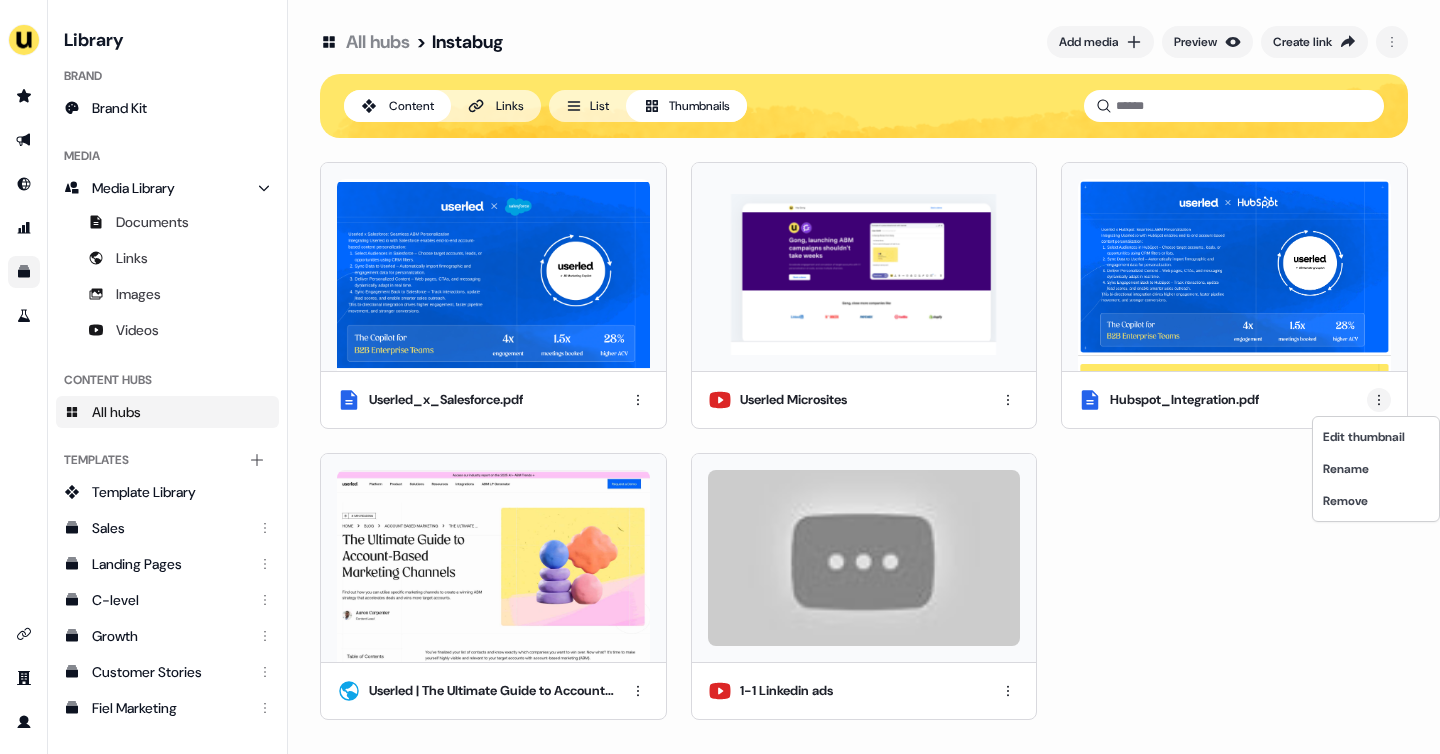 click on "For the best experience switch devices to a bigger screen. Go to Userled.io Library Brand Brand Kit Media Media Library Documents Links Images Videos Content Hubs All hubs Templates   Add collection Template Library Sales Landing Pages C-level Growth Customer Stories Fiel Marketing Linkedin Engagement Conversion Persona Gong Videos Francais Customer Success Sales Templates  ROI Templates Competitor Comparisons Outreach Templates Proposal Templates Capability Templates C-Suite Value Templates CS samples All hubs > Instabug Add media Preview Create link Content Links List Thumbnails Userled_x_Salesforce.pdf Userled Microsites Hubspot_Integration.pdf Userled | The Ultimate Guide to Account-Based Marketing Channels 1-1 Linkedin ads Edit thumbnail Rename Remove" at bounding box center [720, 377] 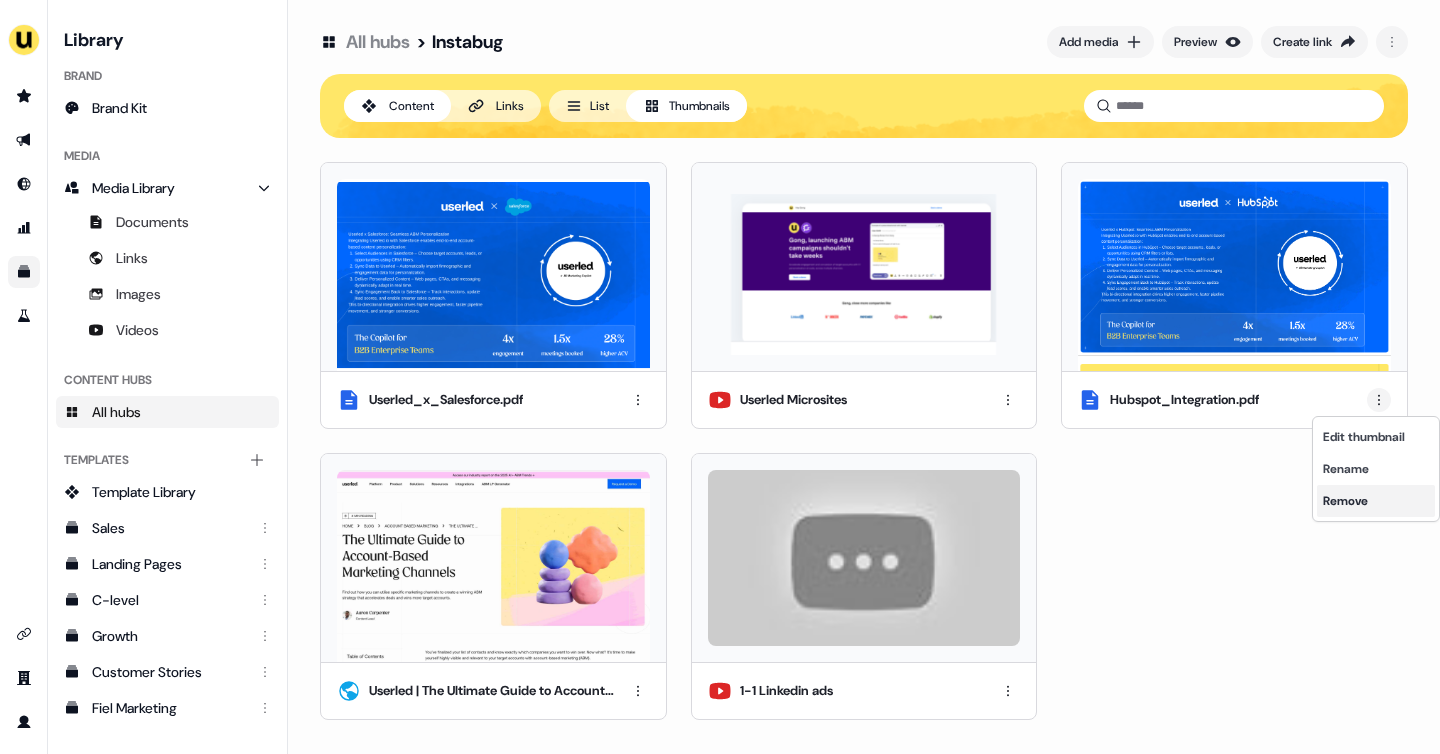 click on "Remove" at bounding box center (1376, 501) 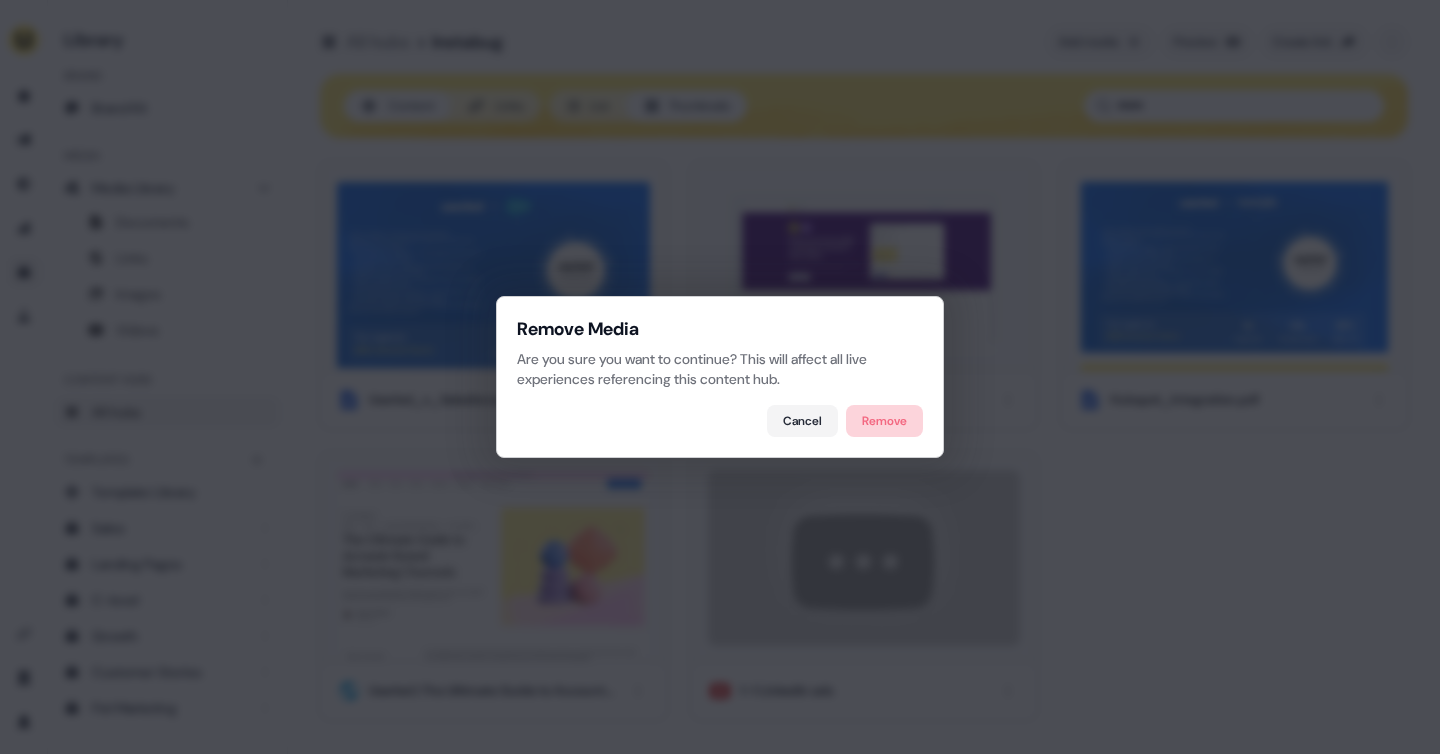 click on "Remove" at bounding box center (884, 421) 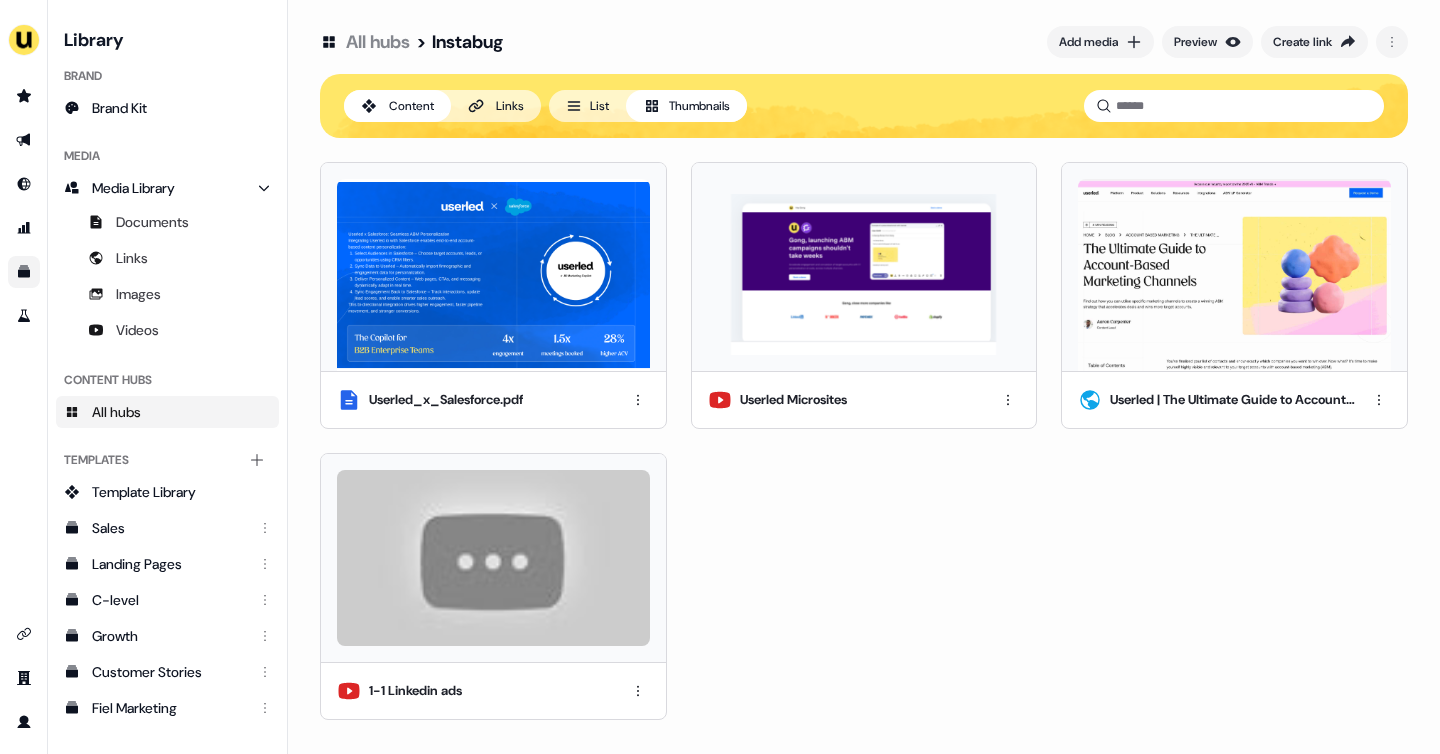 click on "1-1 Linkedin ads" at bounding box center [493, 691] 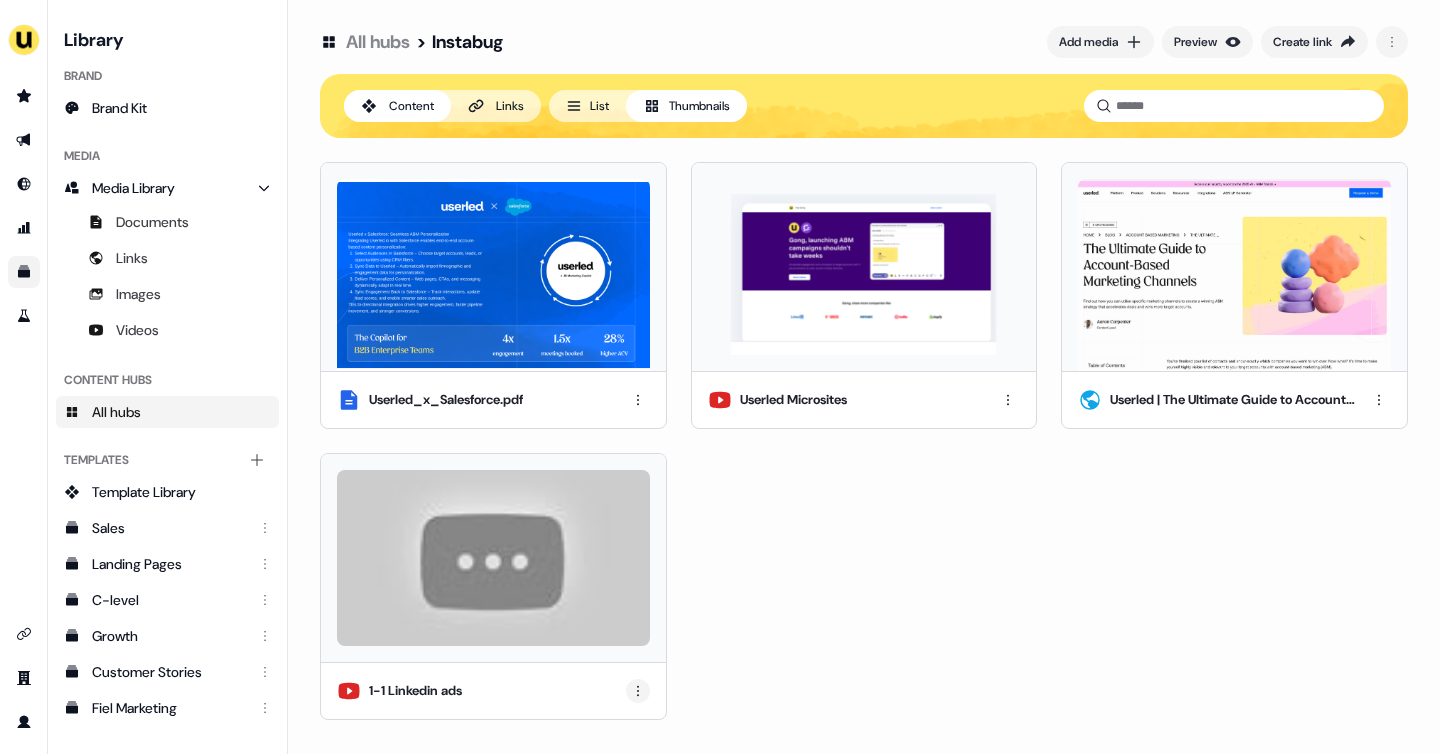 click on "For the best experience switch devices to a bigger screen. Go to Userled.io Library Brand Brand Kit Media Media Library Documents Links Images Videos Content Hubs All hubs Templates   Add collection Template Library Sales Landing Pages C-level Growth Customer Stories Fiel Marketing Linkedin Engagement Conversion Persona Gong Videos Francais Customer Success Sales Templates  ROI Templates Competitor Comparisons Outreach Templates Proposal Templates Capability Templates C-Suite Value Templates CS samples All hubs > Instabug Add media Preview Create link Content Links List Thumbnails Userled_x_Salesforce.pdf Userled Microsites Userled | The Ultimate Guide to Account-Based Marketing Channels 1-1 Linkedin ads" at bounding box center (720, 377) 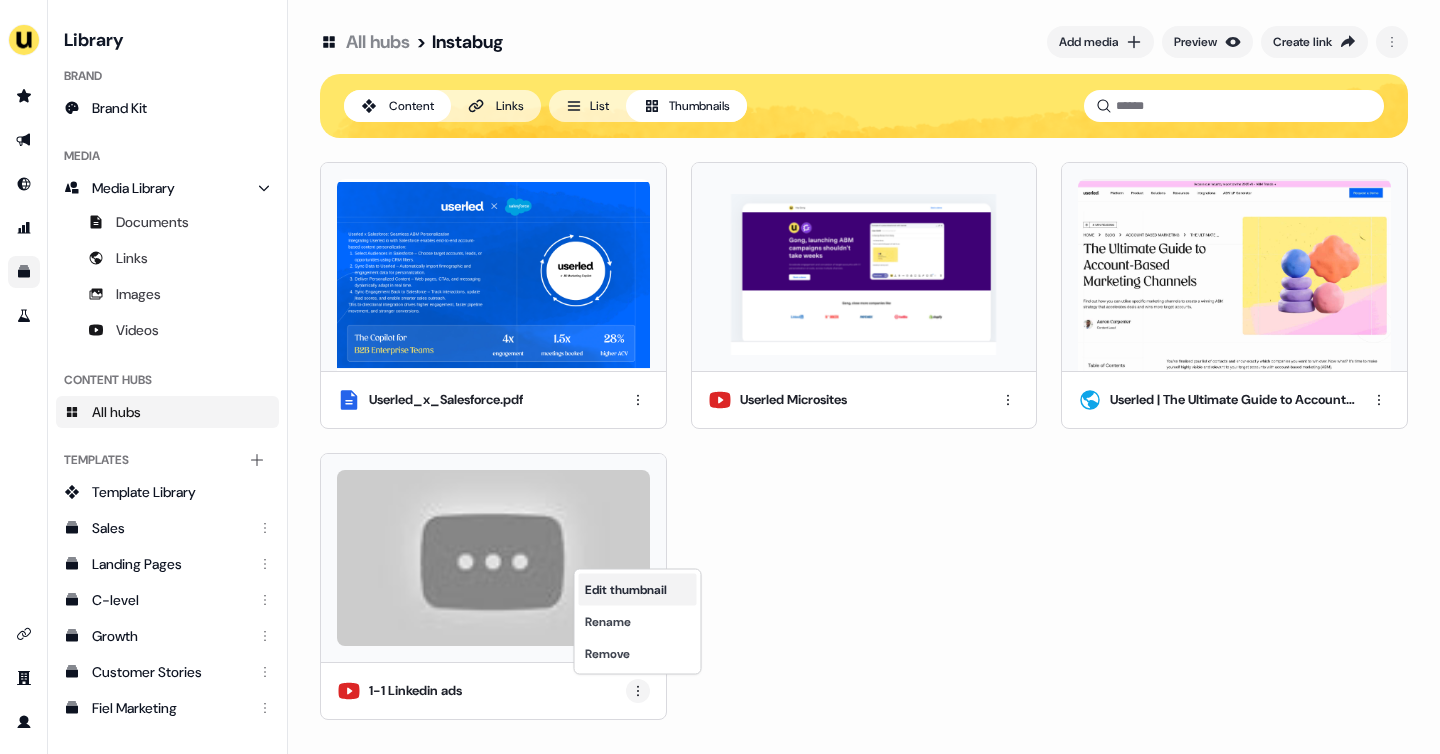 click on "Edit thumbnail" at bounding box center [638, 590] 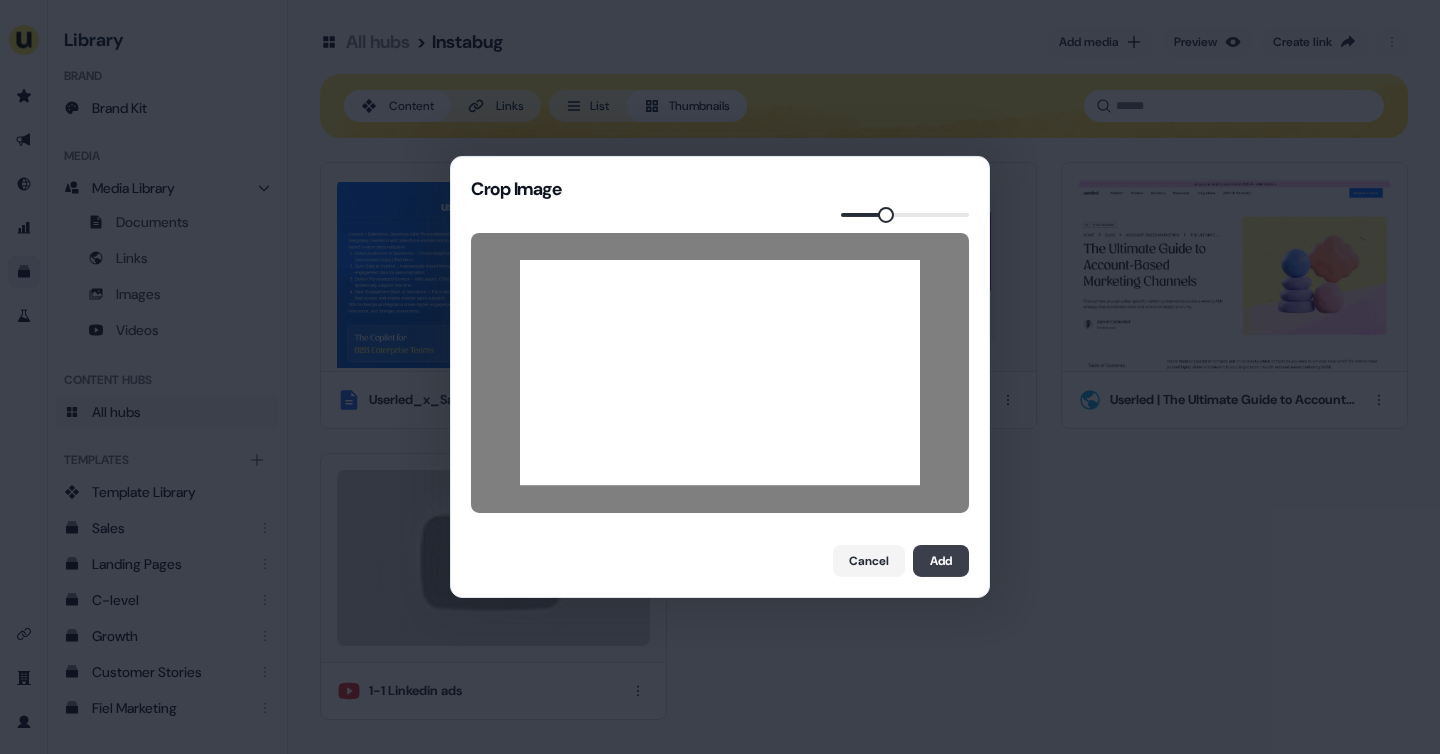click on "Add" at bounding box center (941, 561) 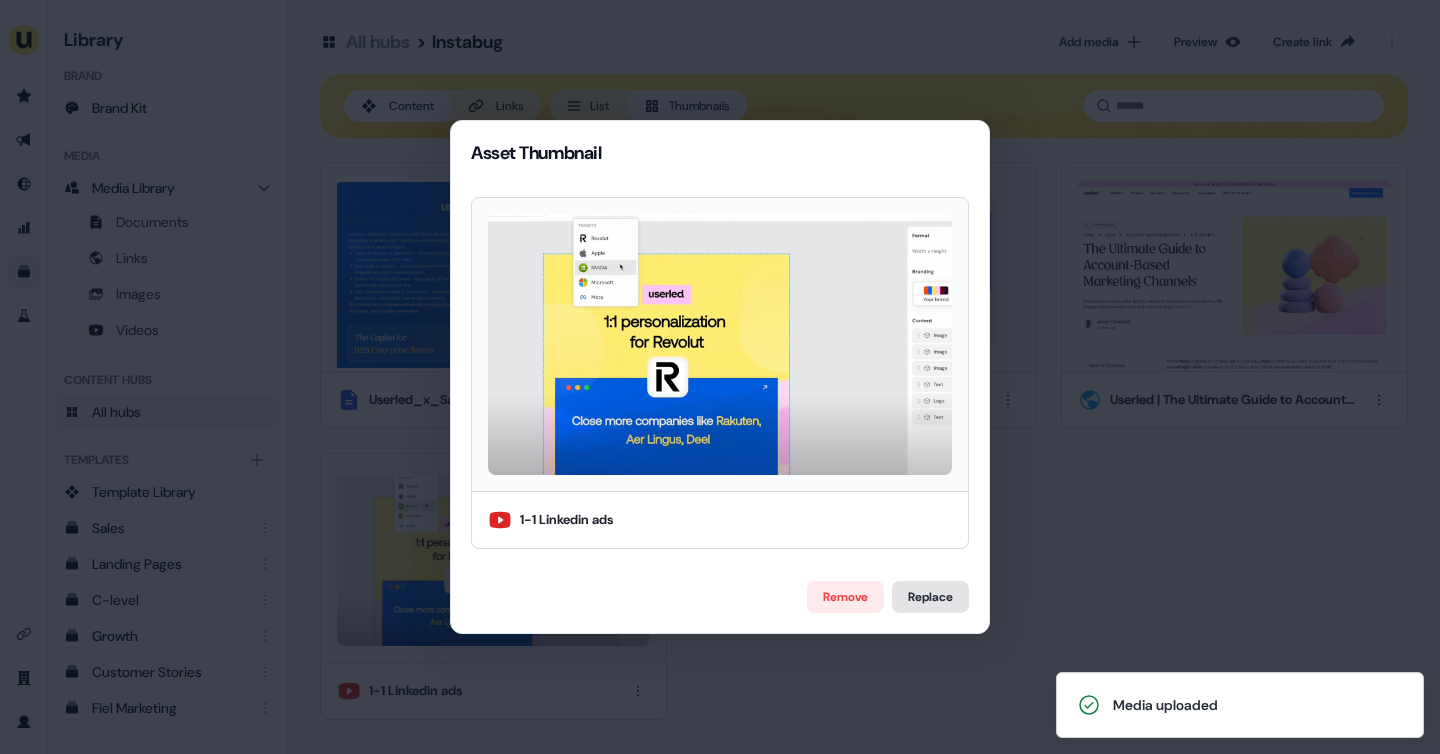 click on "Replace" at bounding box center [930, 597] 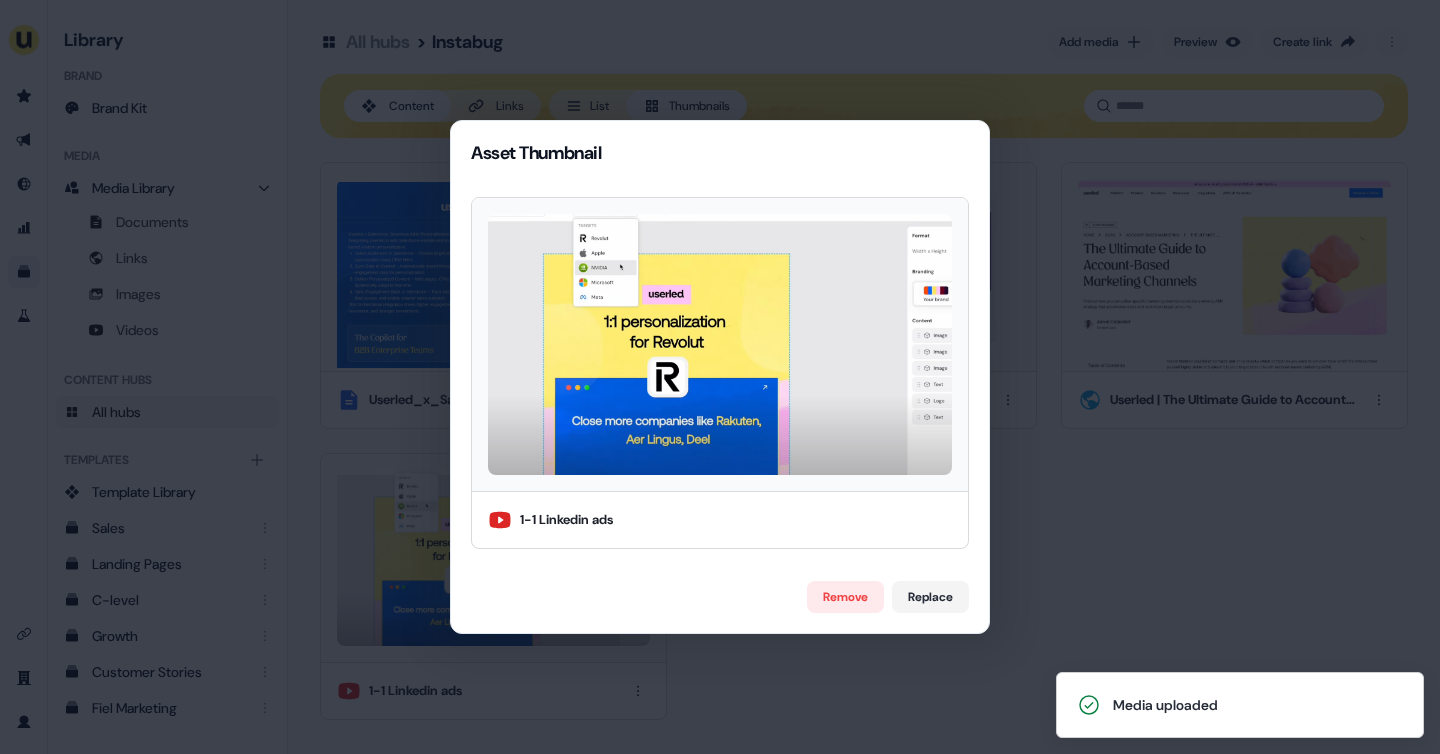 click on "Asset Thumbnail 1-1 Linkedin ads Remove Replace" at bounding box center [720, 377] 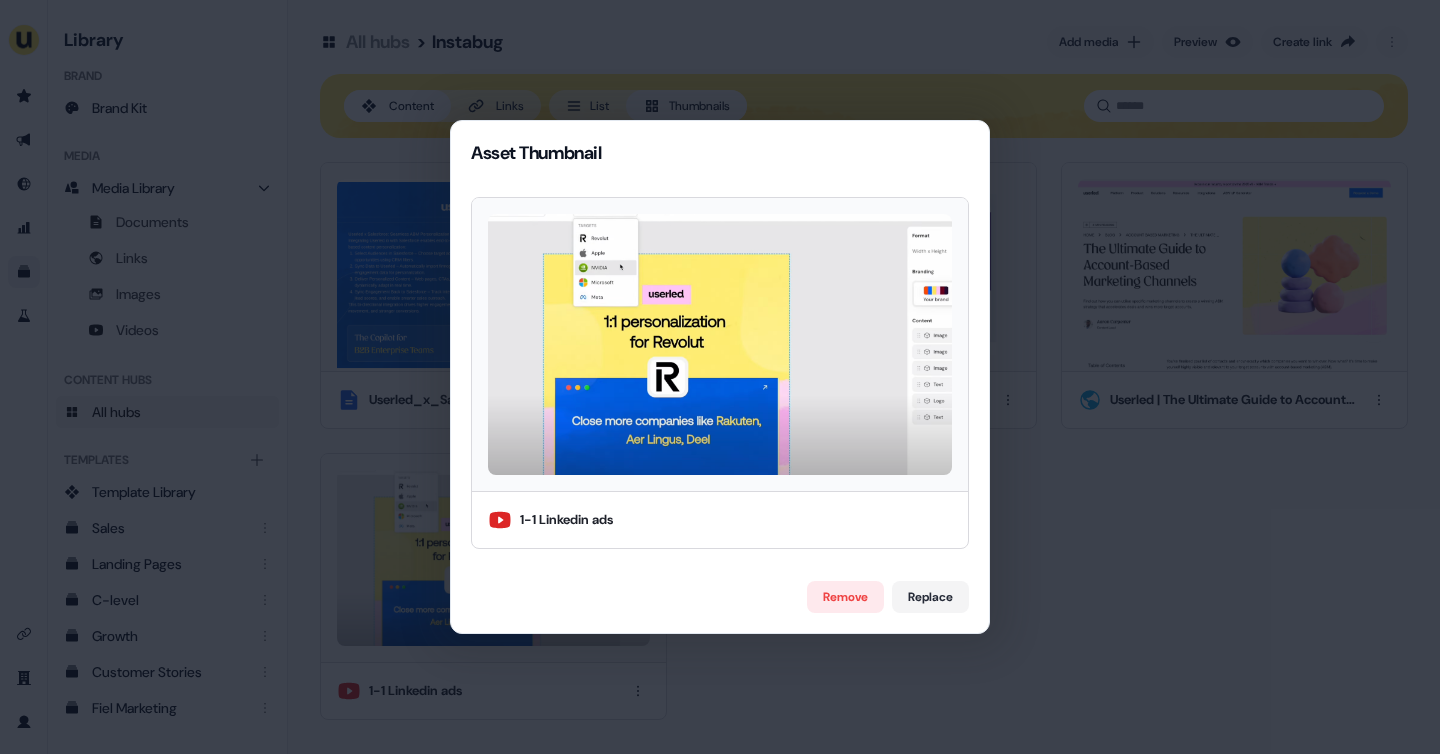 click on "Asset Thumbnail 1-1 Linkedin ads Remove Replace" at bounding box center (720, 377) 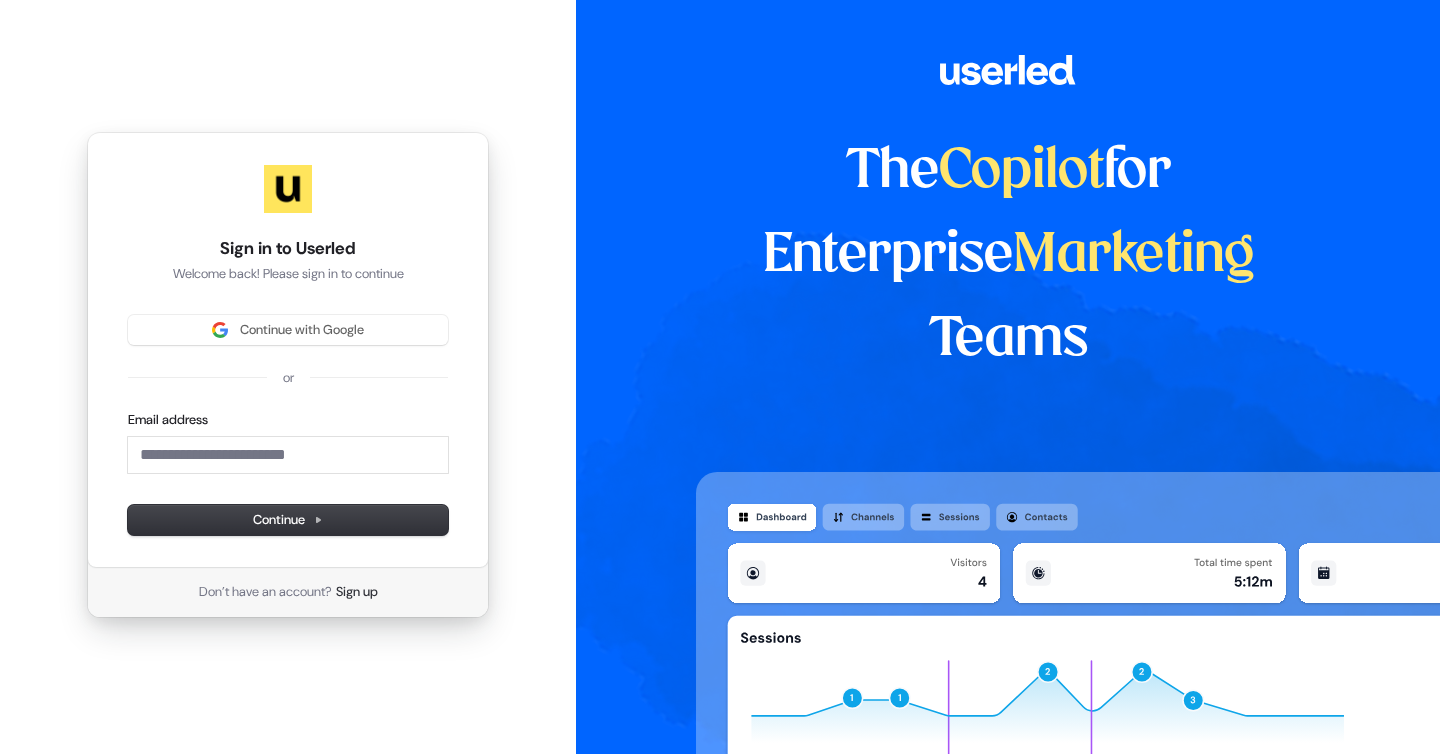 type 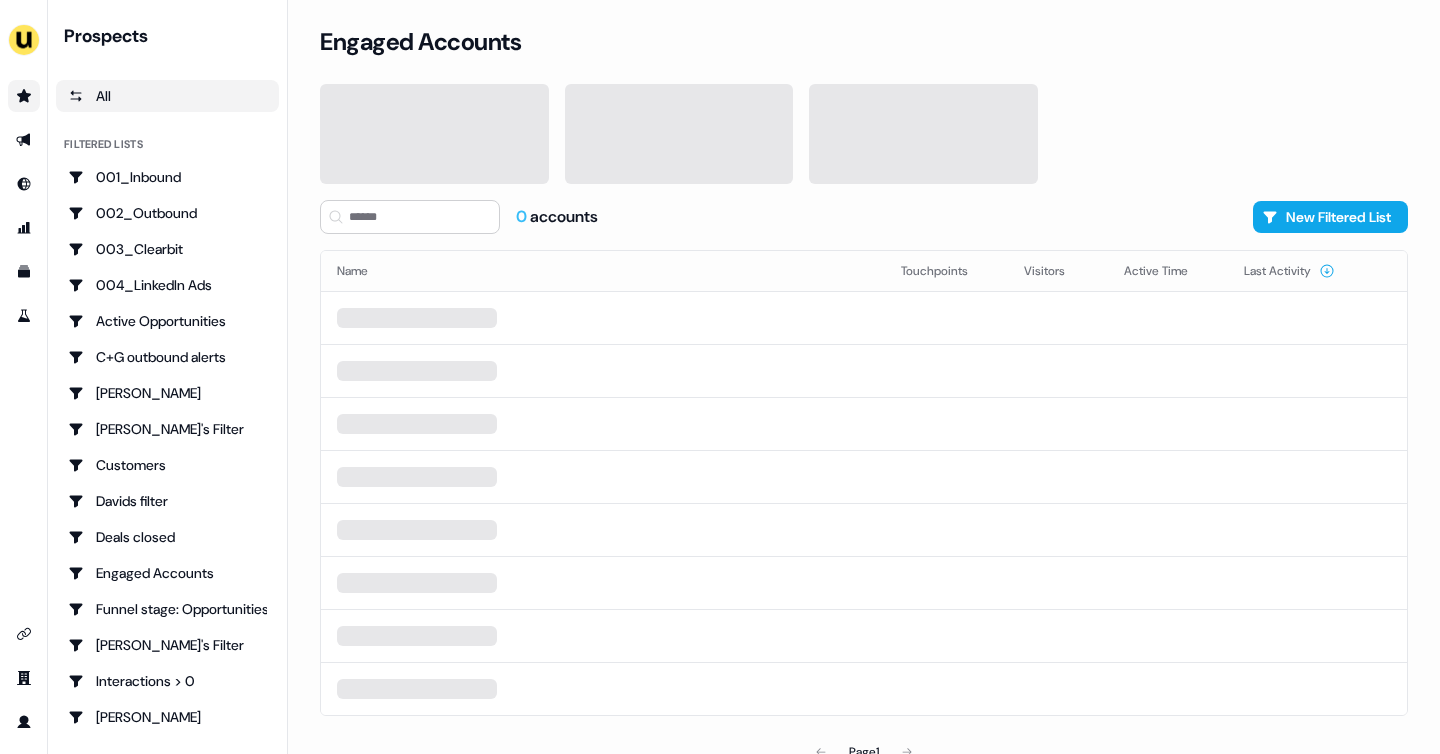 scroll, scrollTop: 0, scrollLeft: 0, axis: both 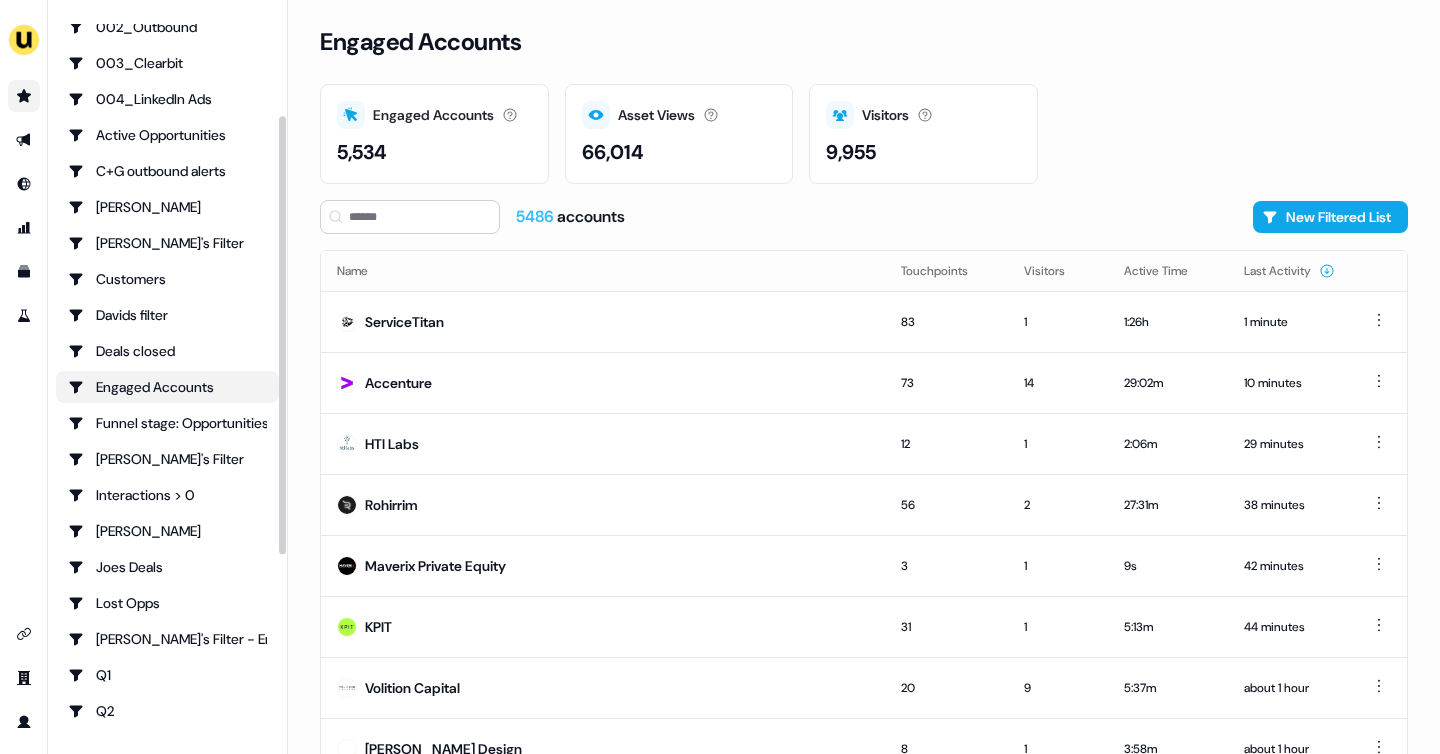 click on "Engaged Accounts" at bounding box center [167, 387] 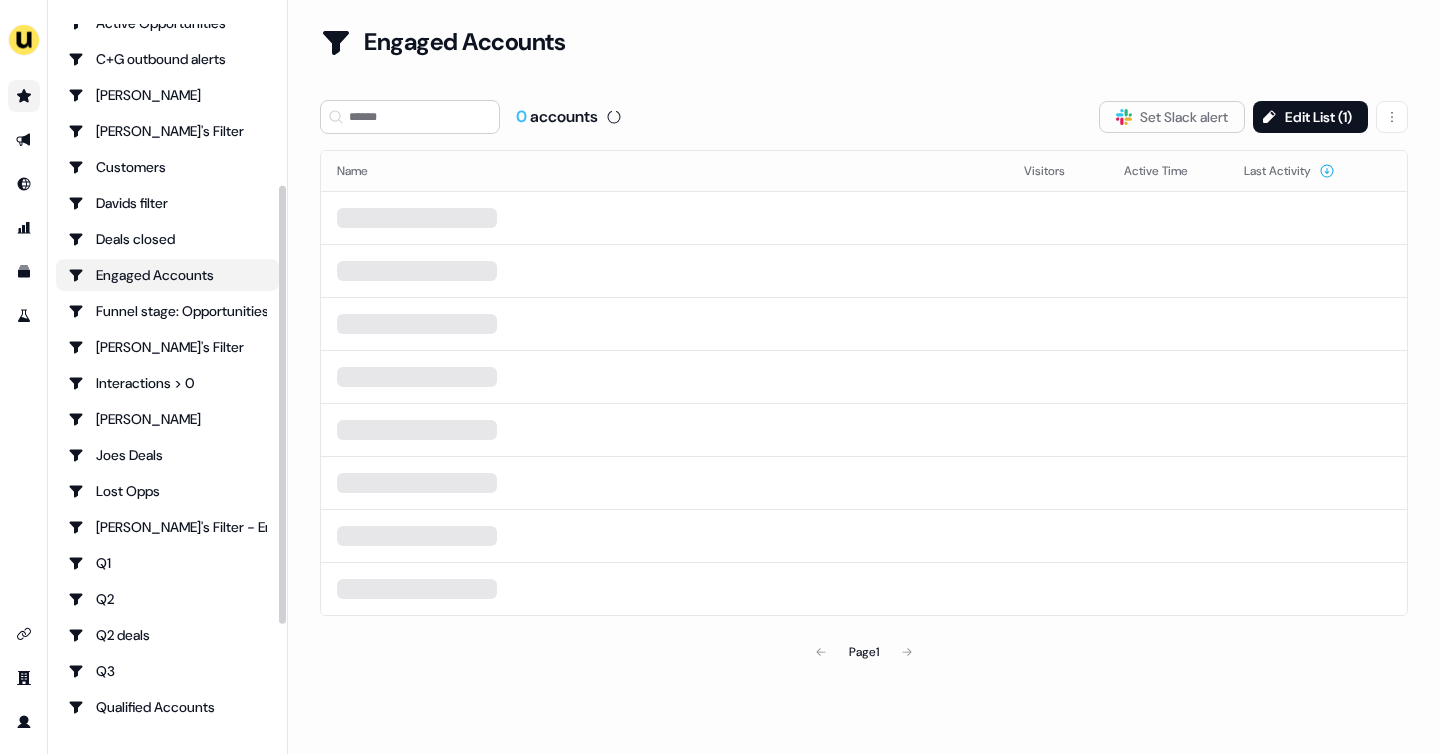 scroll, scrollTop: 332, scrollLeft: 0, axis: vertical 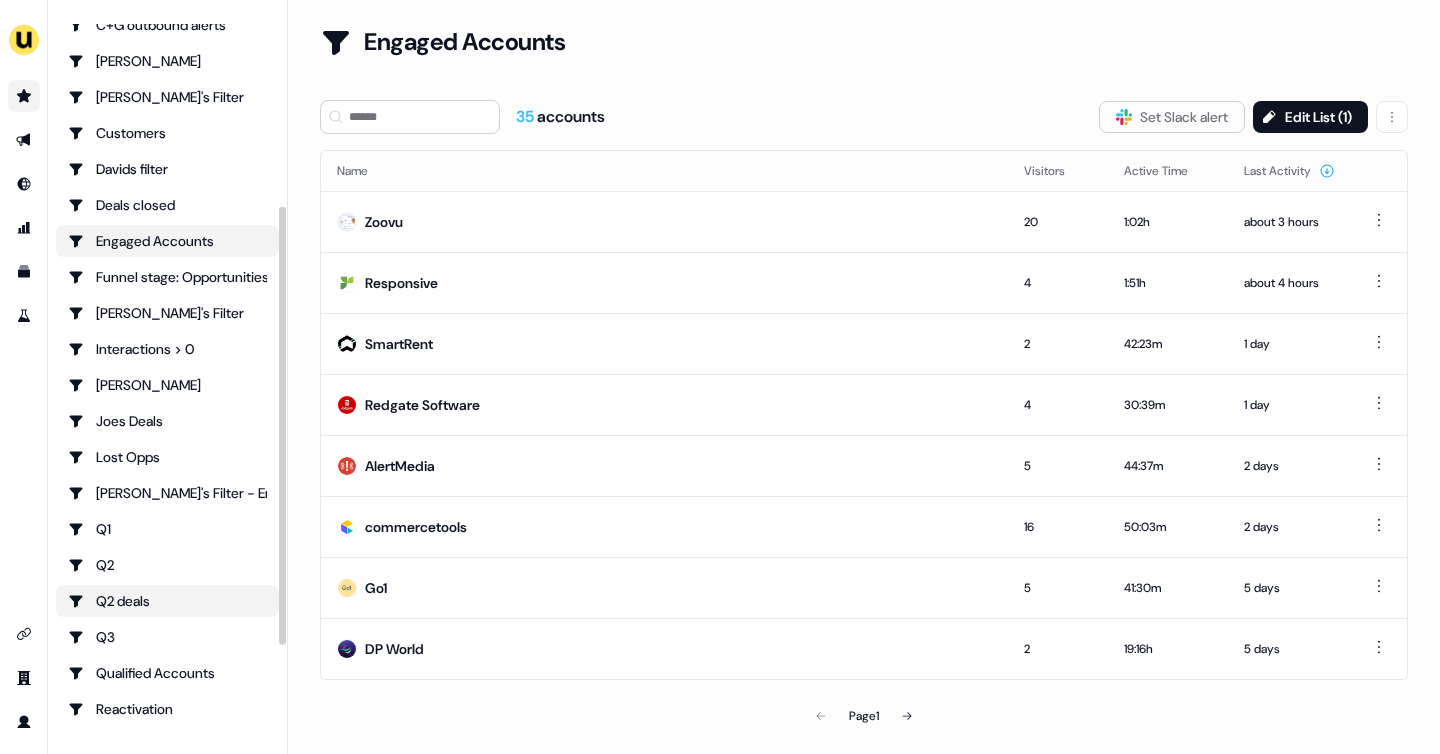 click on "Q2 deals" at bounding box center [167, 601] 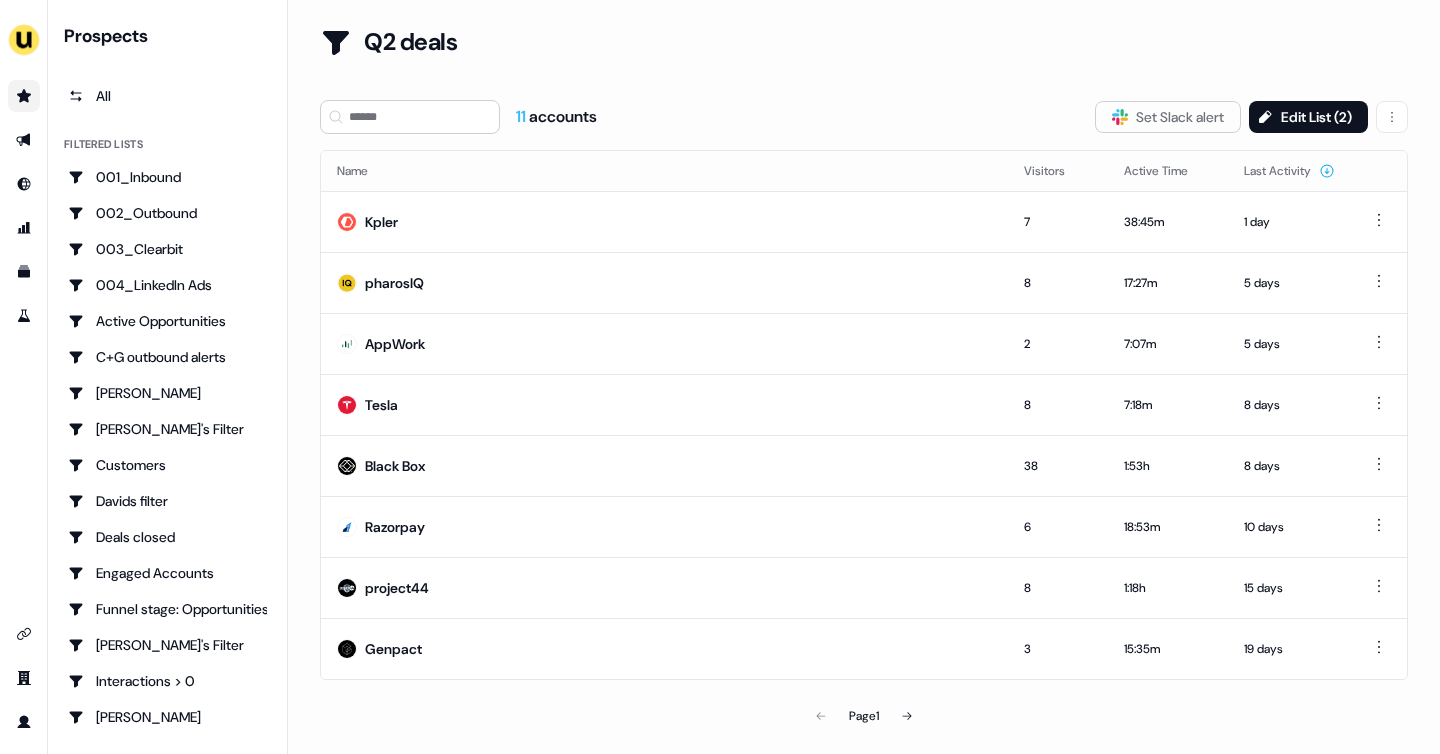 scroll, scrollTop: 0, scrollLeft: 0, axis: both 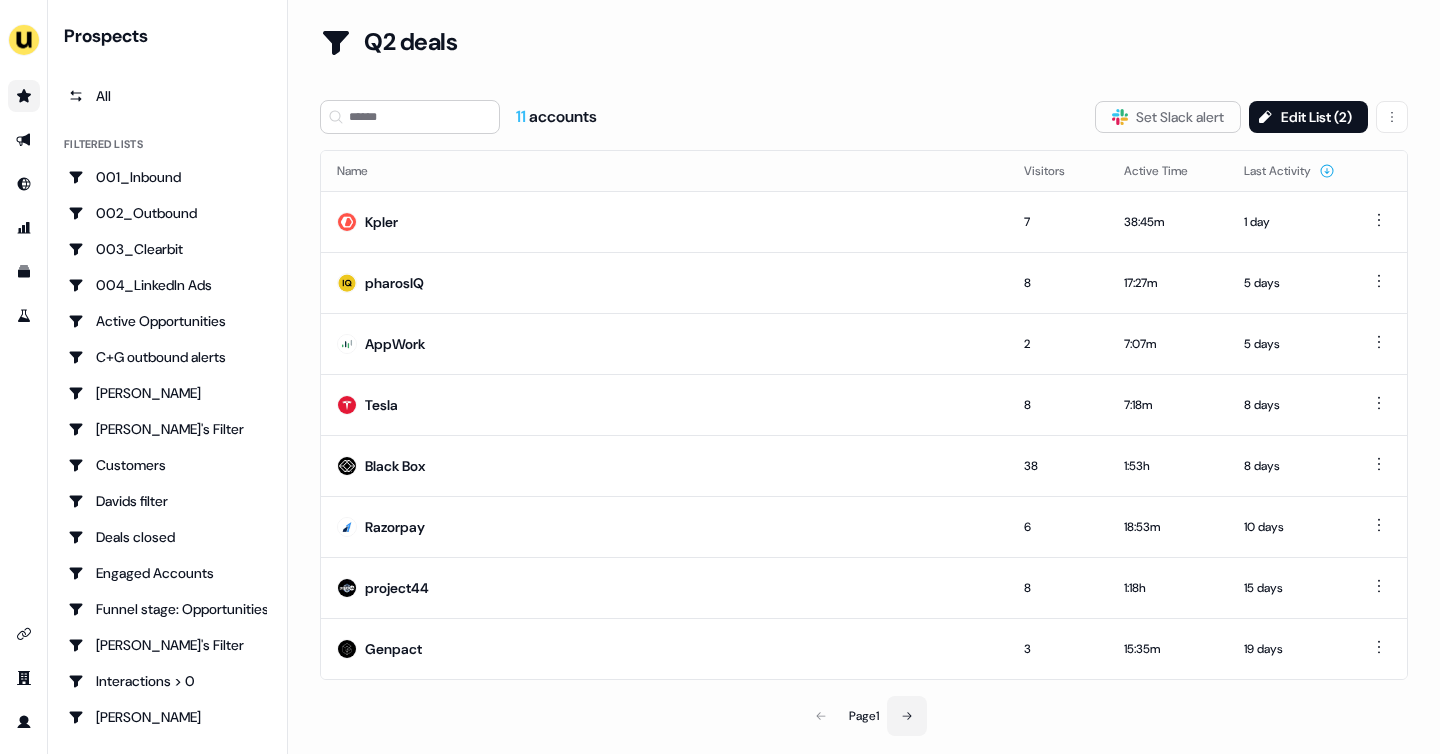 click at bounding box center [907, 716] 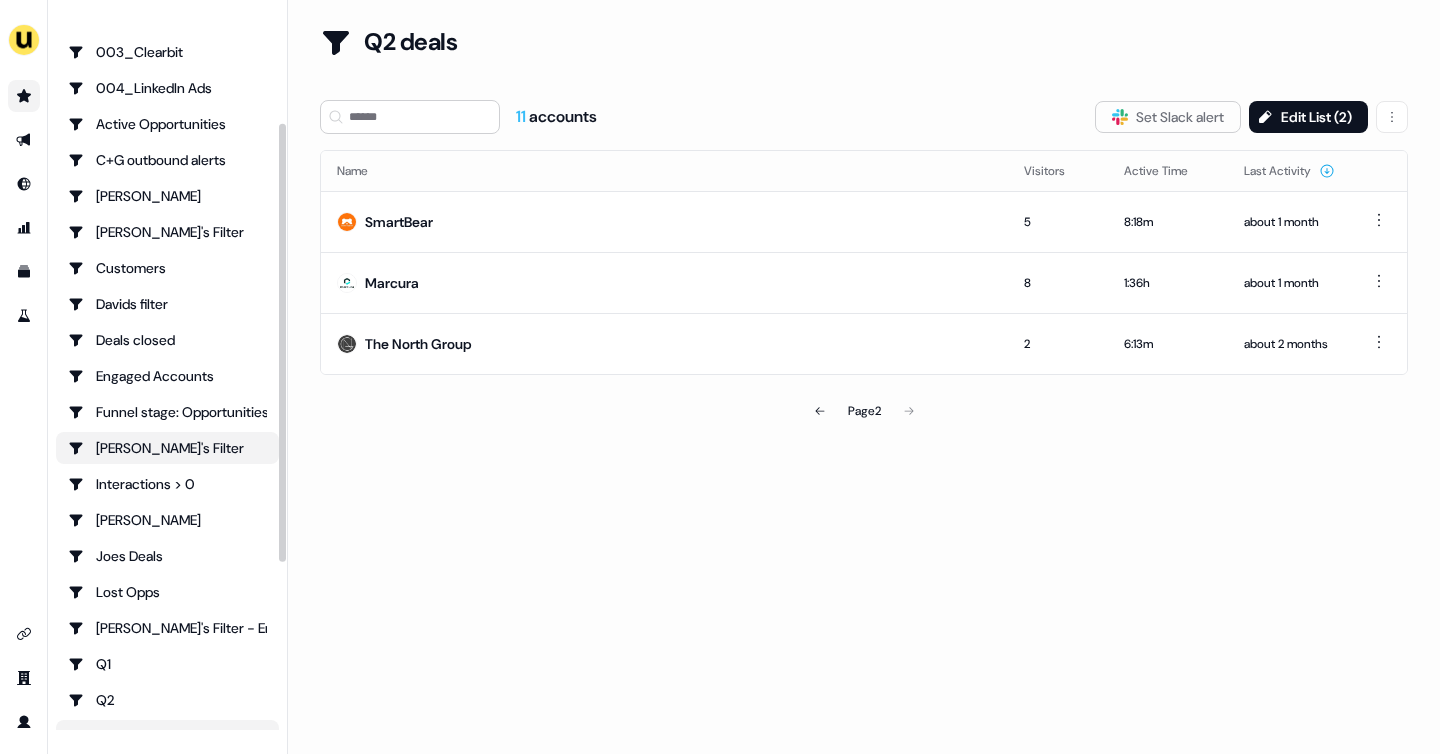 scroll, scrollTop: 269, scrollLeft: 0, axis: vertical 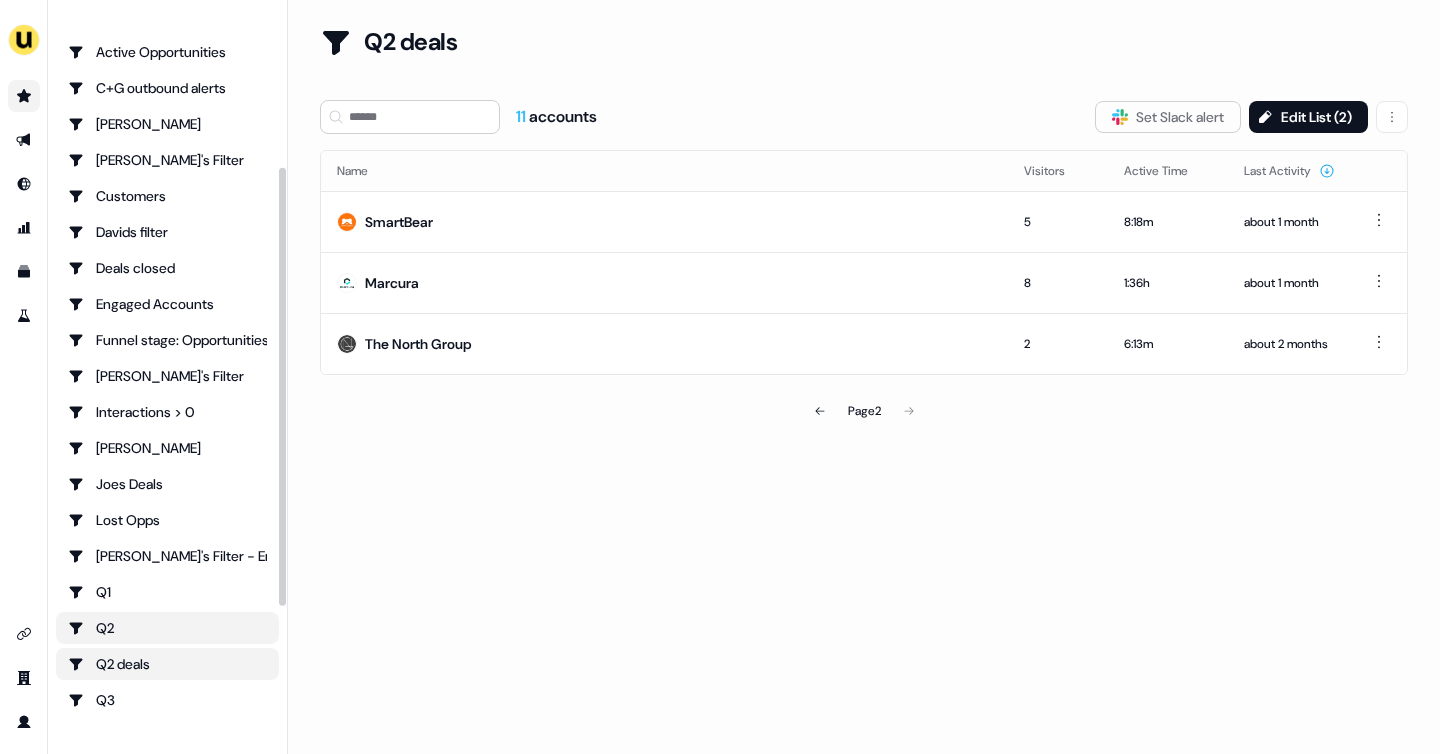click on "Q2" at bounding box center [167, 628] 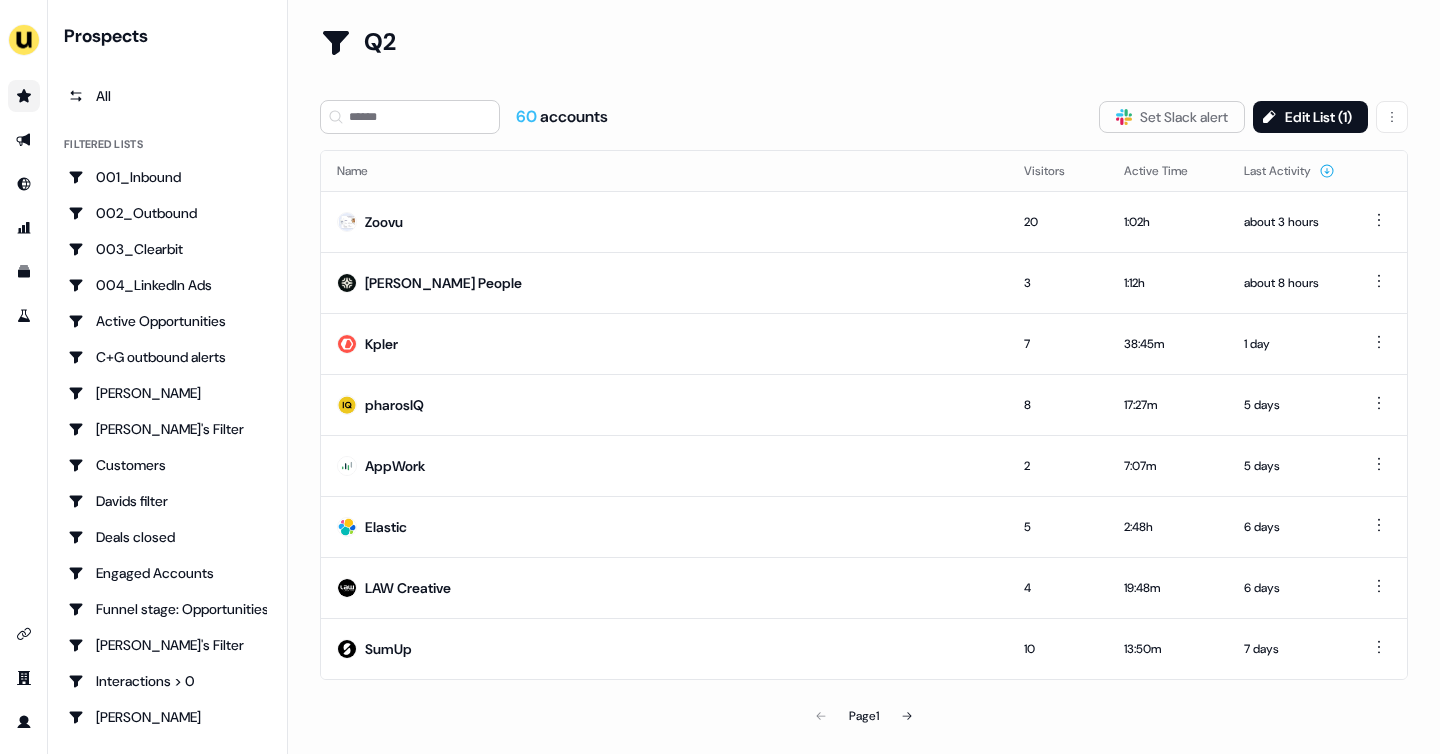 scroll, scrollTop: 0, scrollLeft: 0, axis: both 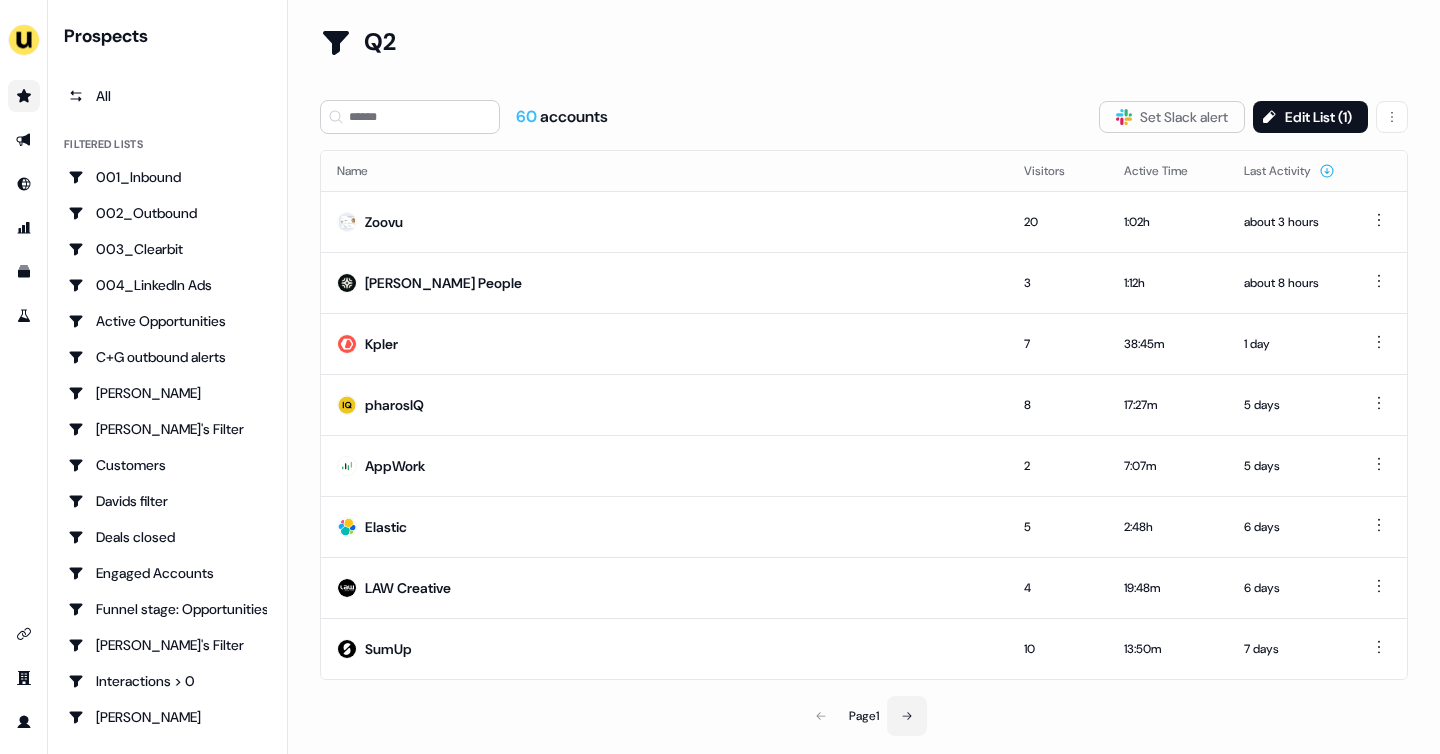 click at bounding box center [907, 716] 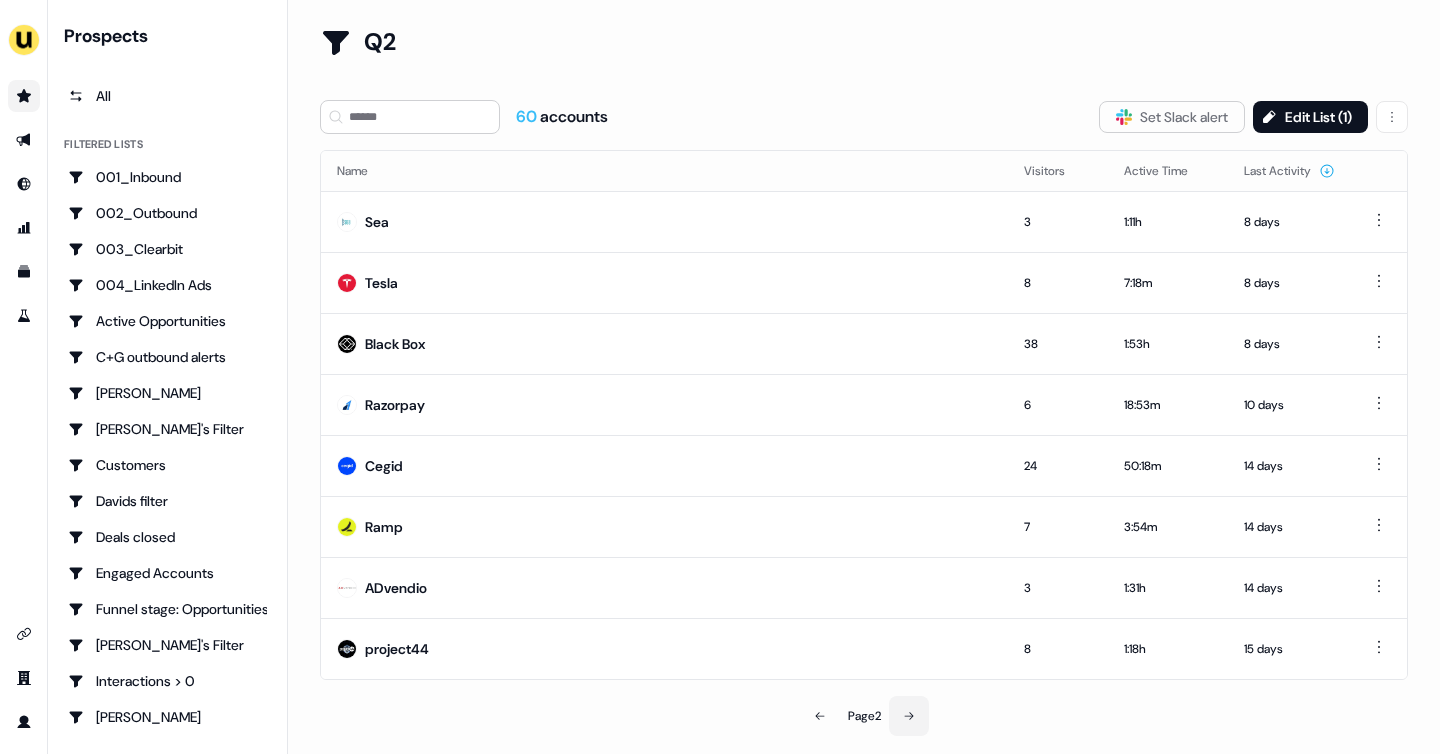 click at bounding box center (909, 716) 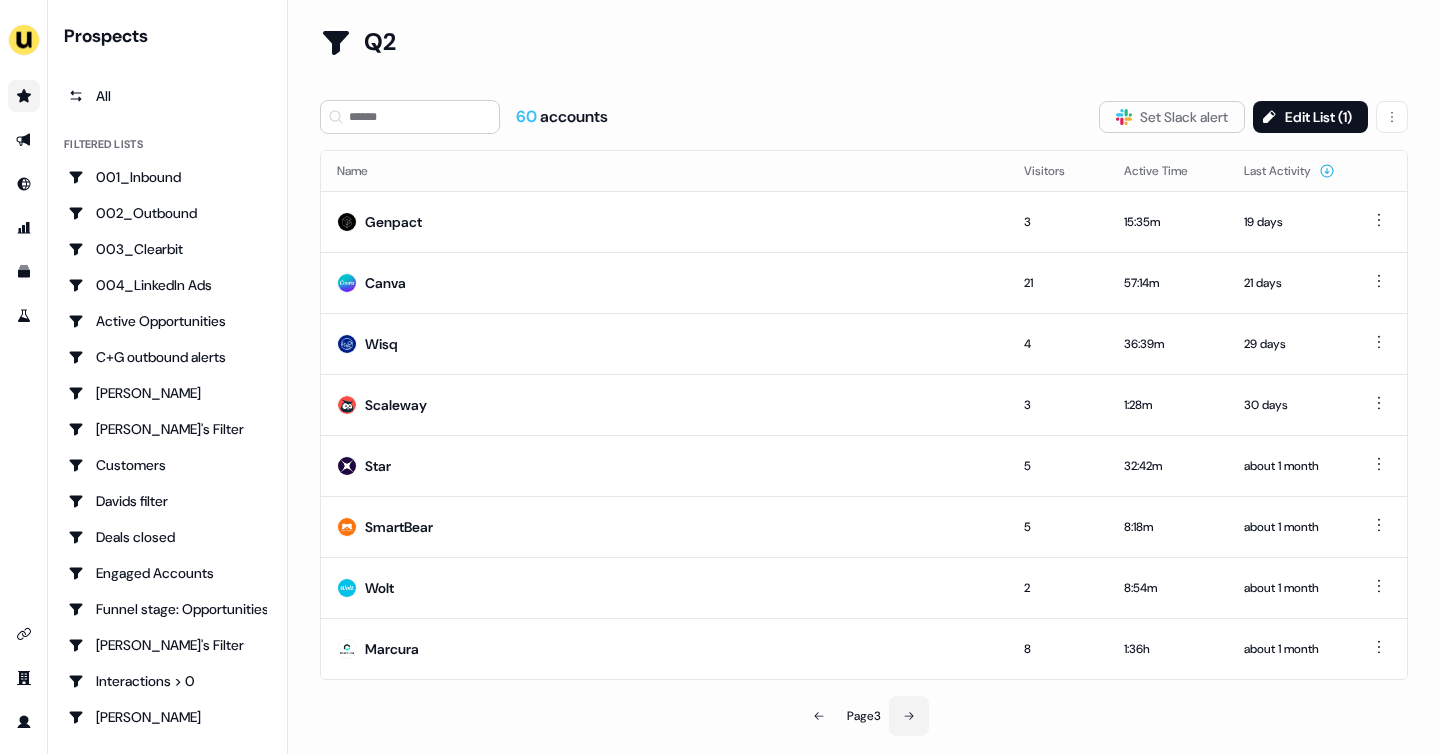 click at bounding box center [909, 716] 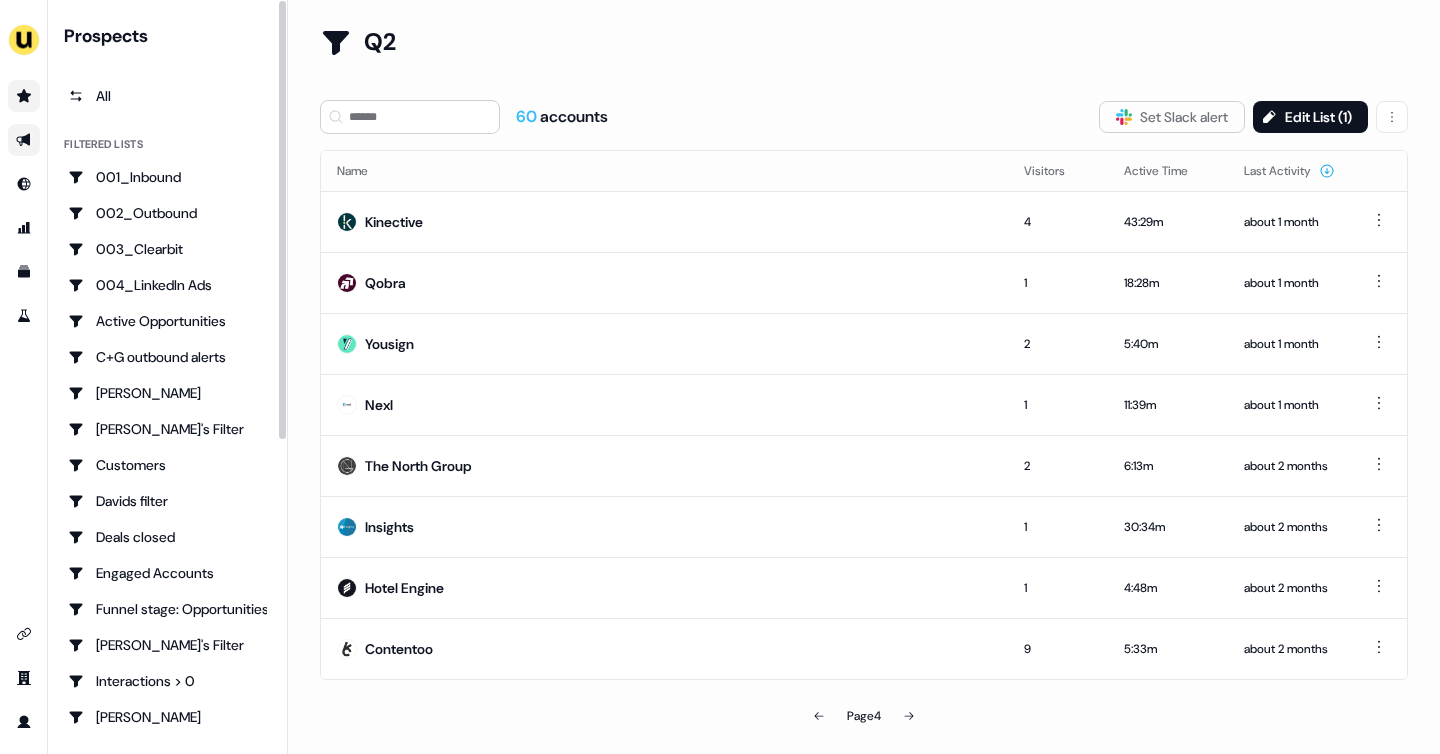 click at bounding box center (24, 140) 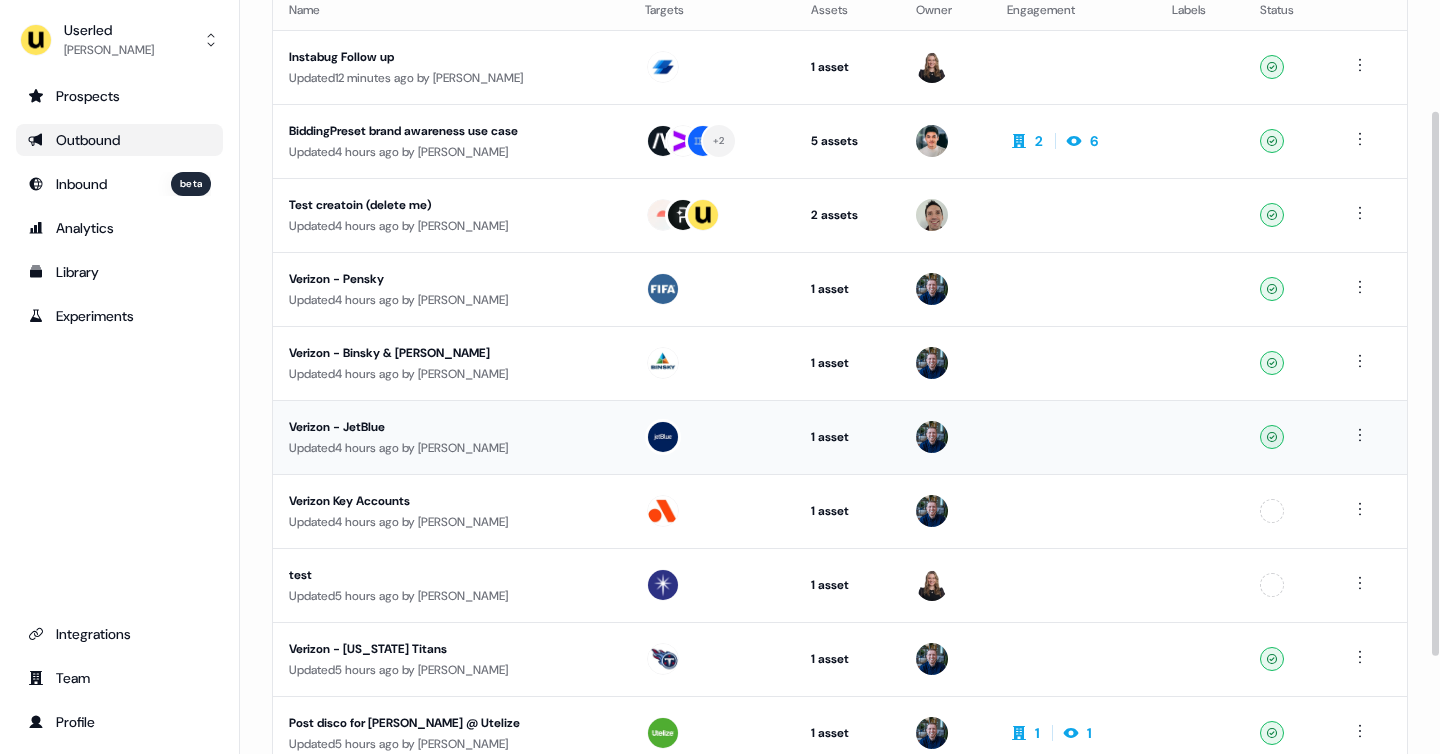 scroll, scrollTop: 153, scrollLeft: 0, axis: vertical 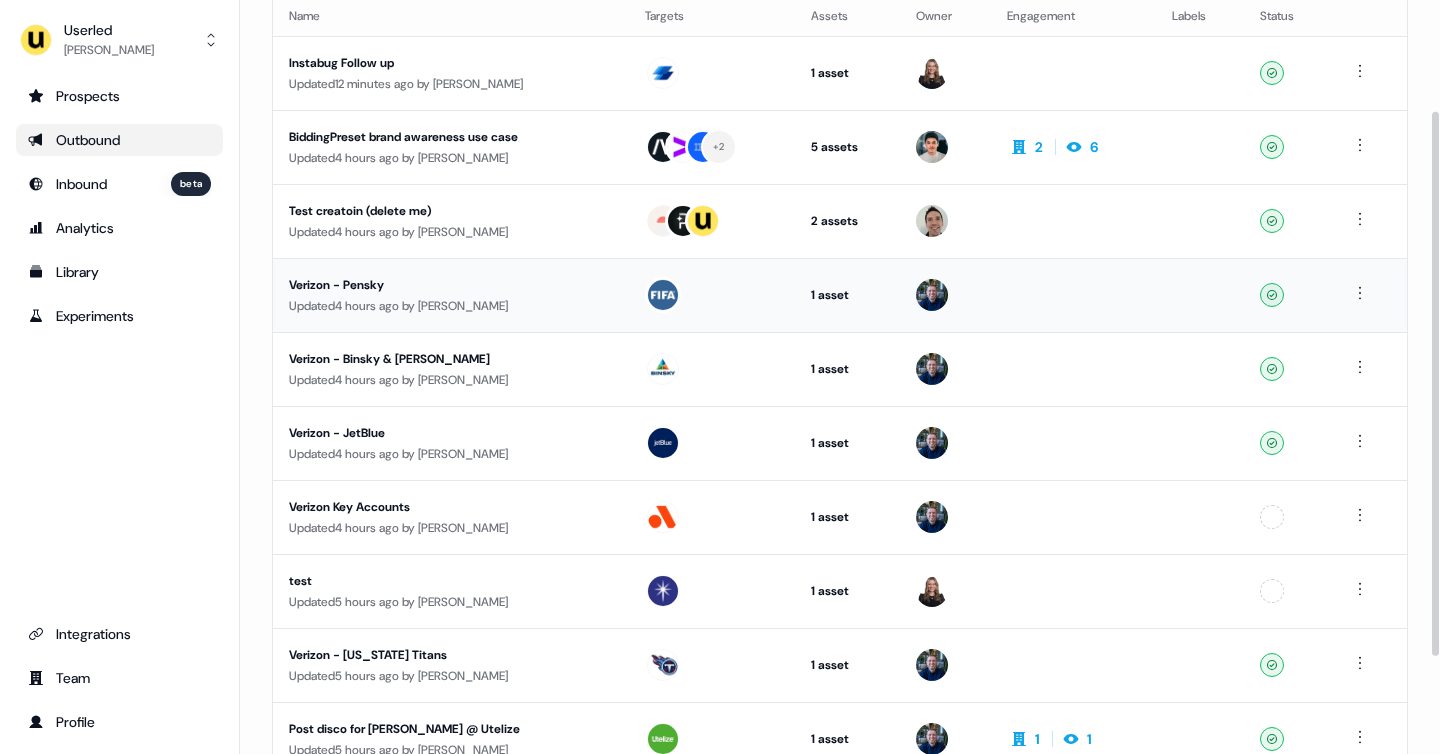 click on "Verizon - Pensky" at bounding box center (451, 285) 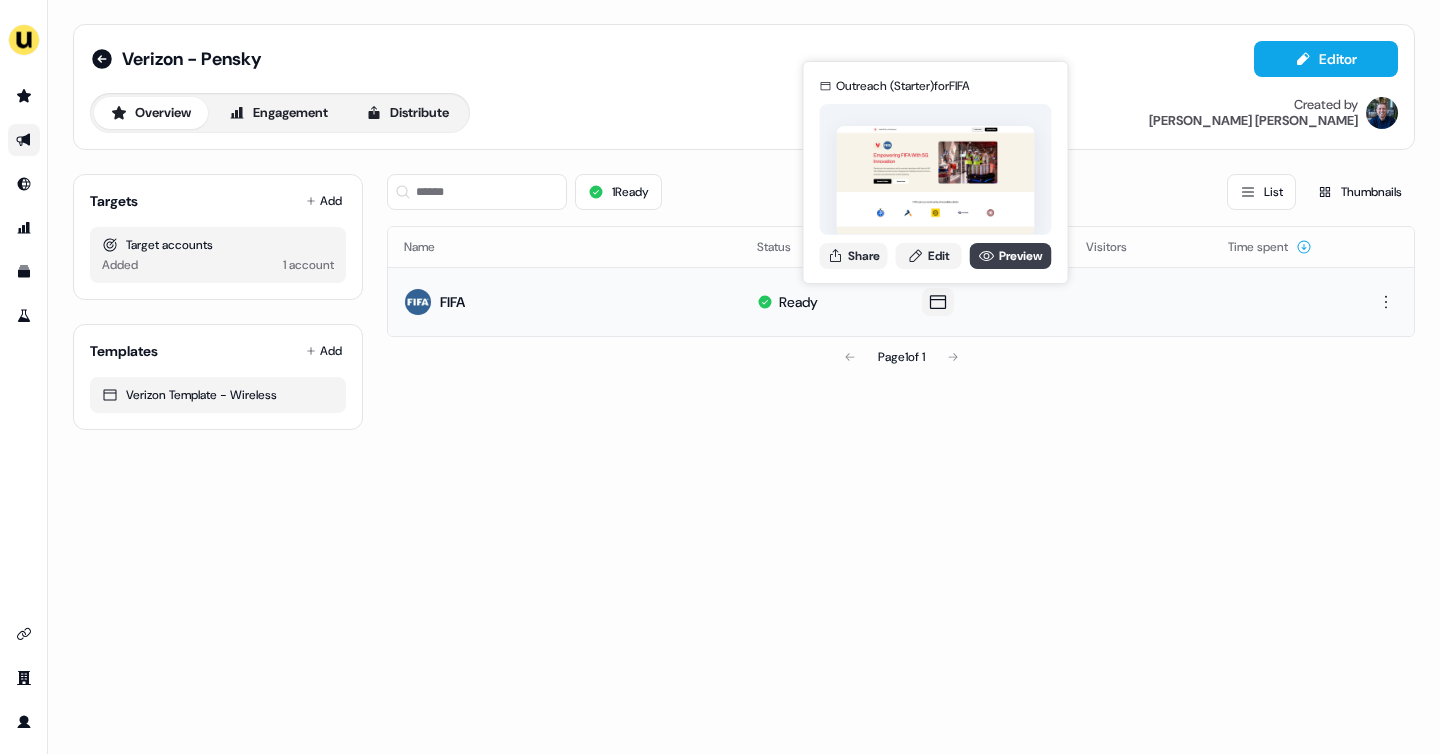 click on "Preview" at bounding box center (1011, 256) 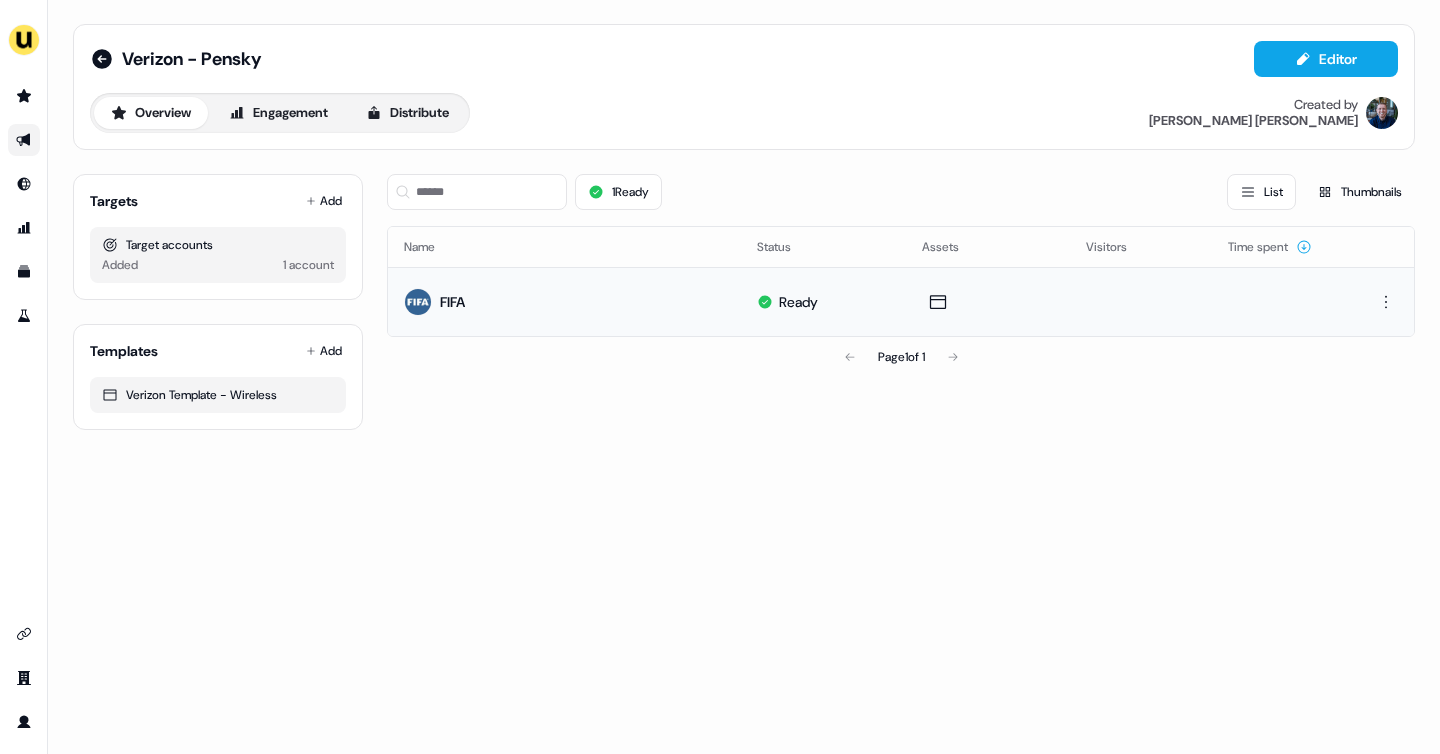 click on "Verizon - Pensky" at bounding box center (176, 59) 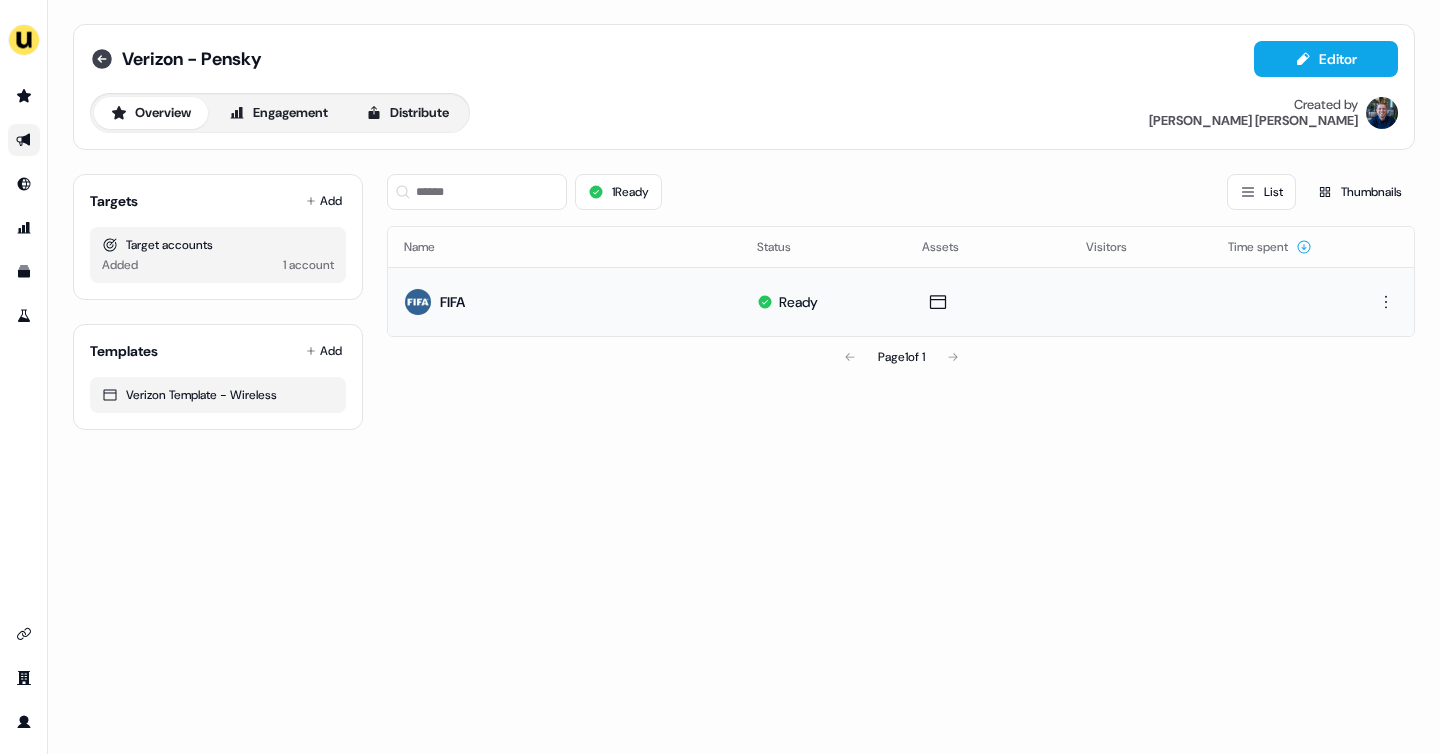 click 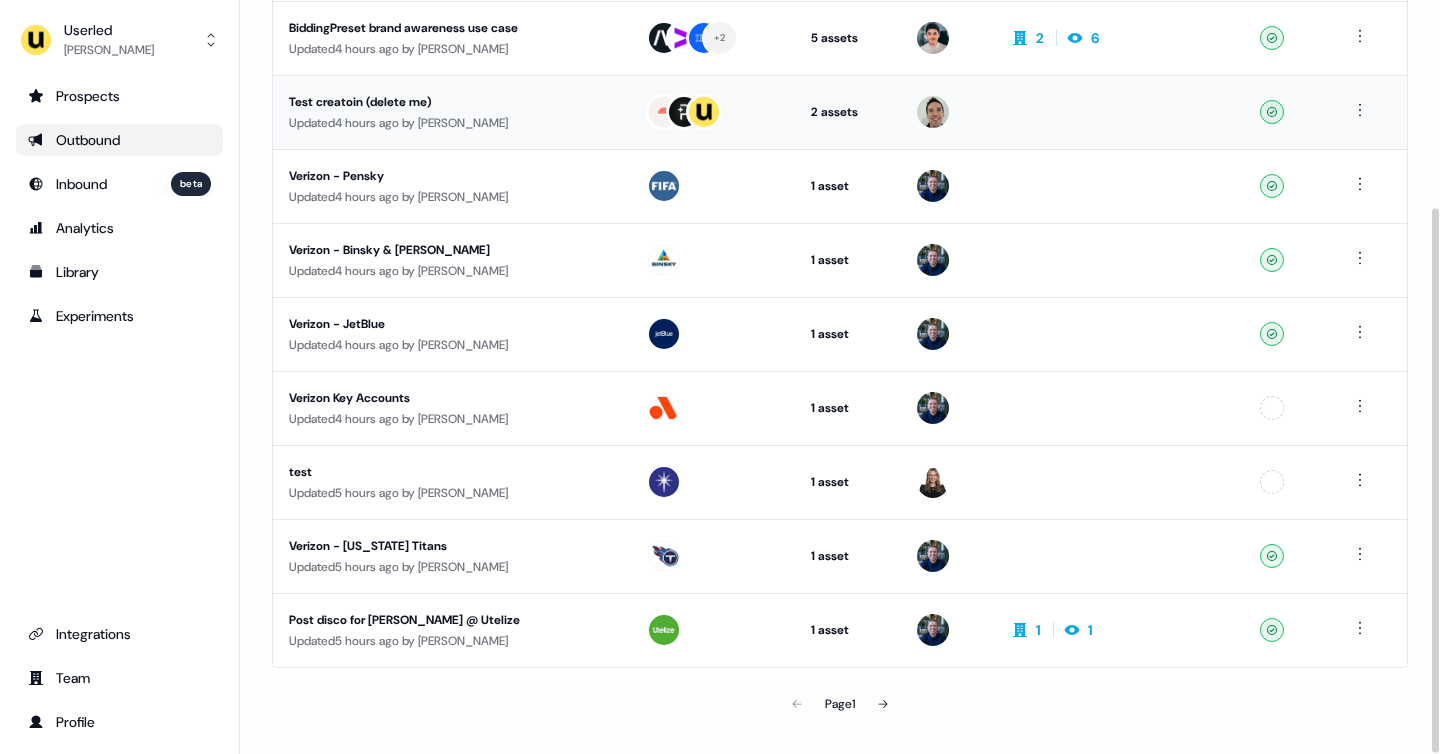 scroll, scrollTop: 287, scrollLeft: 0, axis: vertical 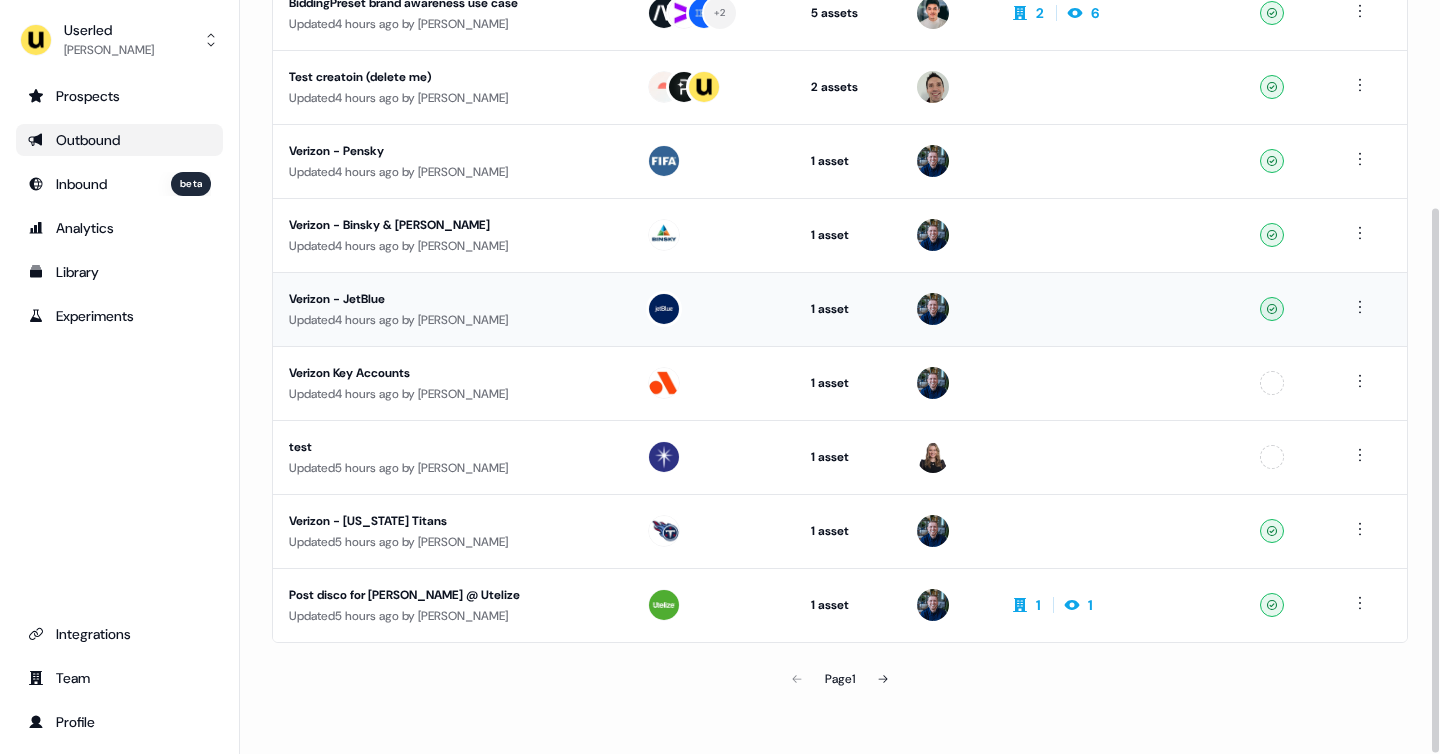 click on "Updated  4 hours ago   by   James Johnson" at bounding box center [451, 320] 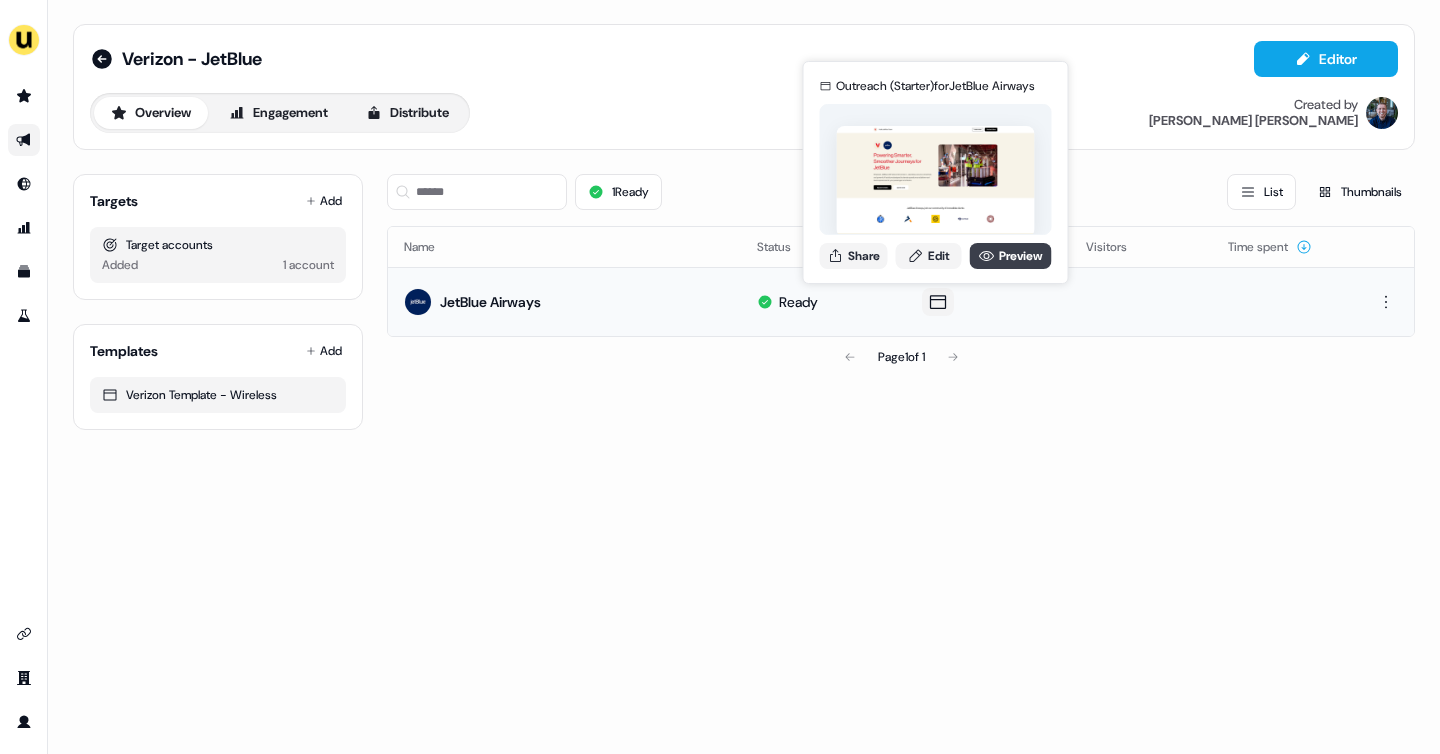 click on "Preview" at bounding box center (1011, 256) 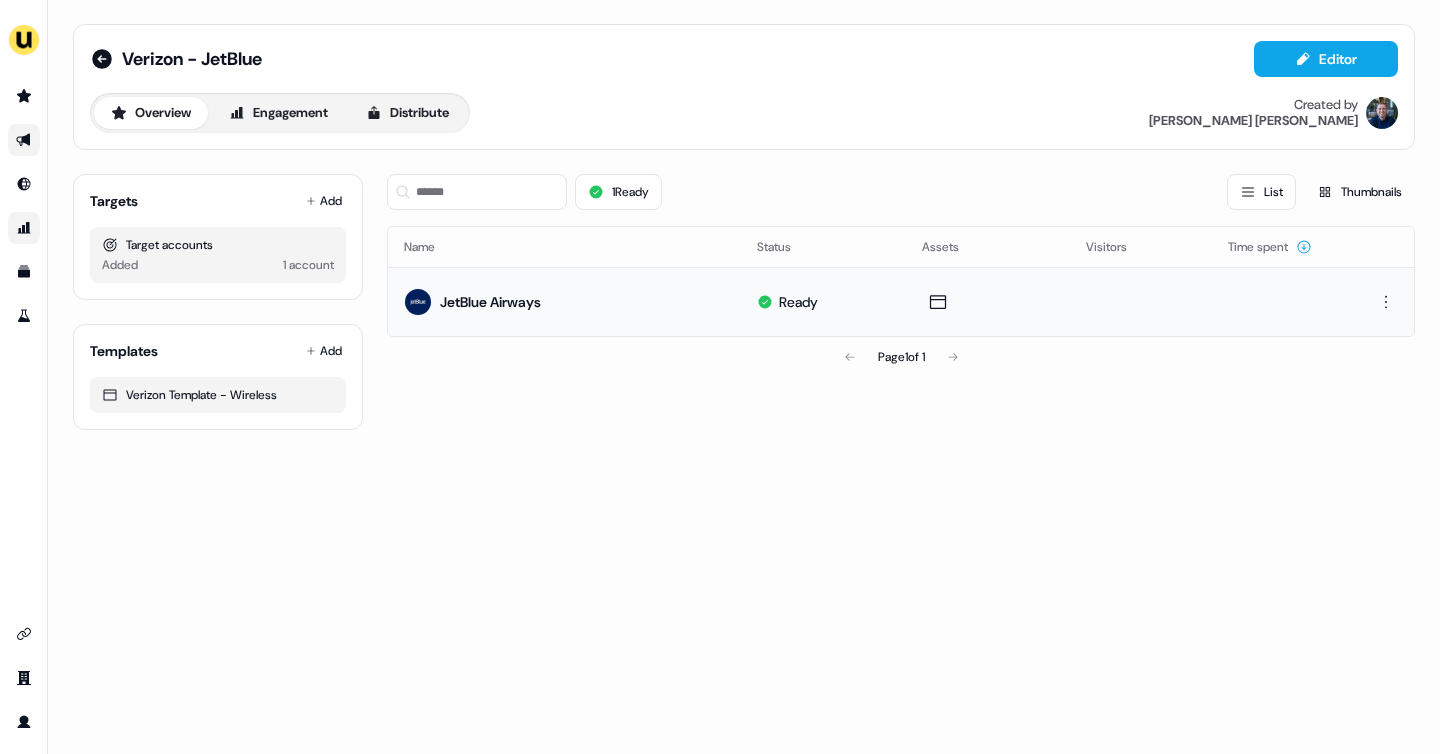 click at bounding box center (24, 228) 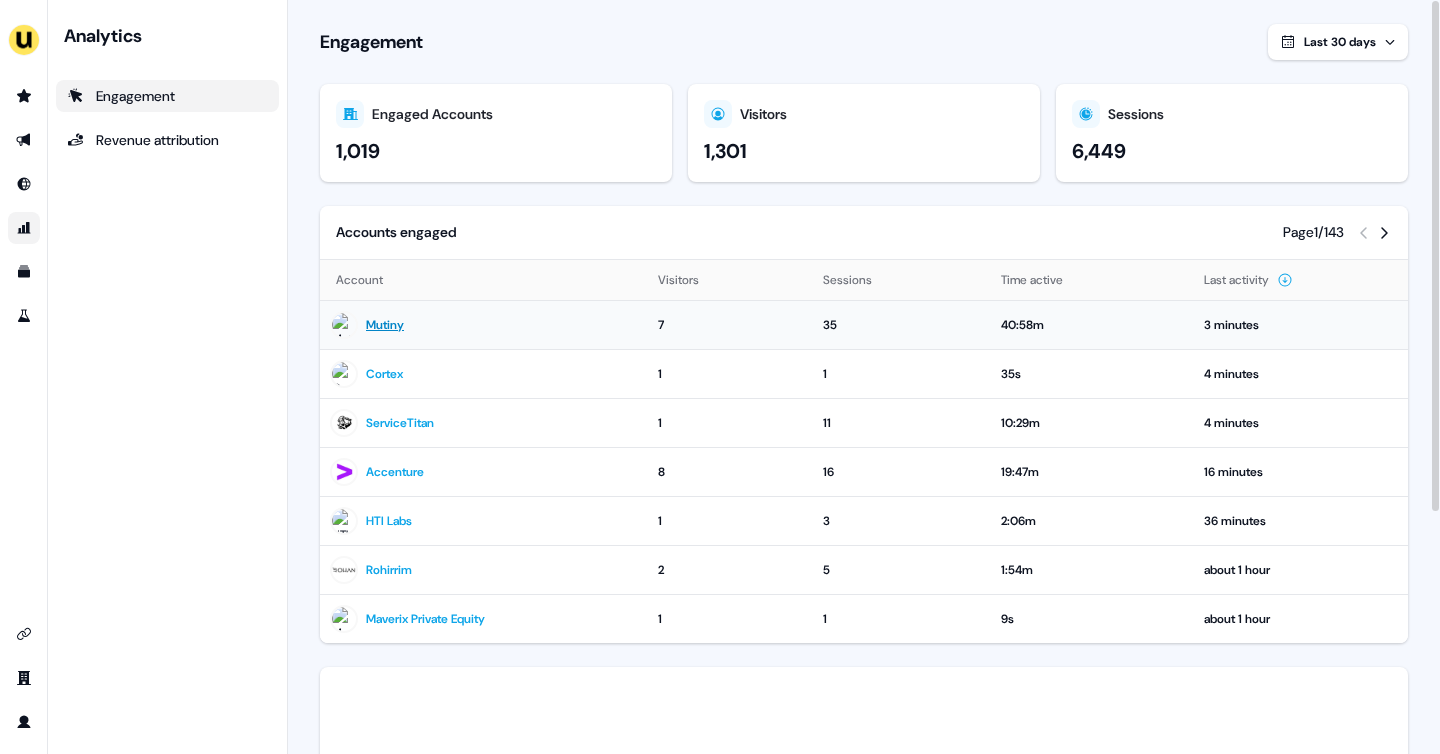 click on "Mutiny" at bounding box center [385, 325] 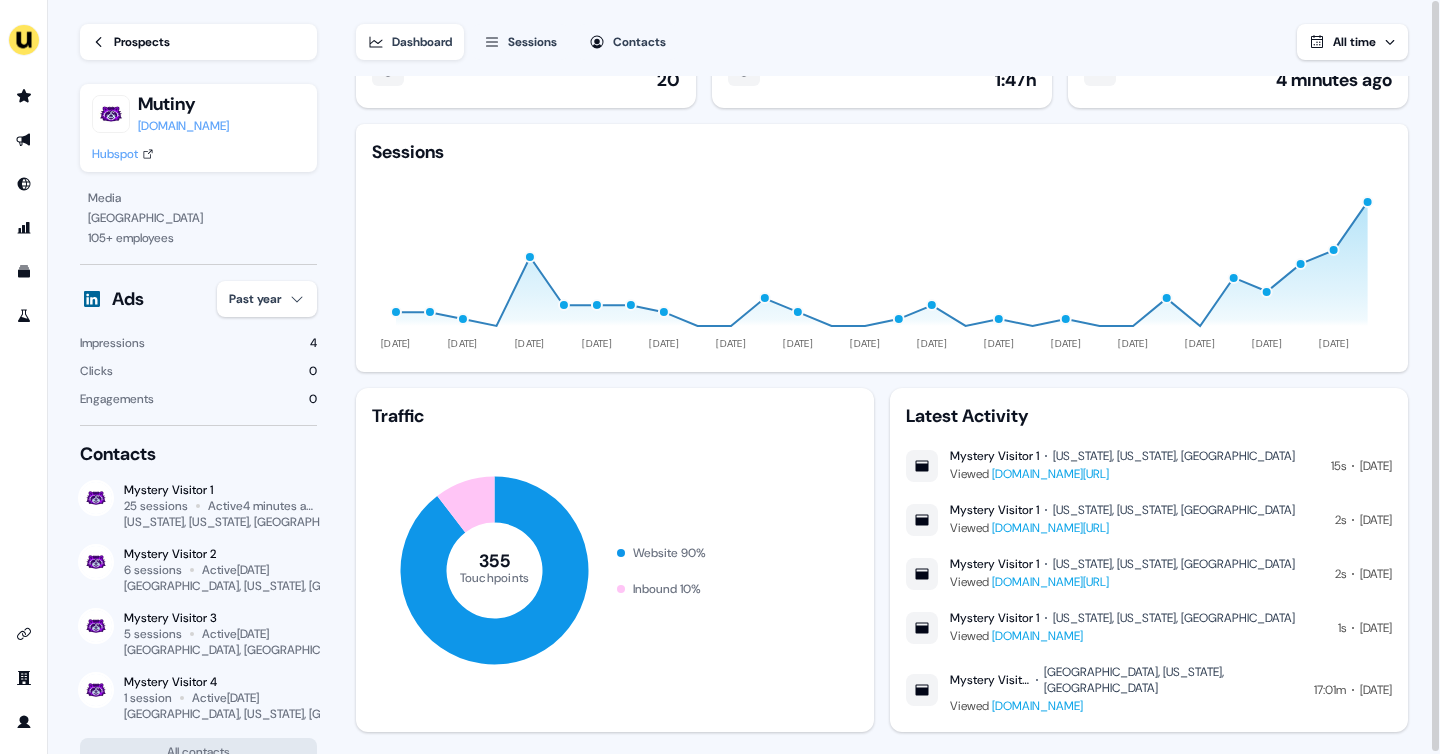 scroll, scrollTop: 68, scrollLeft: 0, axis: vertical 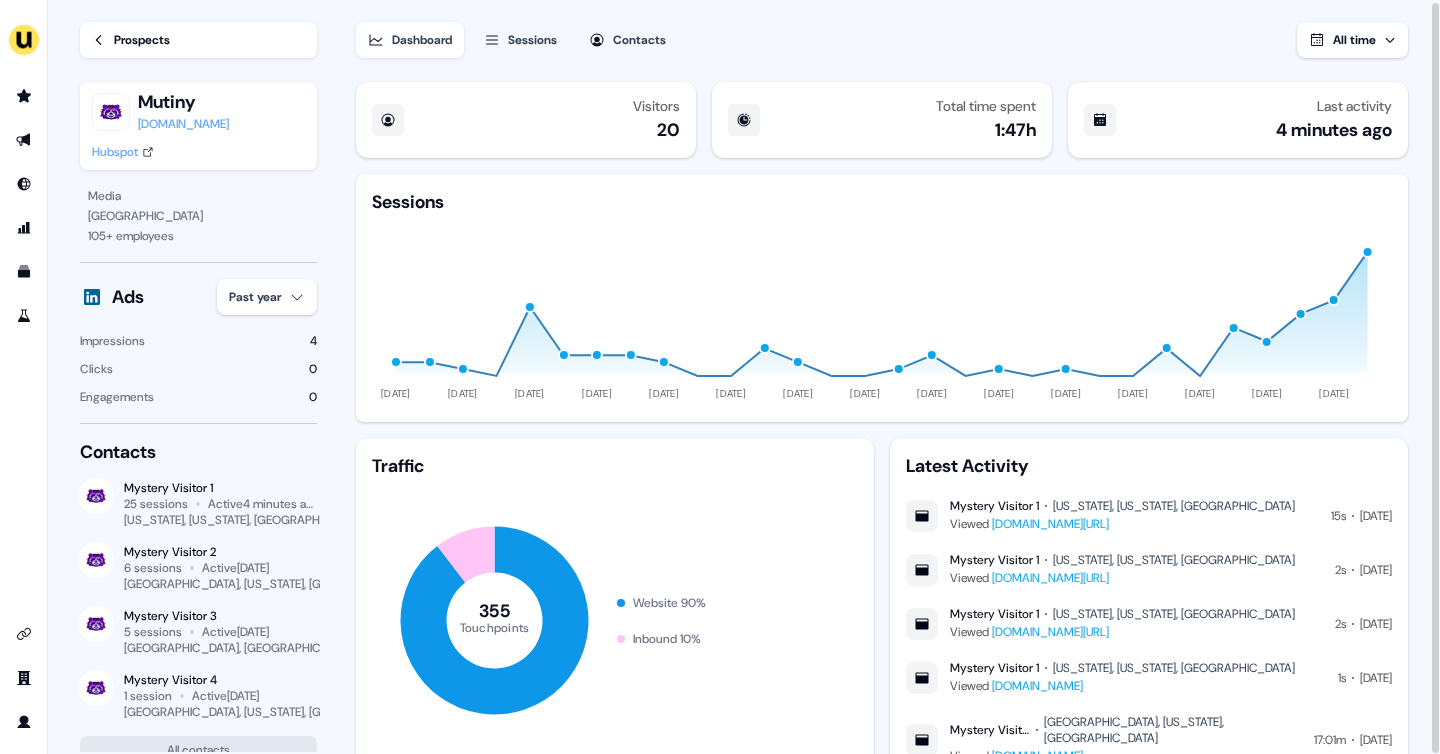 click on "Sessions" at bounding box center [532, 40] 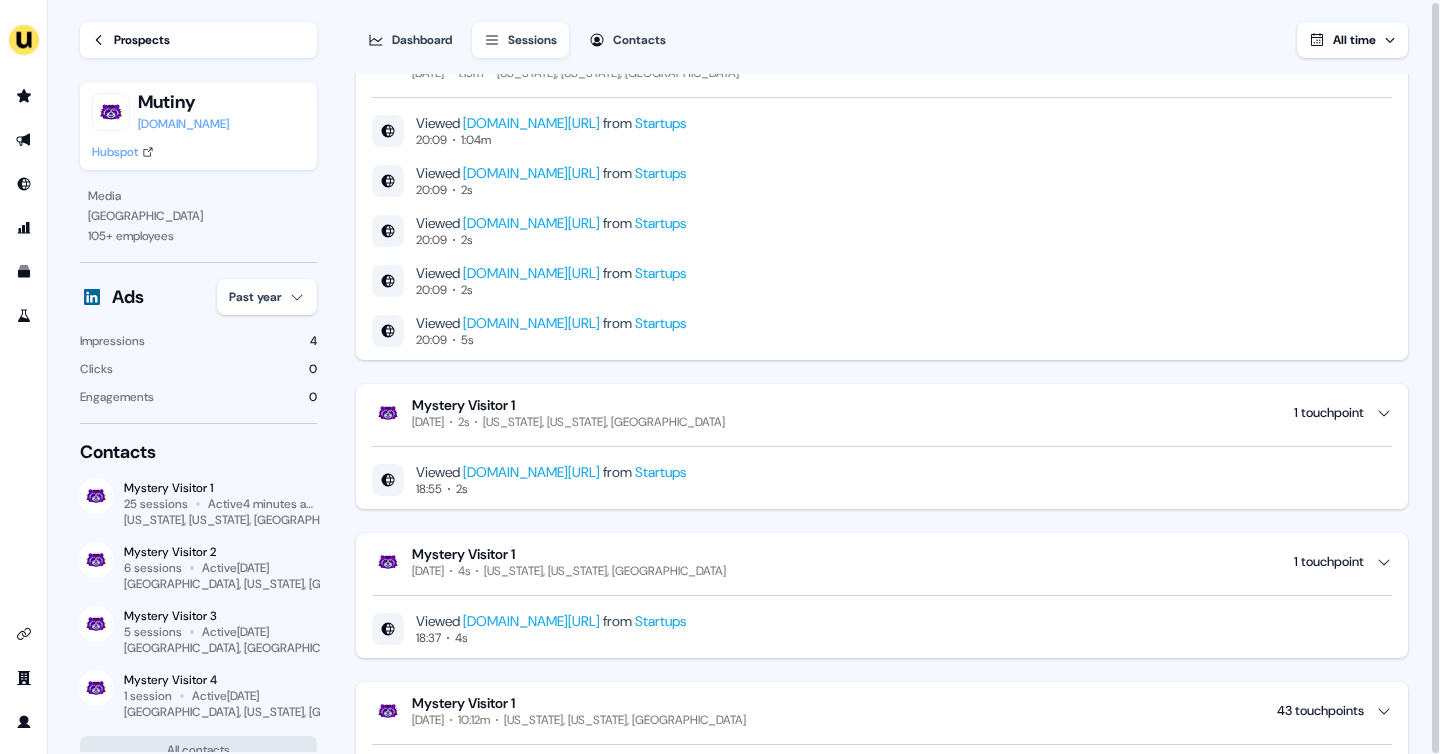 scroll, scrollTop: 10195, scrollLeft: 0, axis: vertical 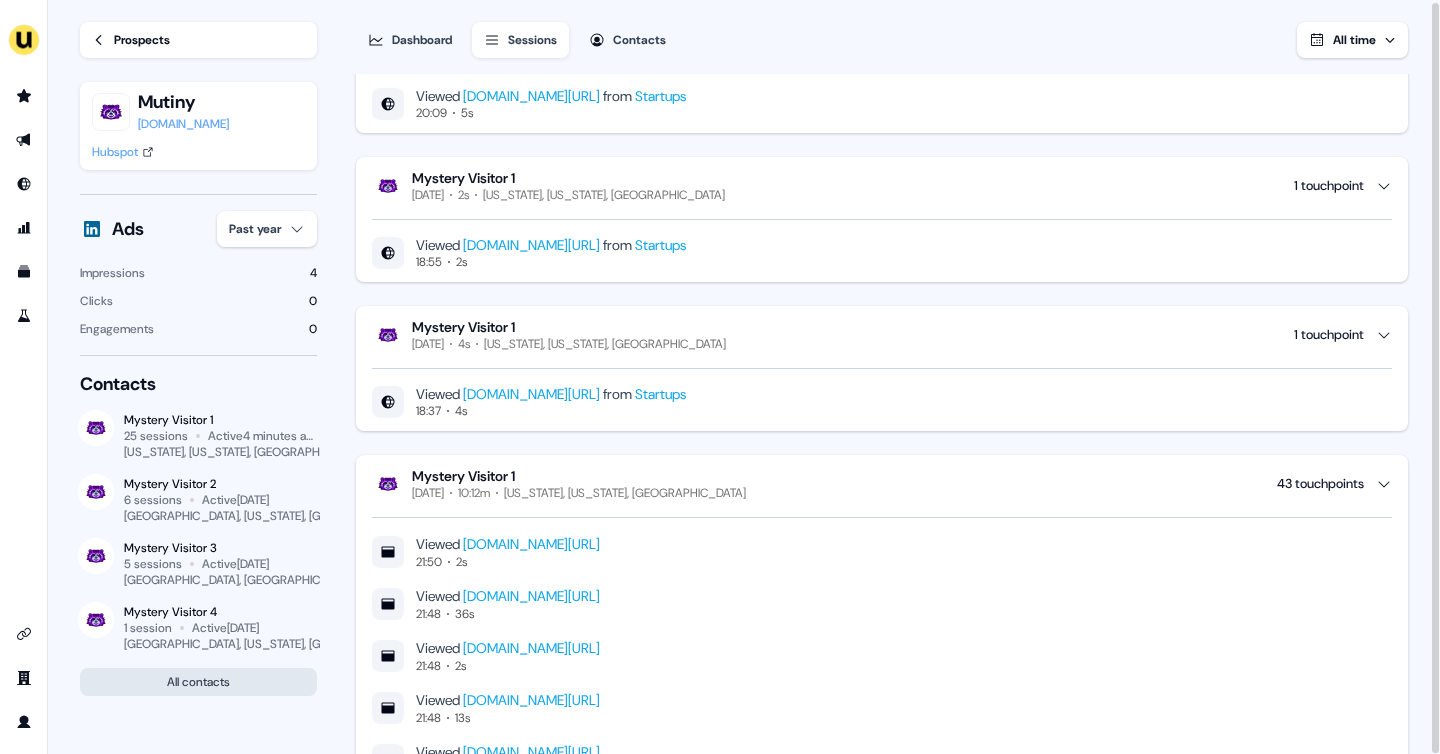 click on "All contacts" at bounding box center (198, 682) 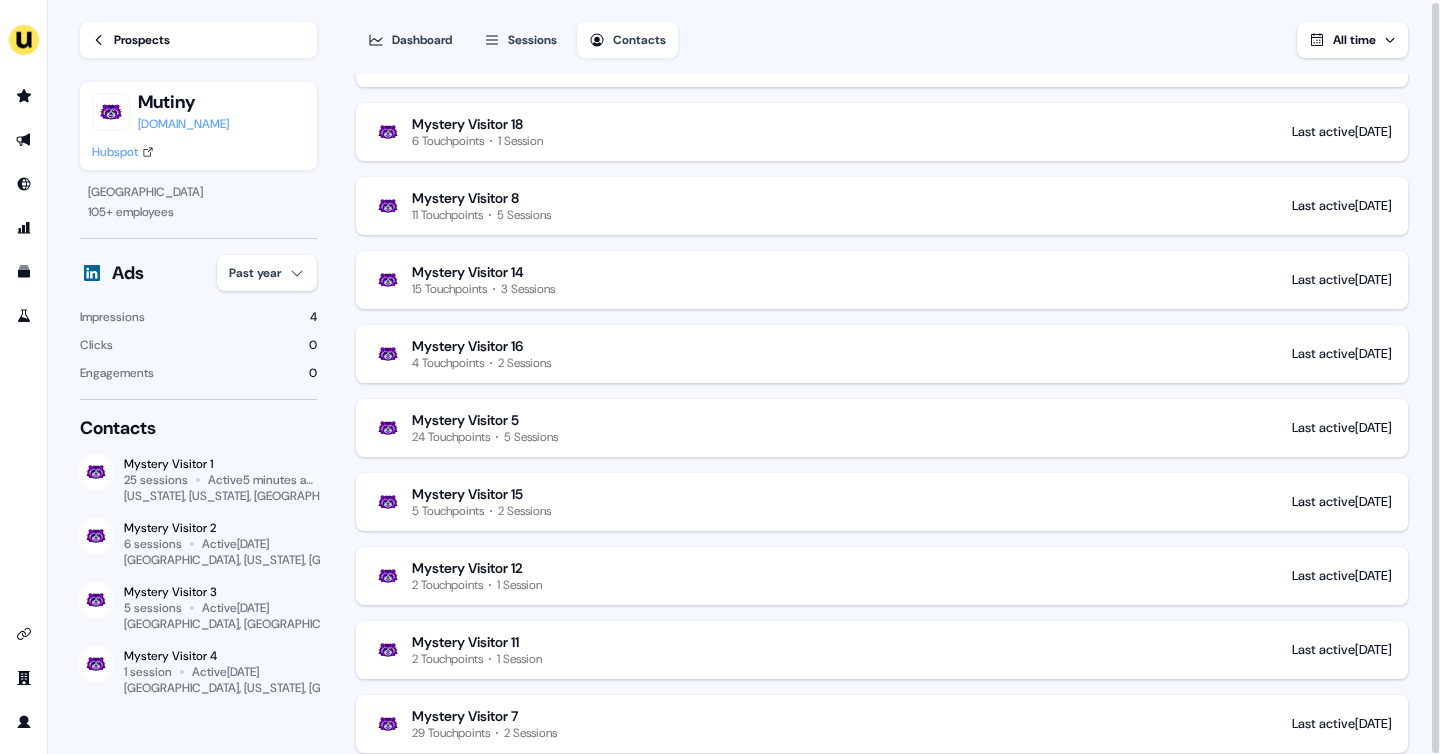 scroll, scrollTop: 888, scrollLeft: 0, axis: vertical 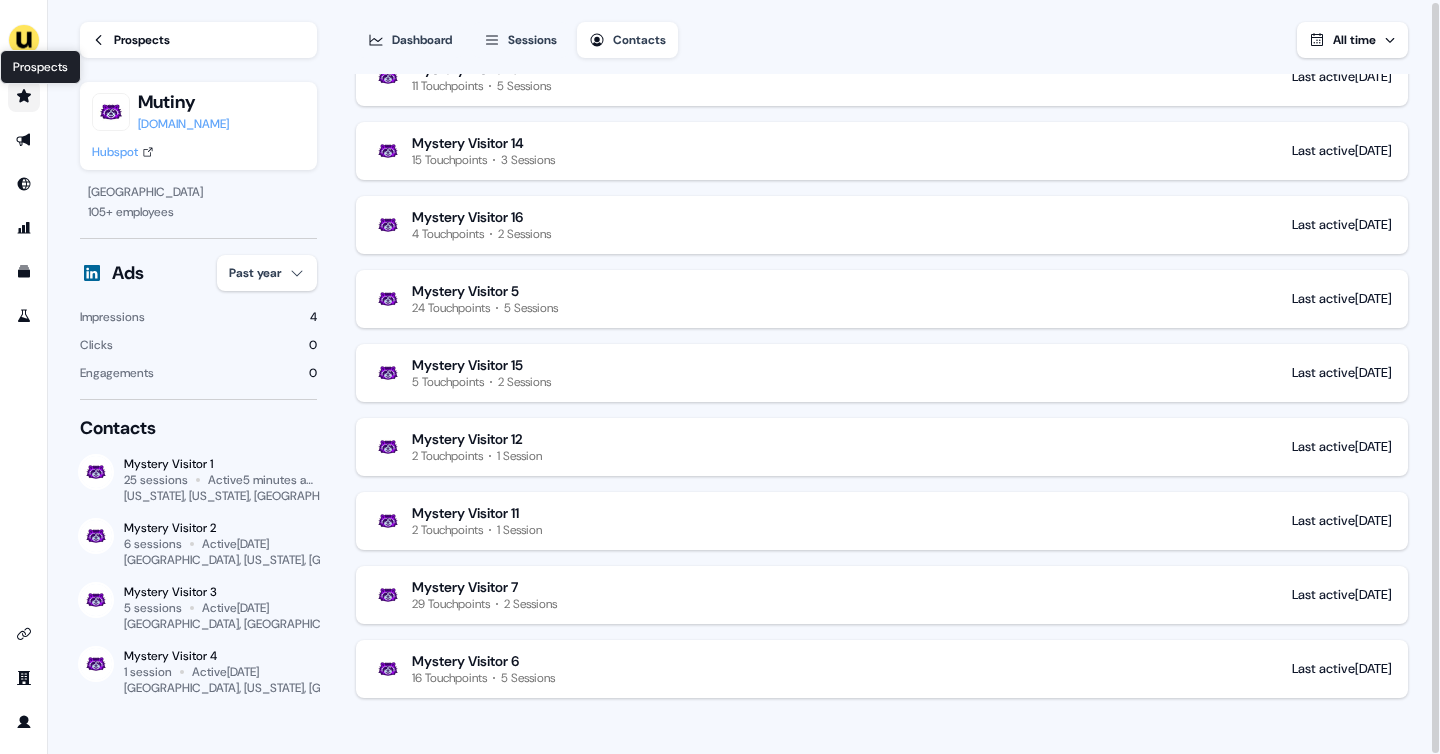 click 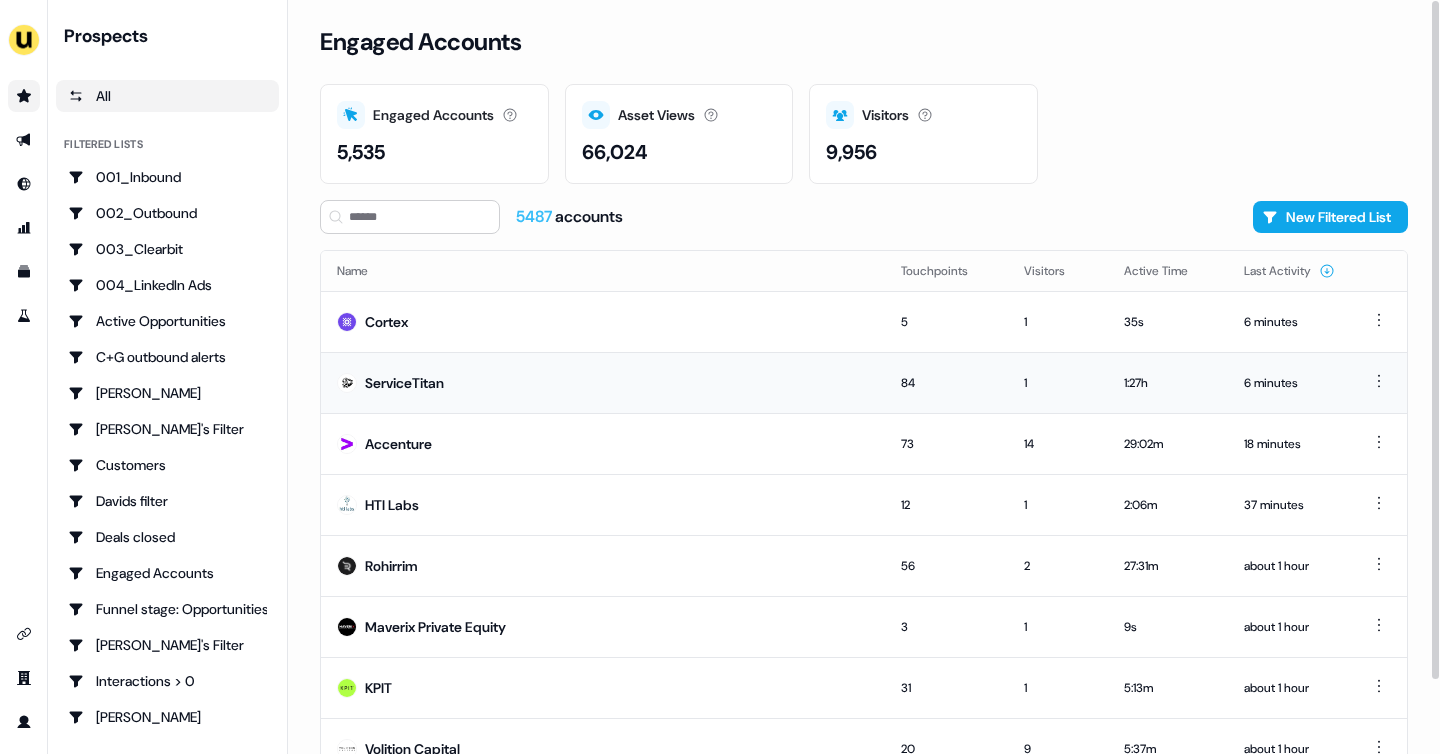 click on "ServiceTitan" at bounding box center (390, 383) 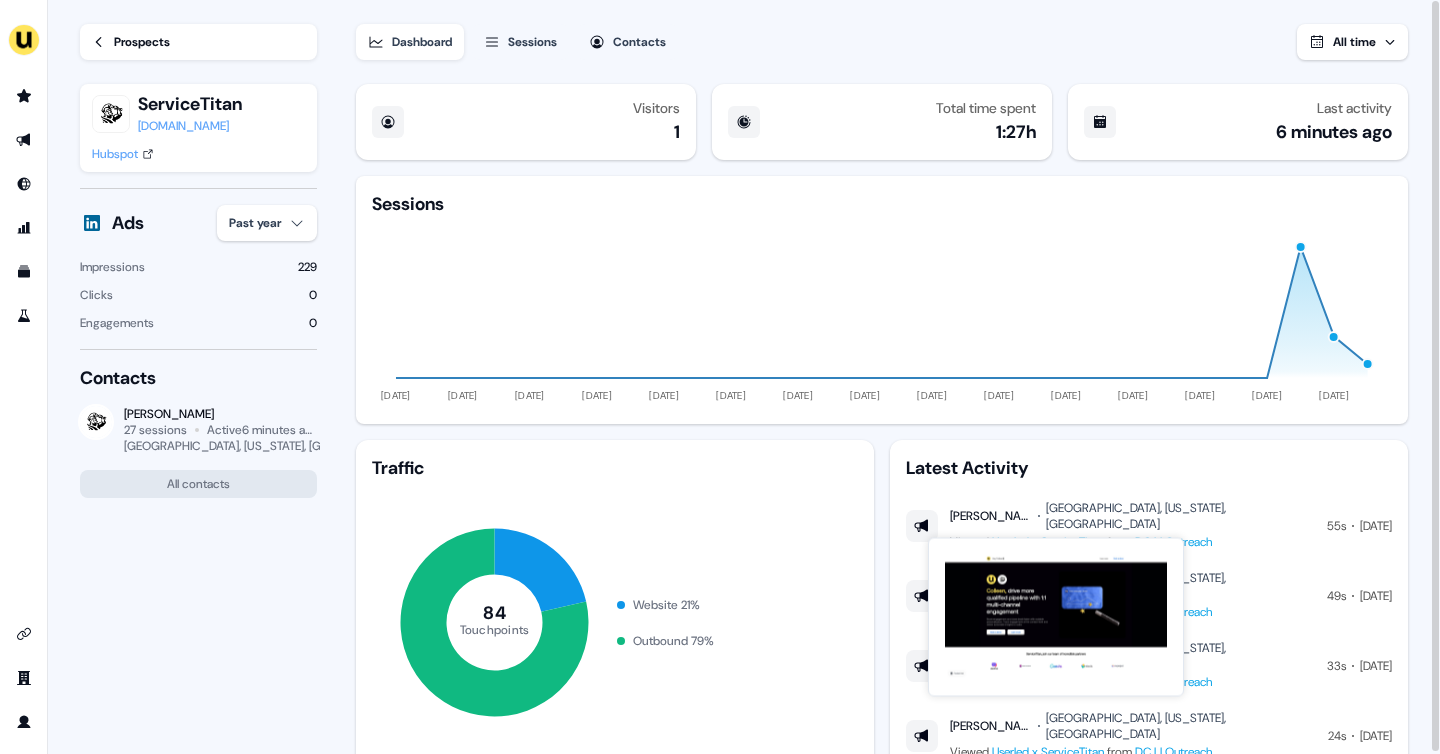 click on "Userled x ServiceTitan" at bounding box center [1048, 542] 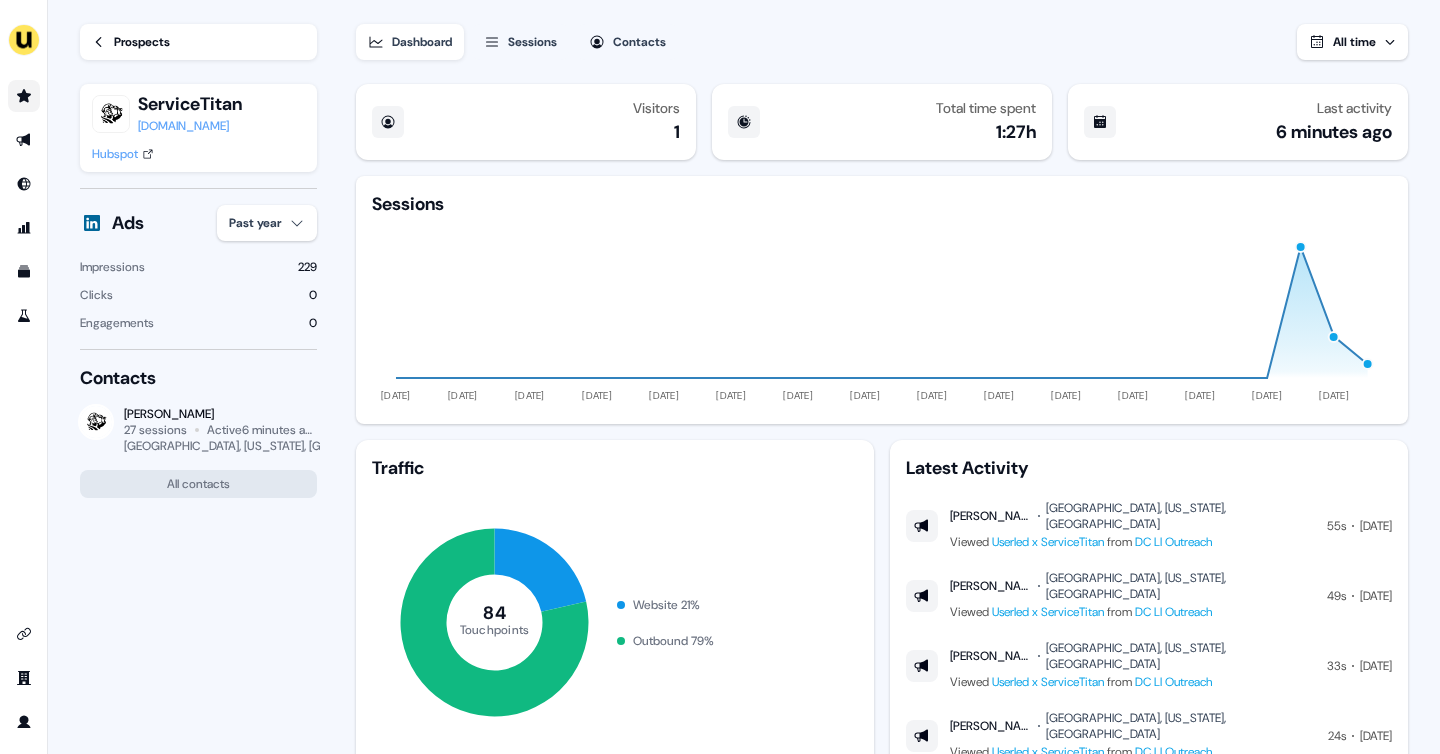 click at bounding box center [24, 96] 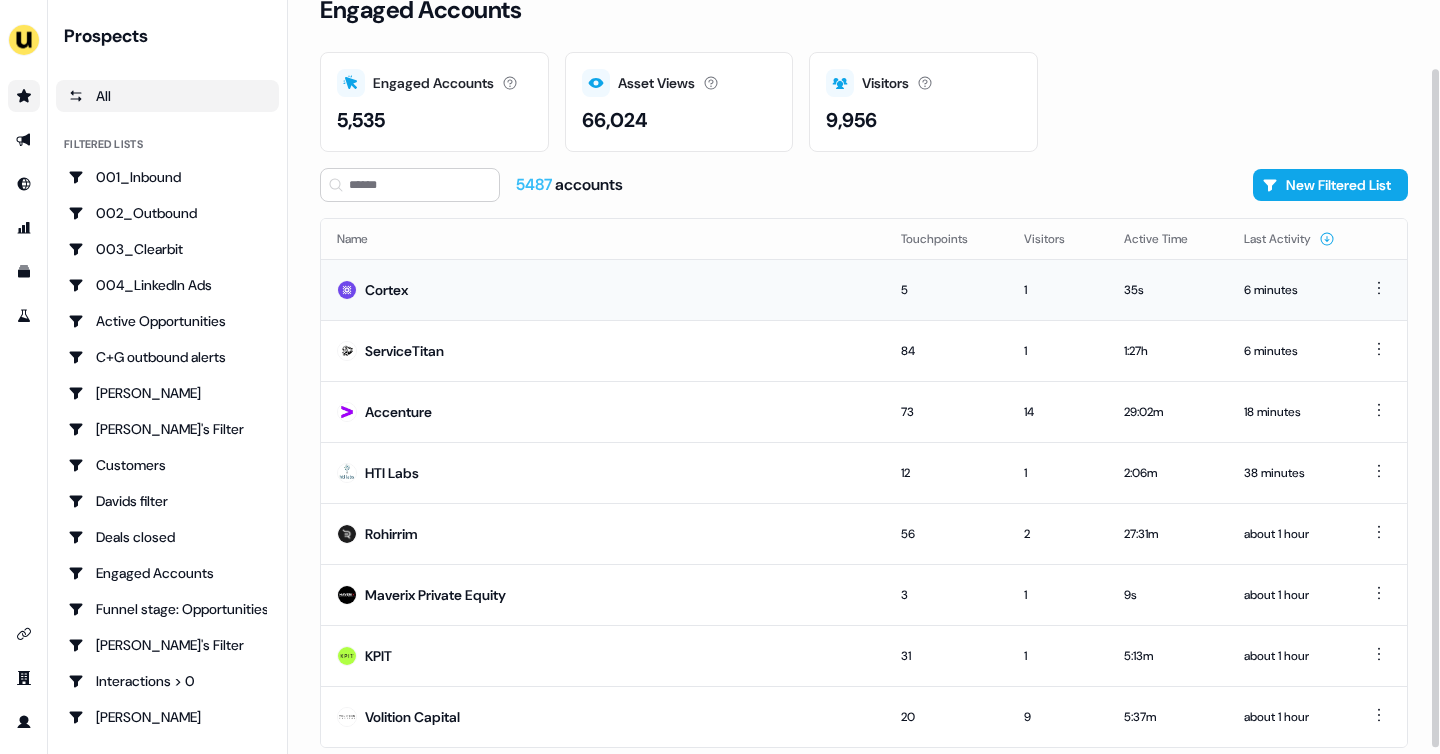 scroll, scrollTop: 81, scrollLeft: 0, axis: vertical 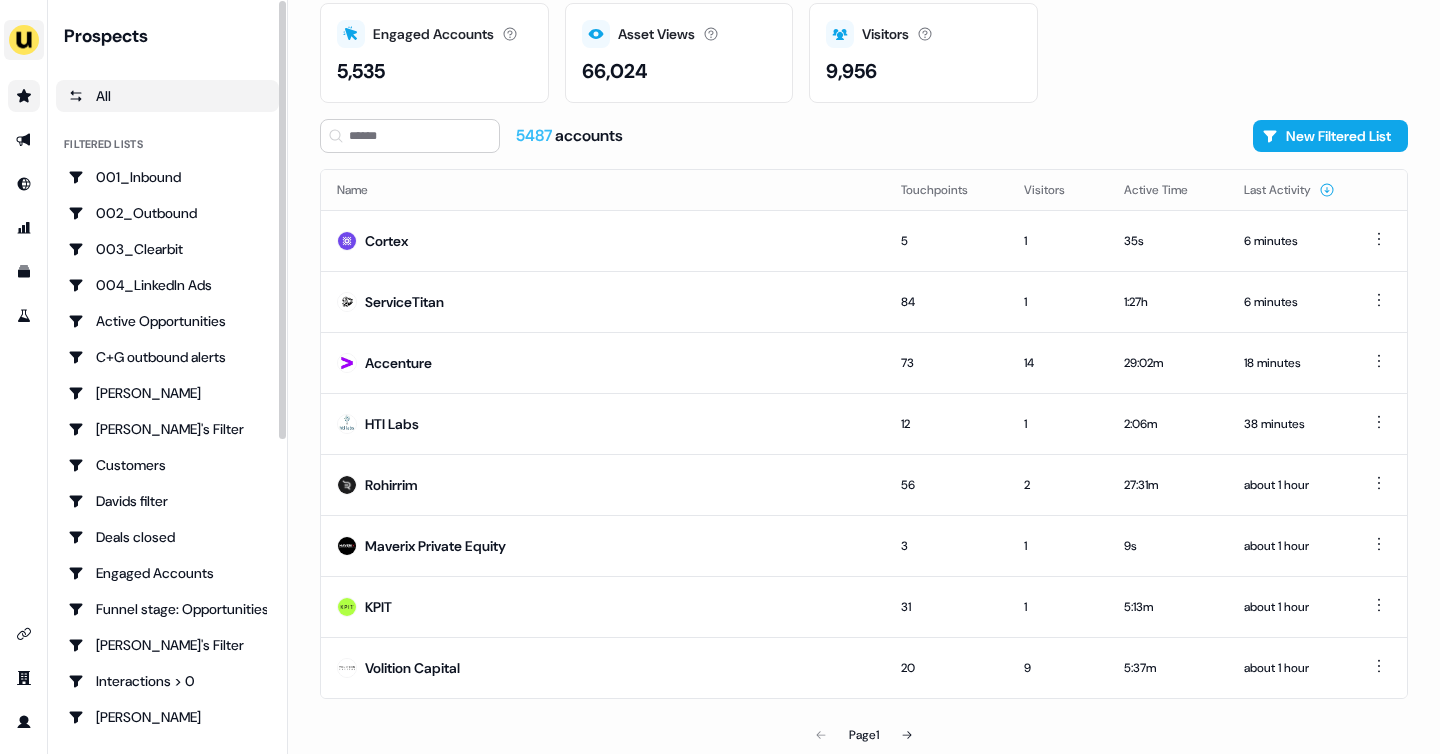 click at bounding box center (24, 40) 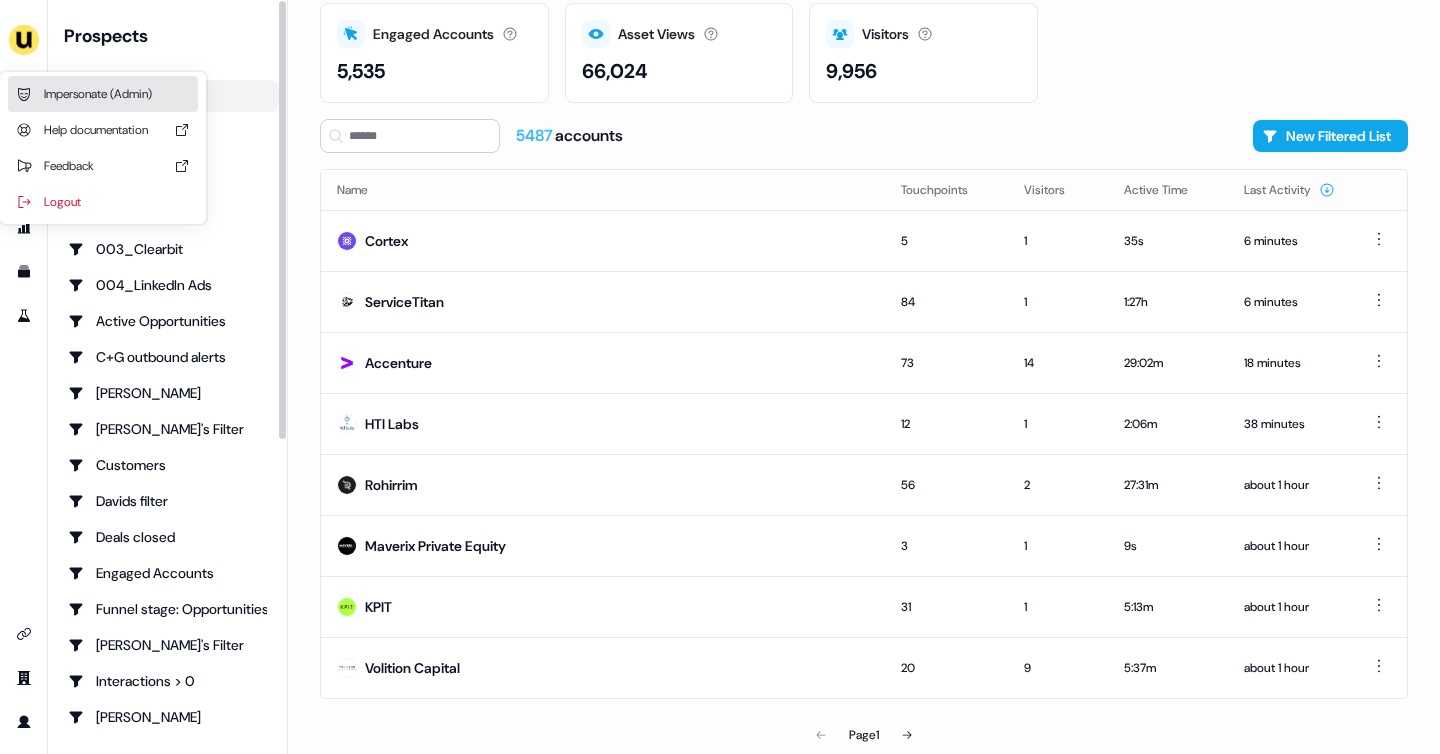 click on "Impersonate (Admin)" at bounding box center [103, 94] 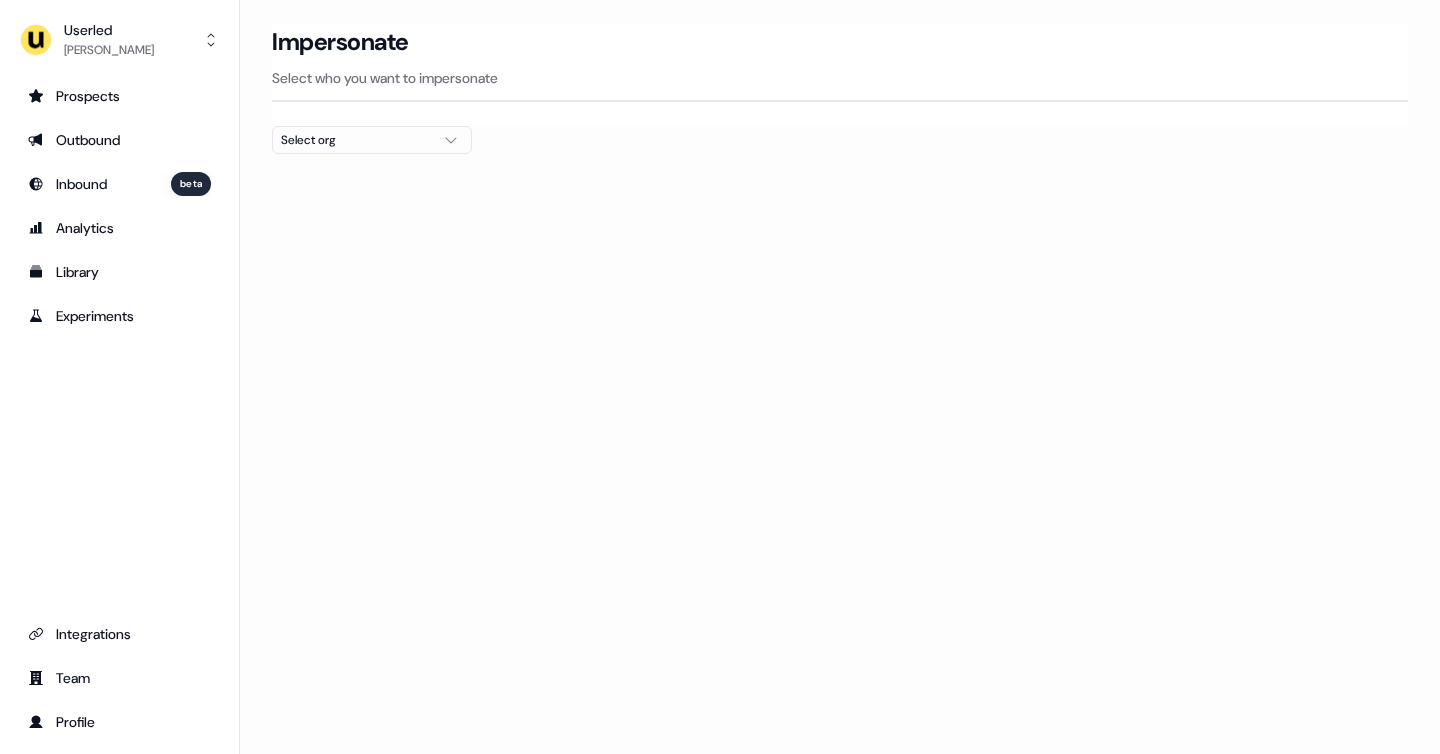 click on "Select org" at bounding box center (356, 140) 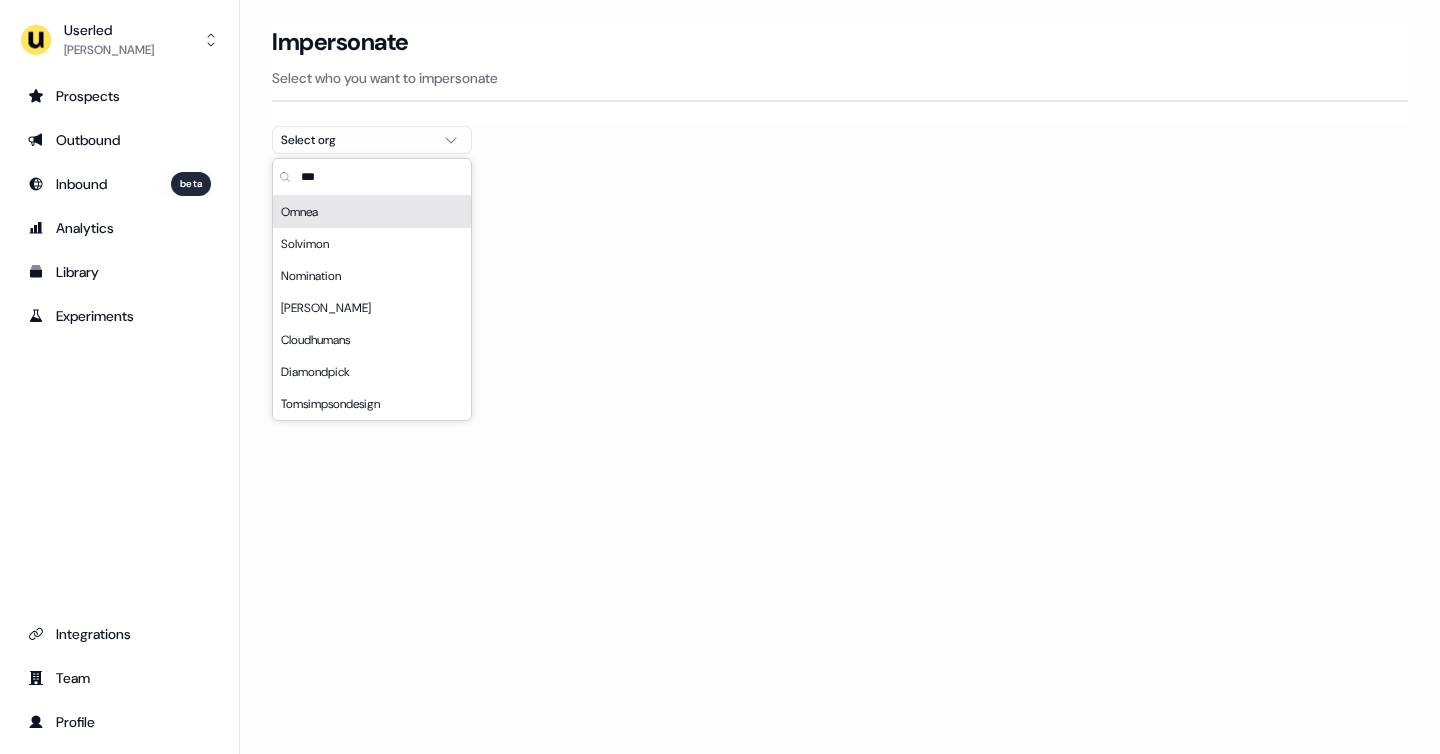 type on "***" 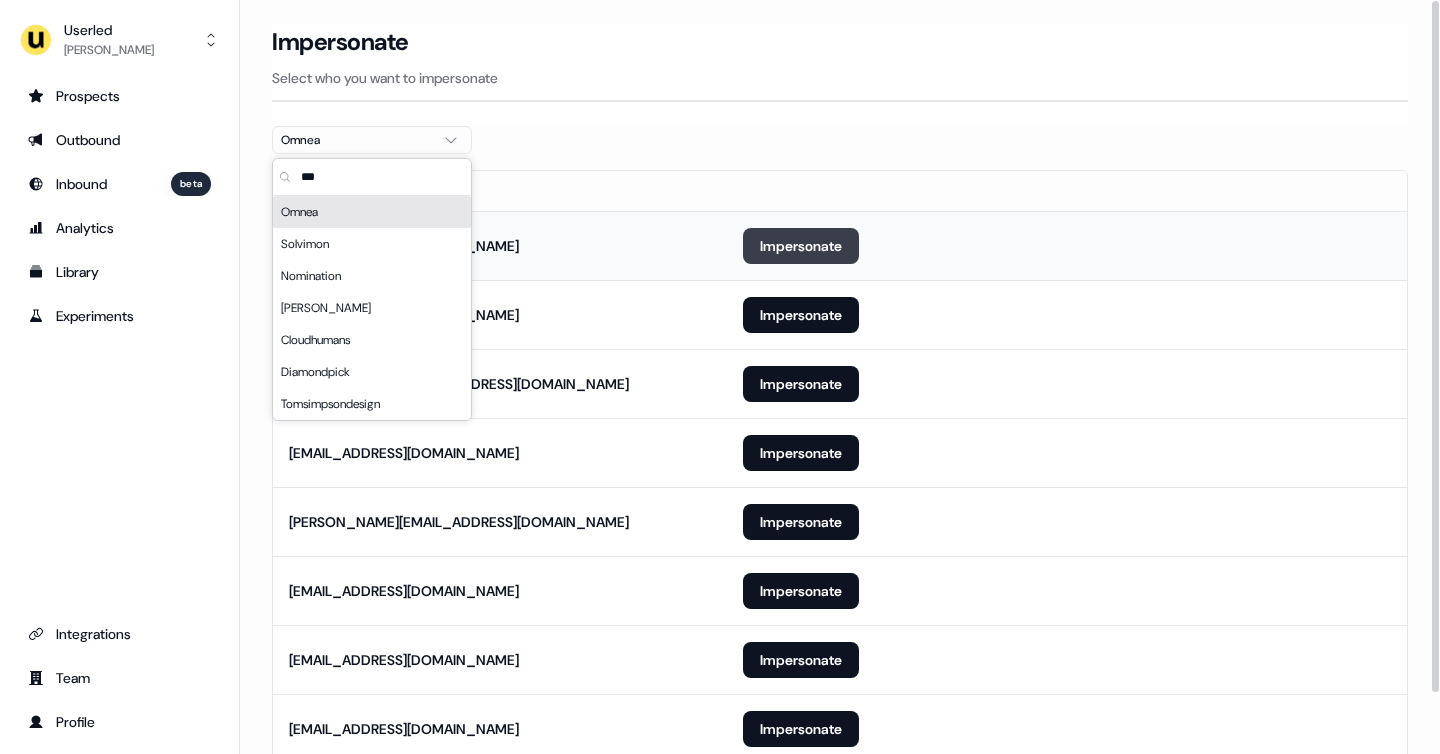 click on "Impersonate" at bounding box center [801, 246] 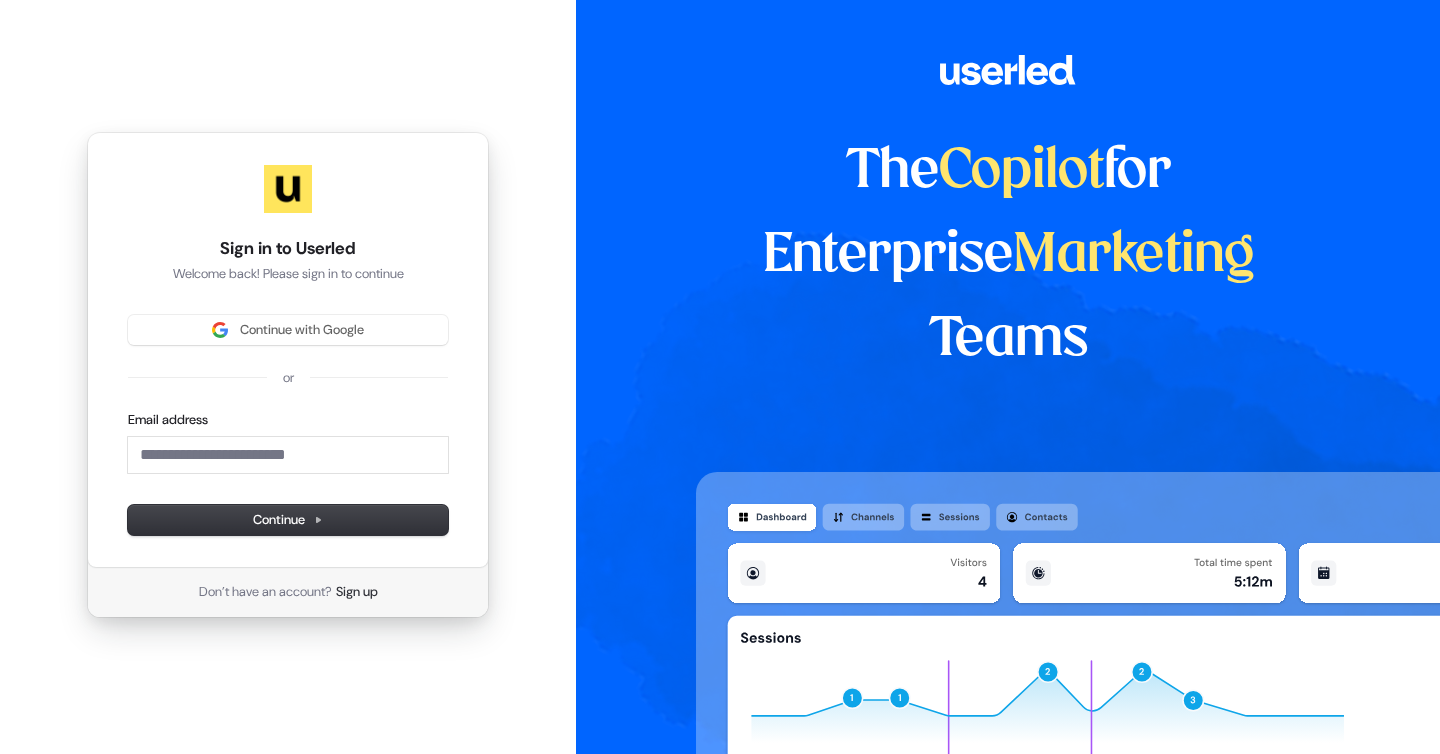 type 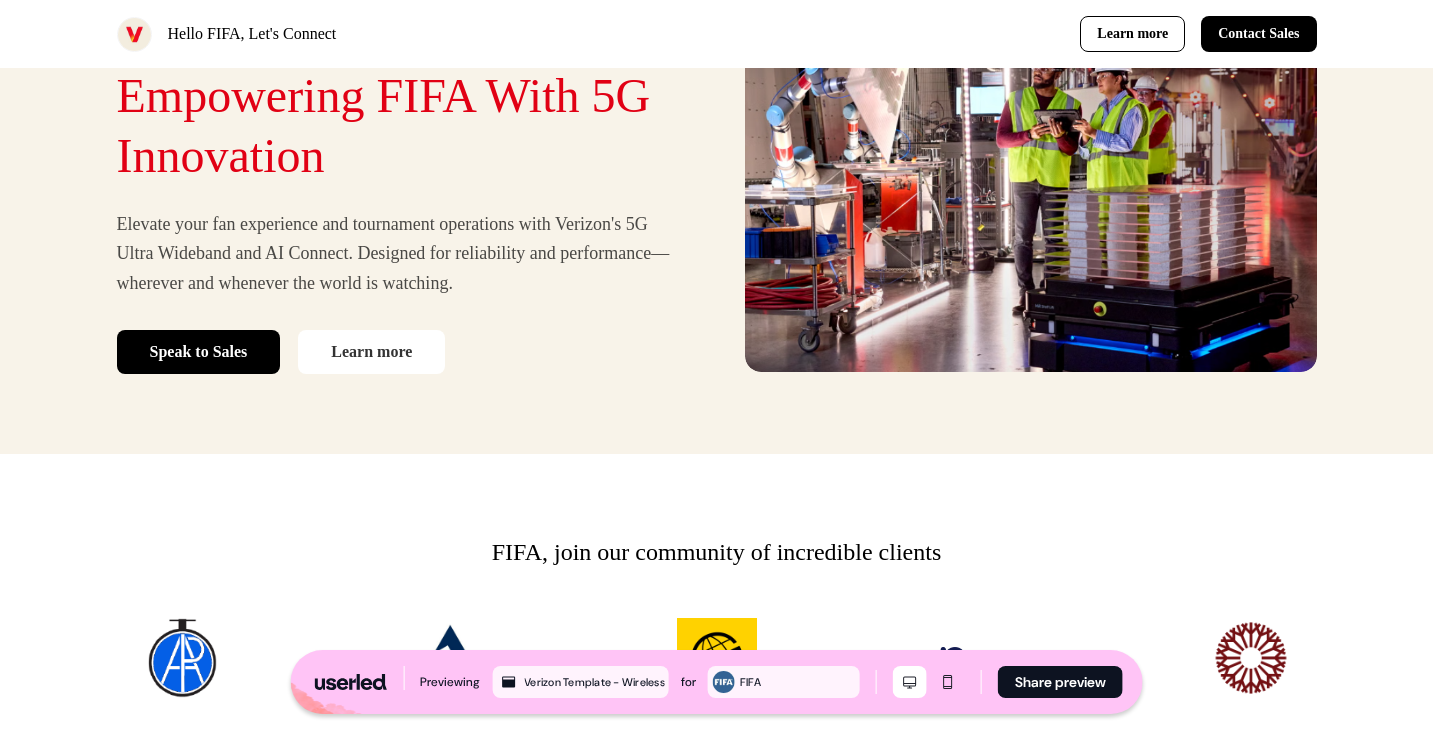 scroll, scrollTop: 0, scrollLeft: 0, axis: both 